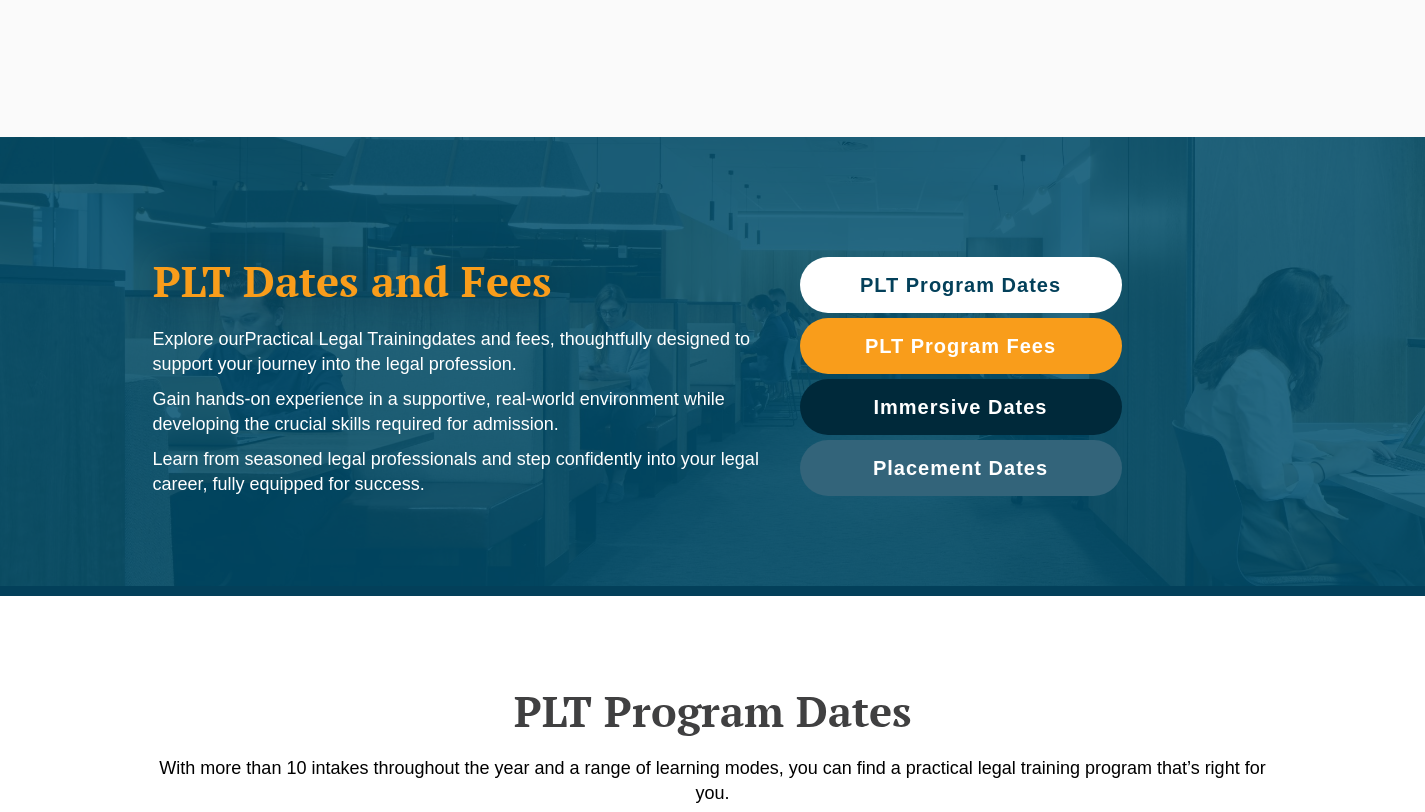 scroll, scrollTop: 2233, scrollLeft: 0, axis: vertical 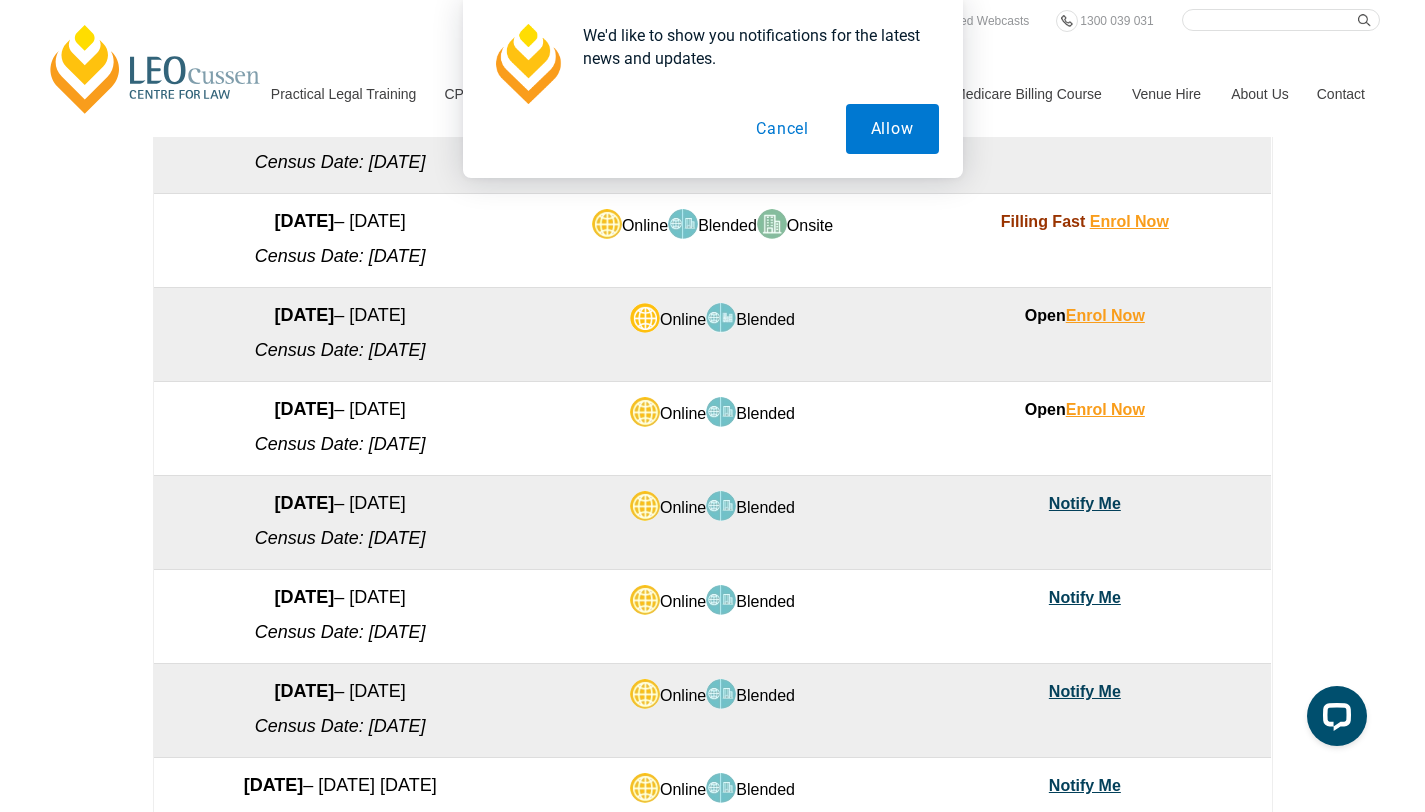 click on "Cancel" at bounding box center (782, 129) 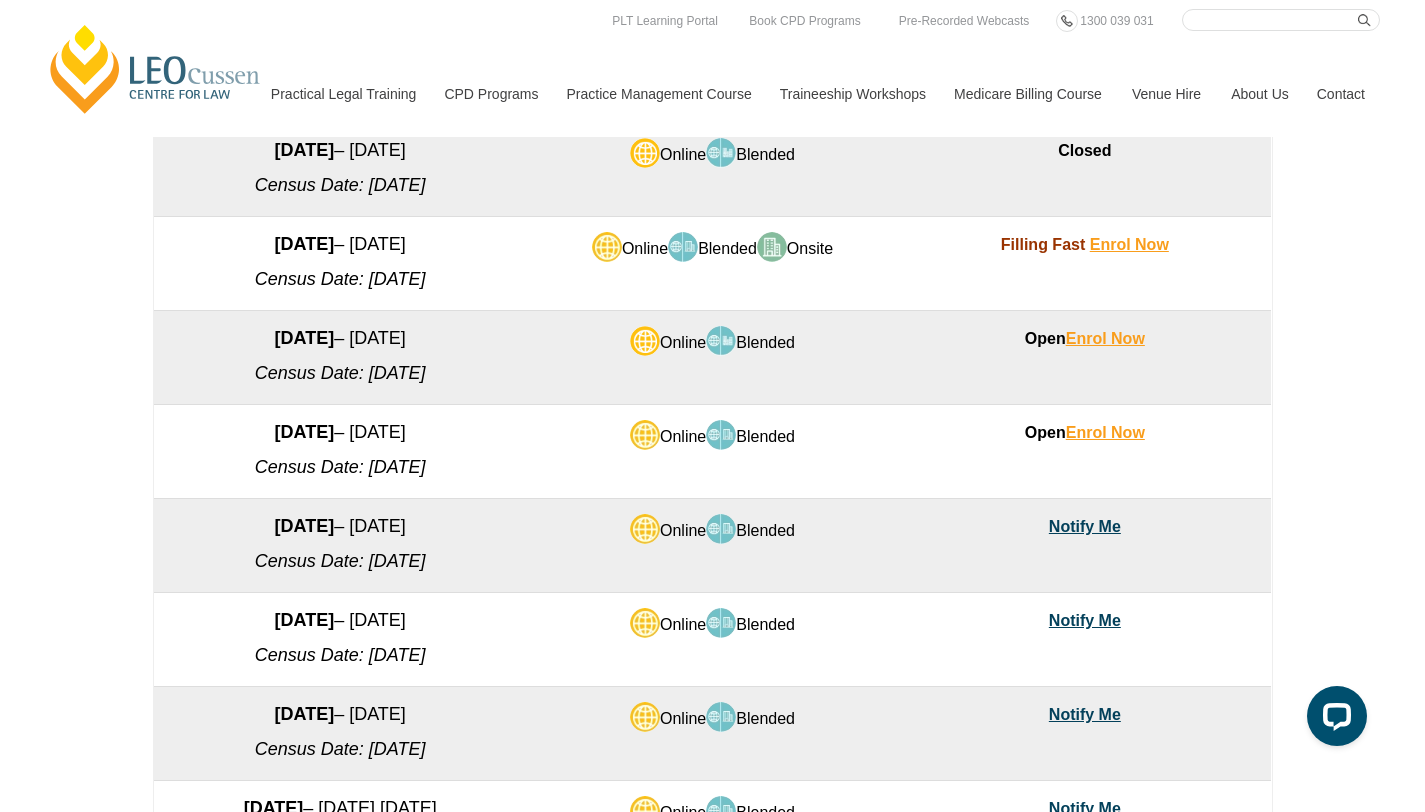 scroll, scrollTop: 1009, scrollLeft: 0, axis: vertical 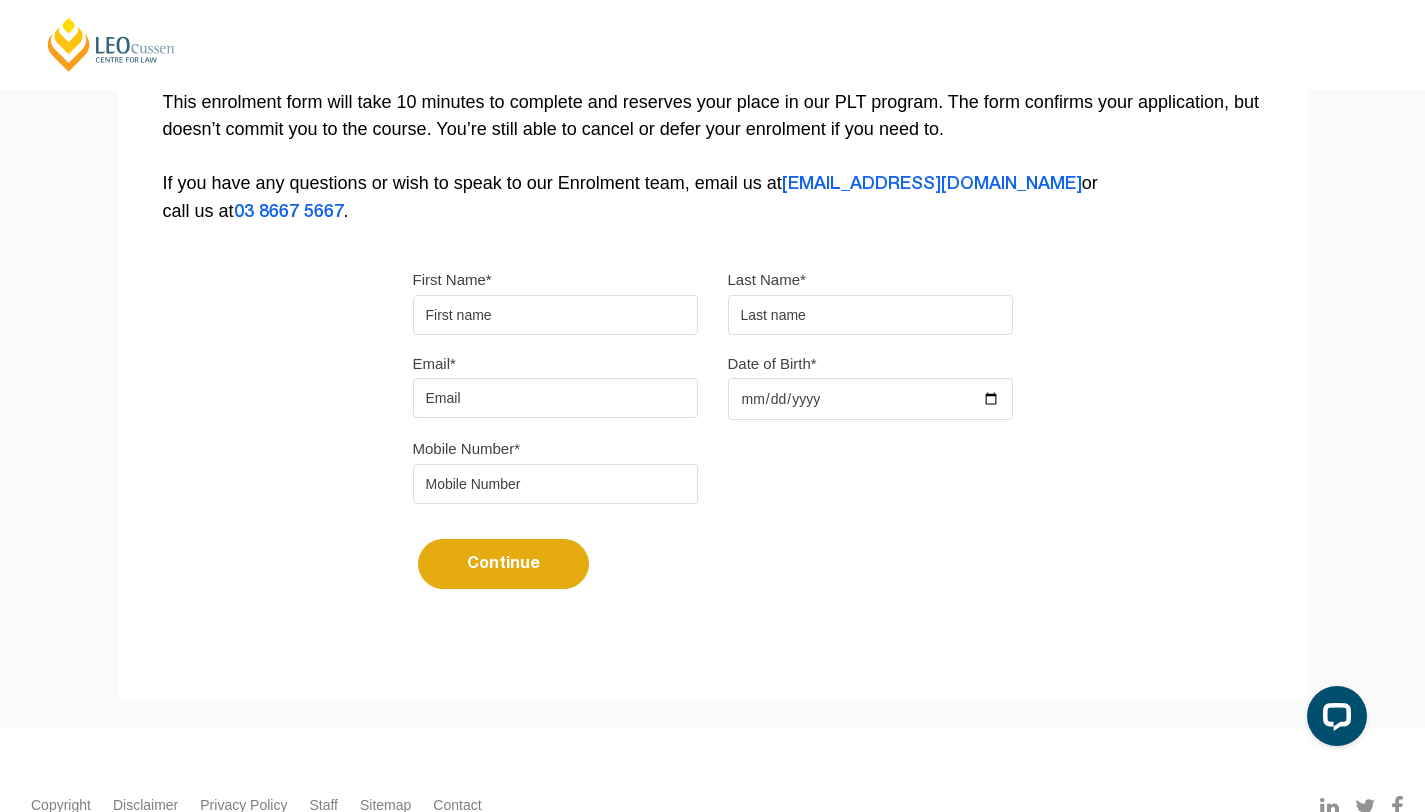 click on "First Name*" at bounding box center (555, 315) 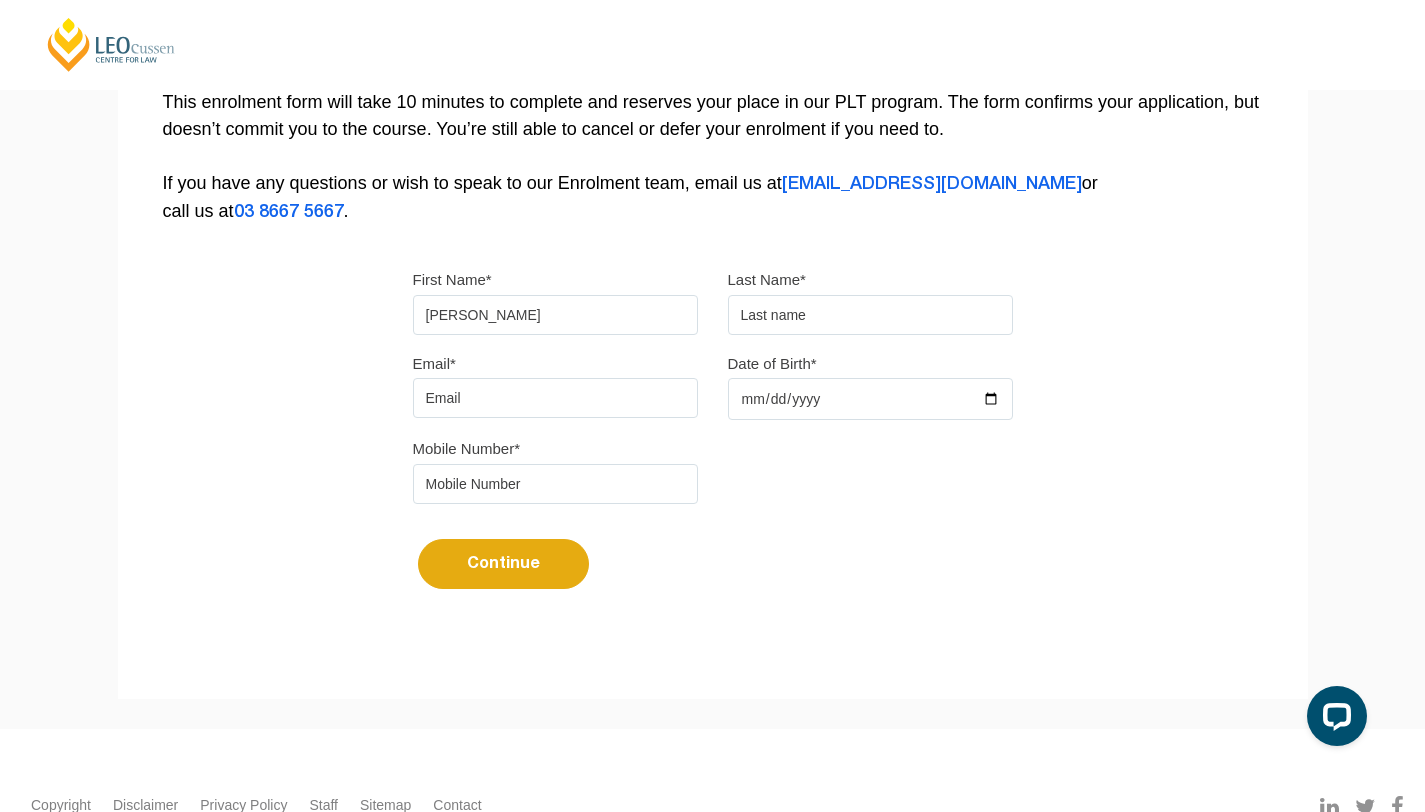 type on "Kala" 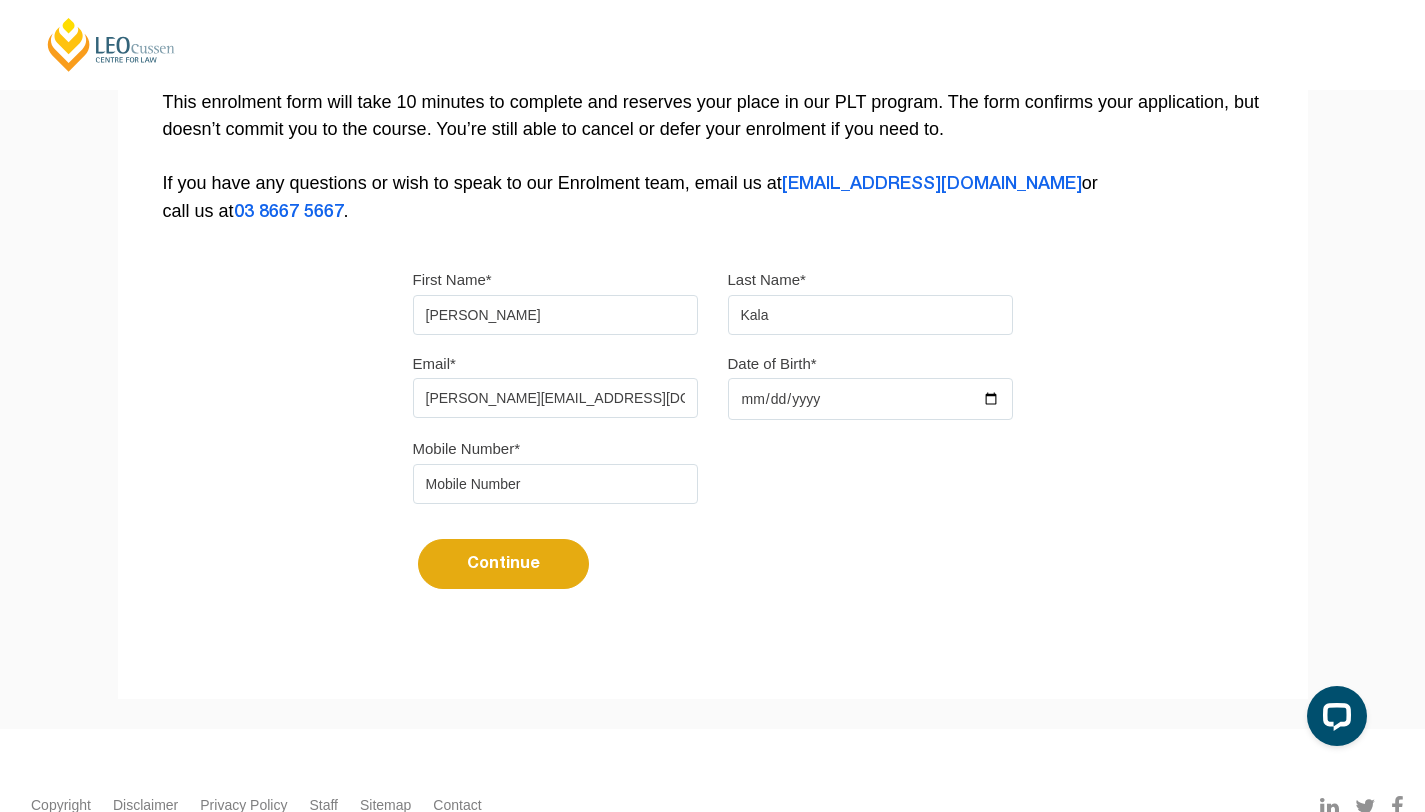 type on "0424963214" 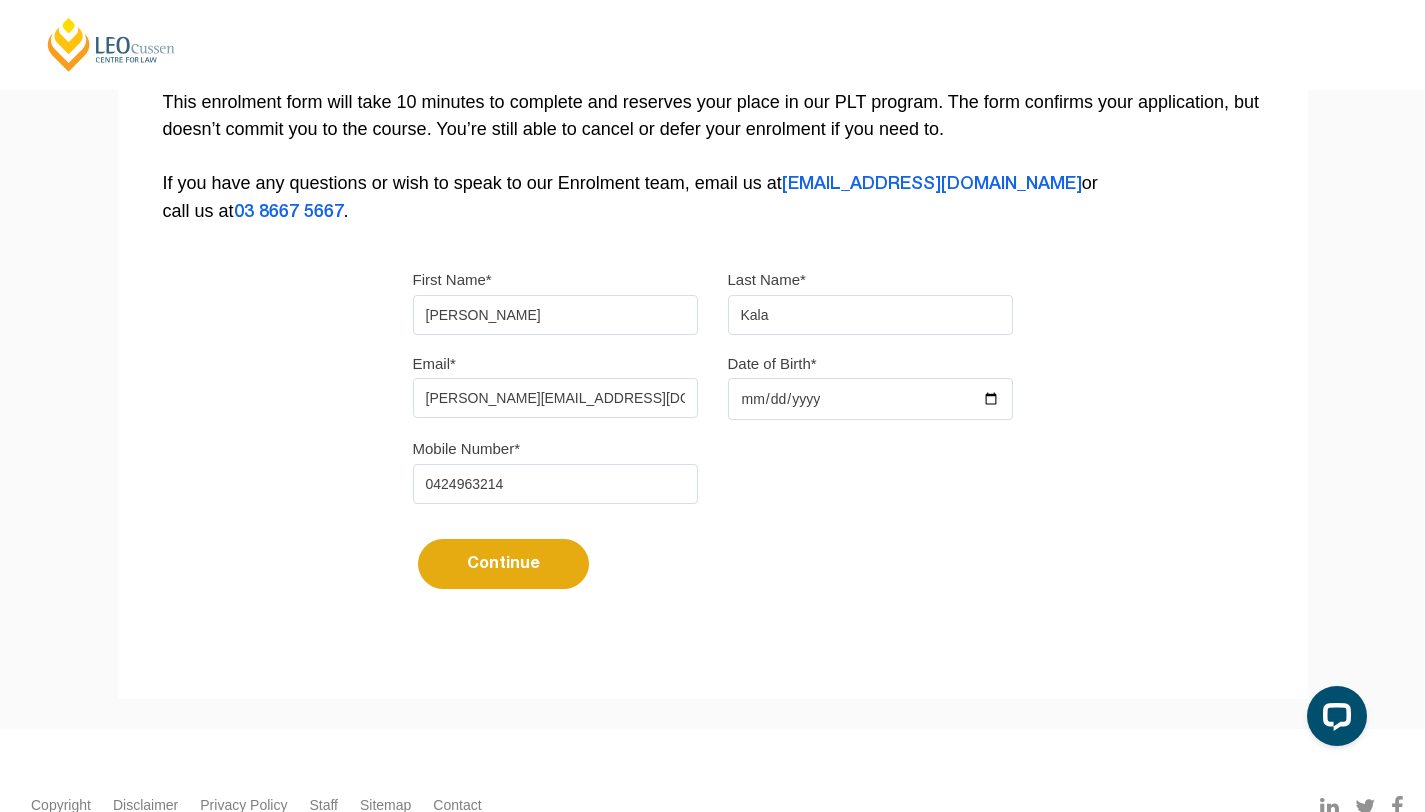 click on "Date of Birth*" at bounding box center [870, 399] 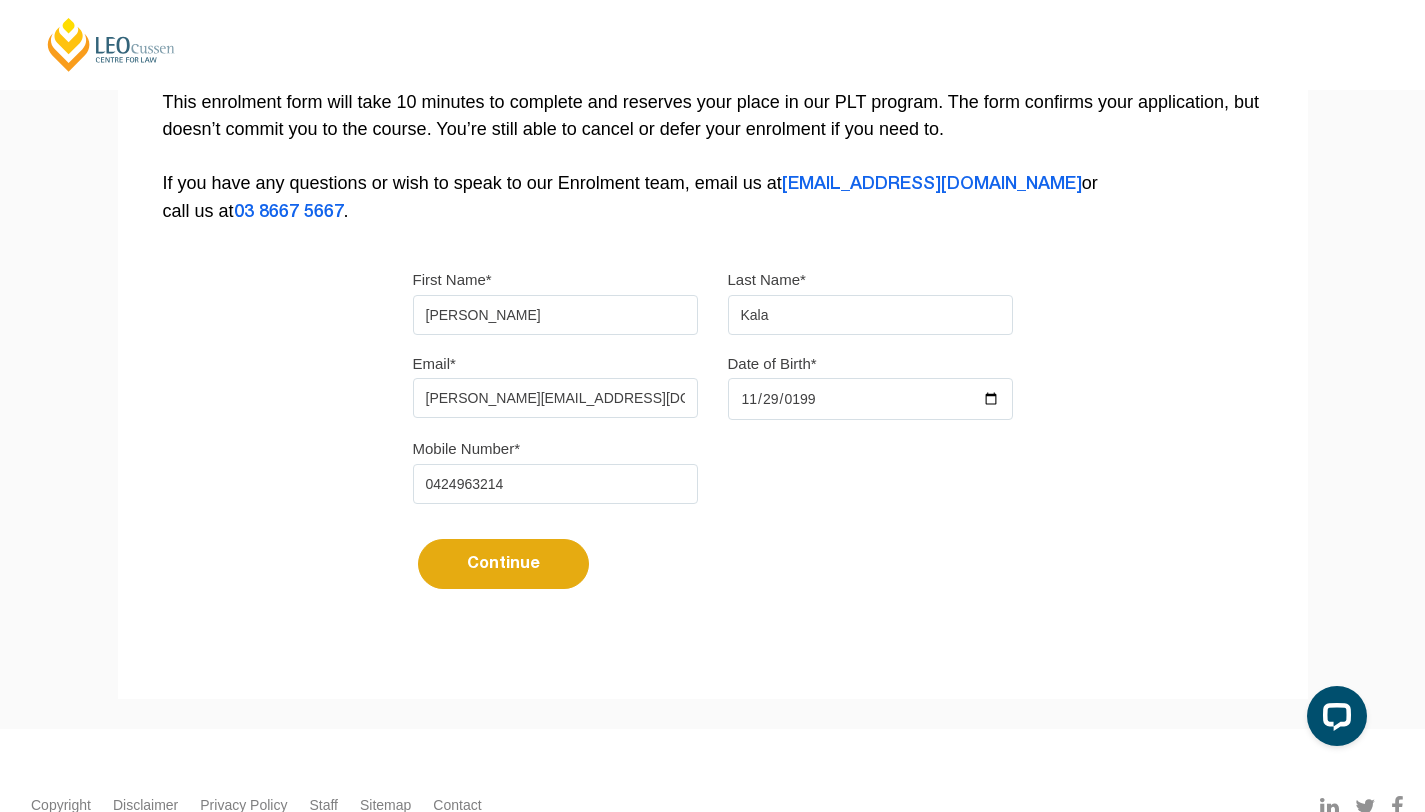 type on "1994-11-29" 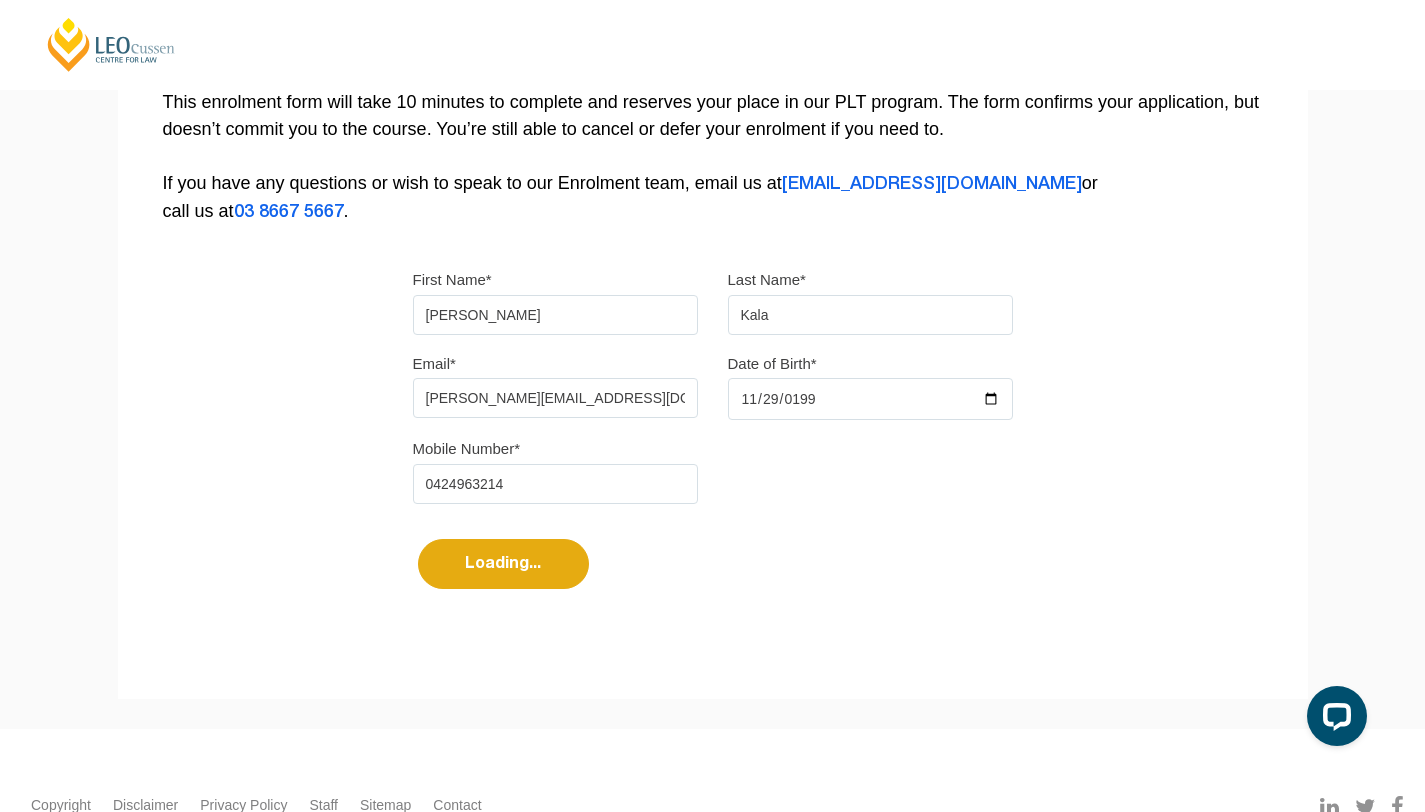 select 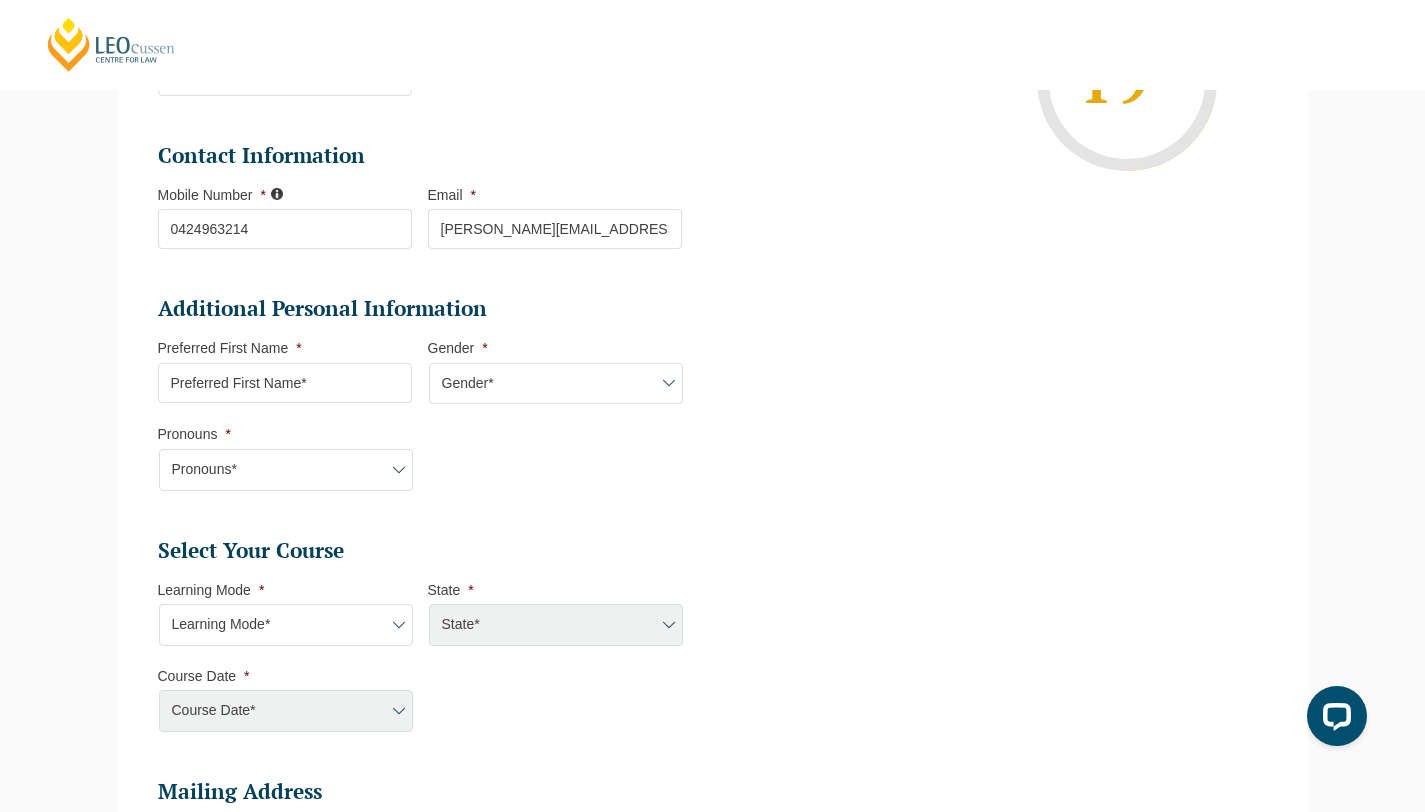 scroll, scrollTop: 487, scrollLeft: 0, axis: vertical 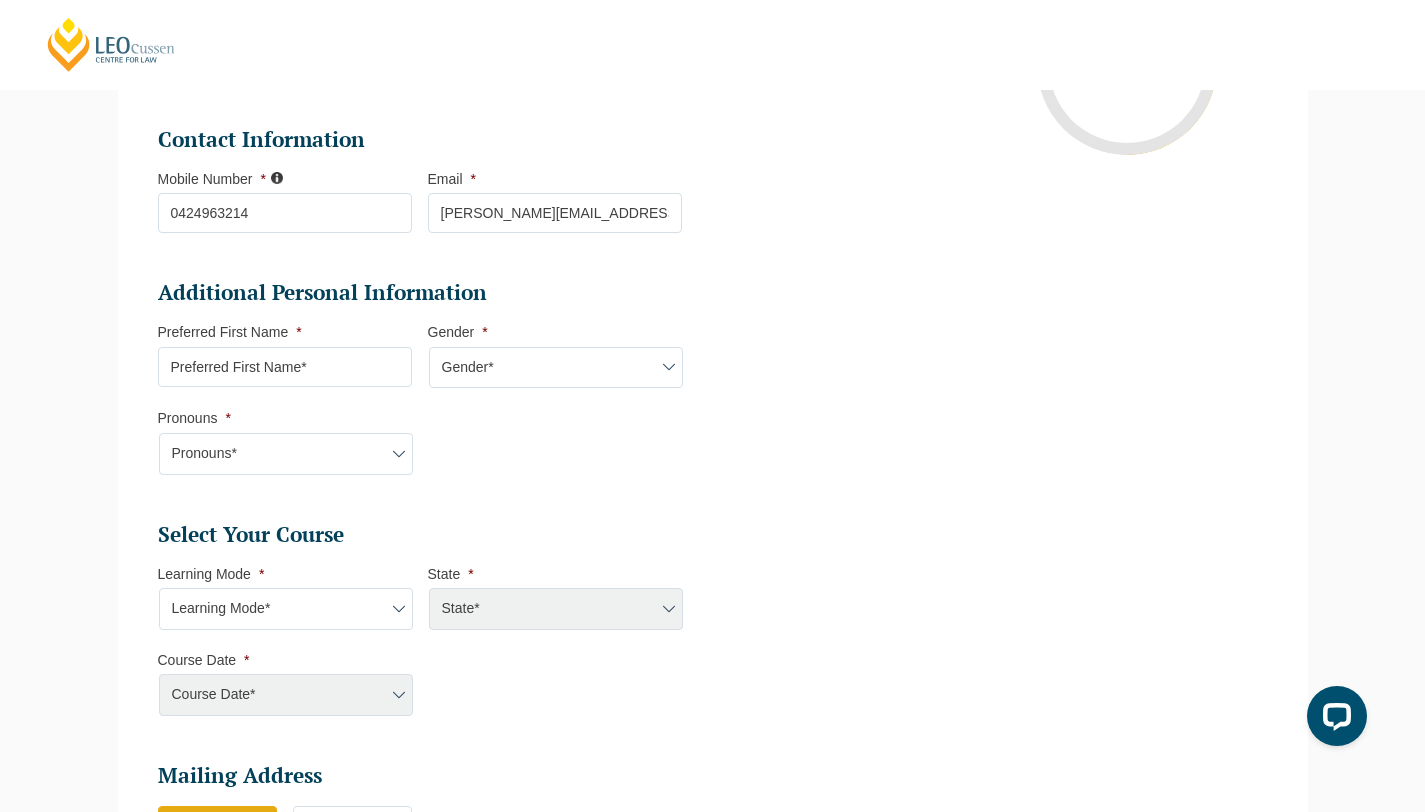 click on "Preferred First Name *" at bounding box center [285, 367] 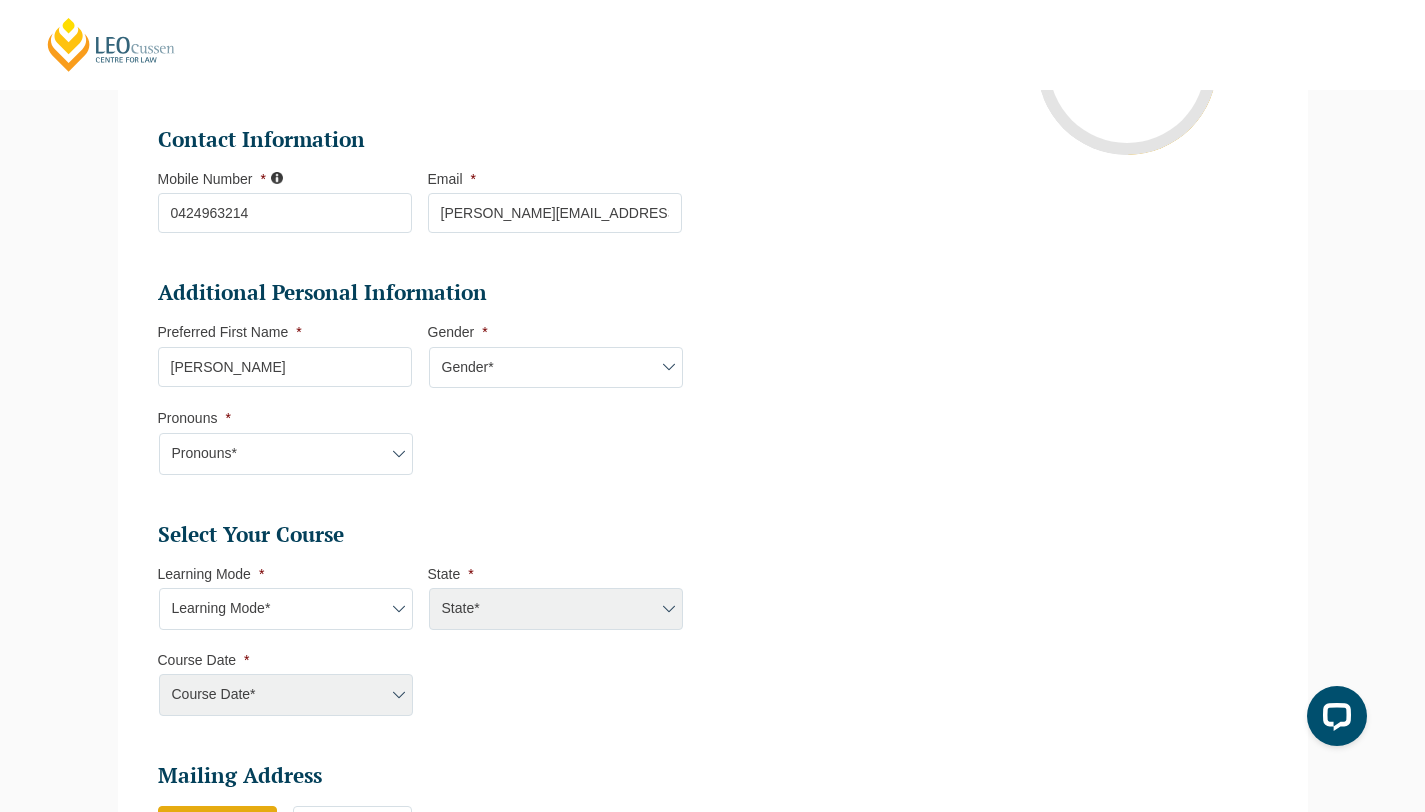 select on "VIC" 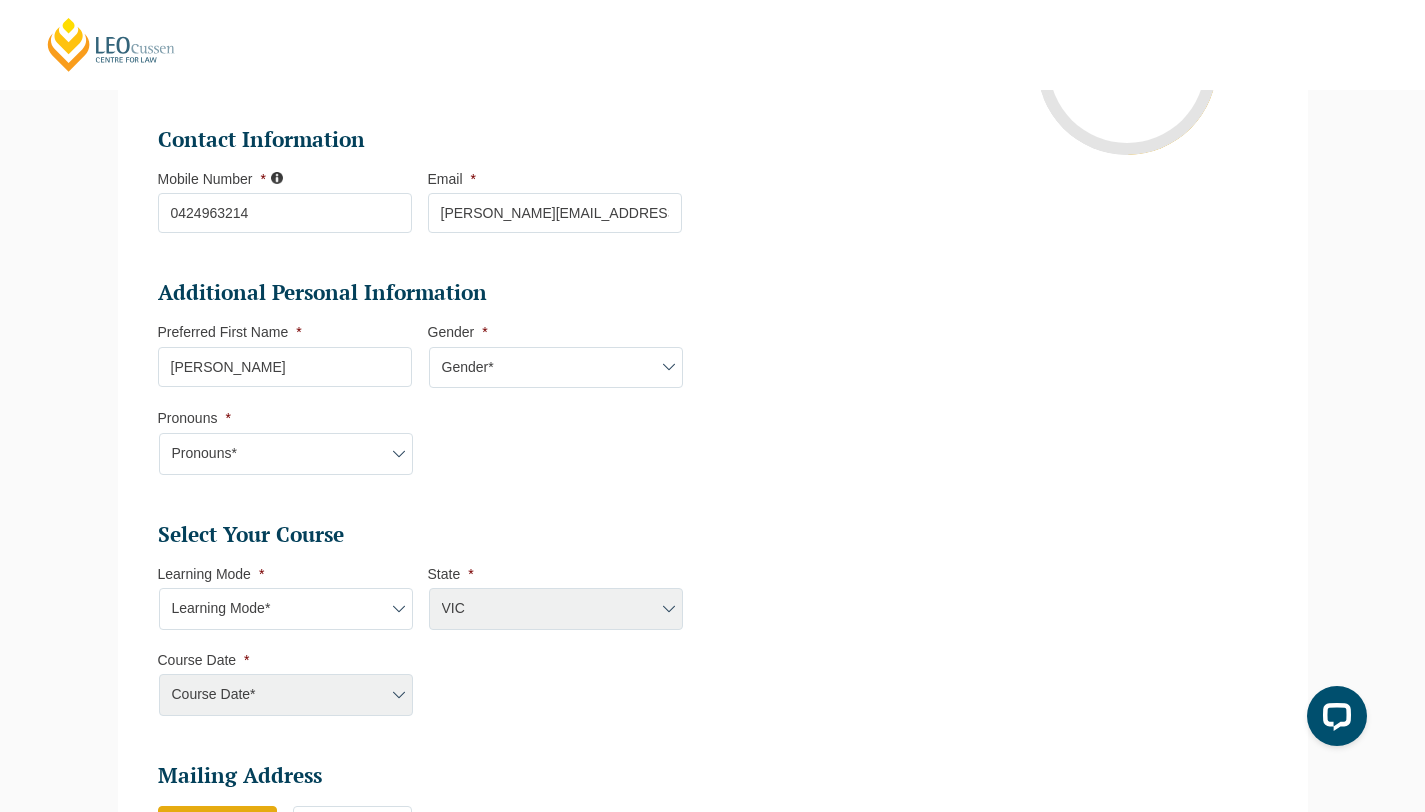 select 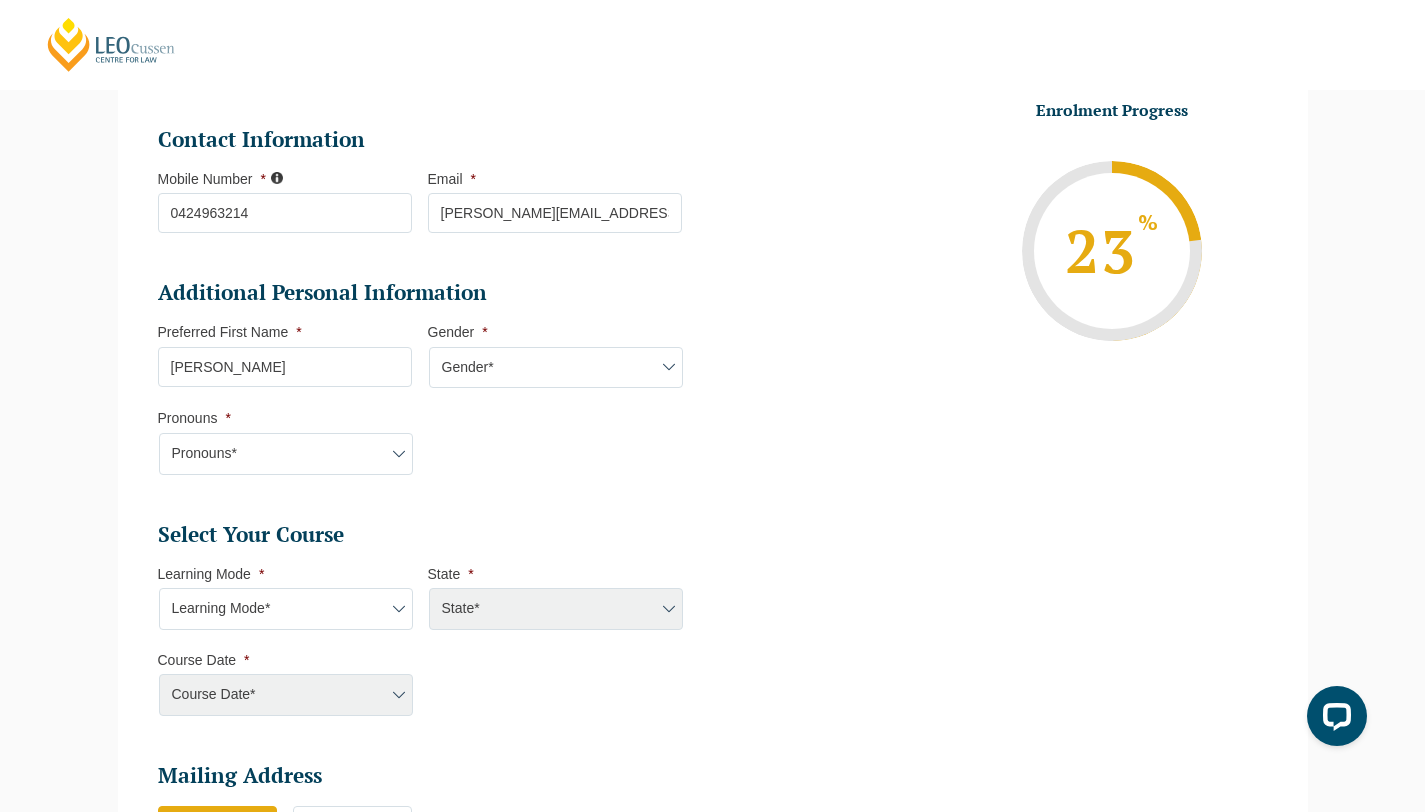 click on "Gender* Male Female Nonbinary Intersex Prefer not to disclose Other" at bounding box center (556, 368) 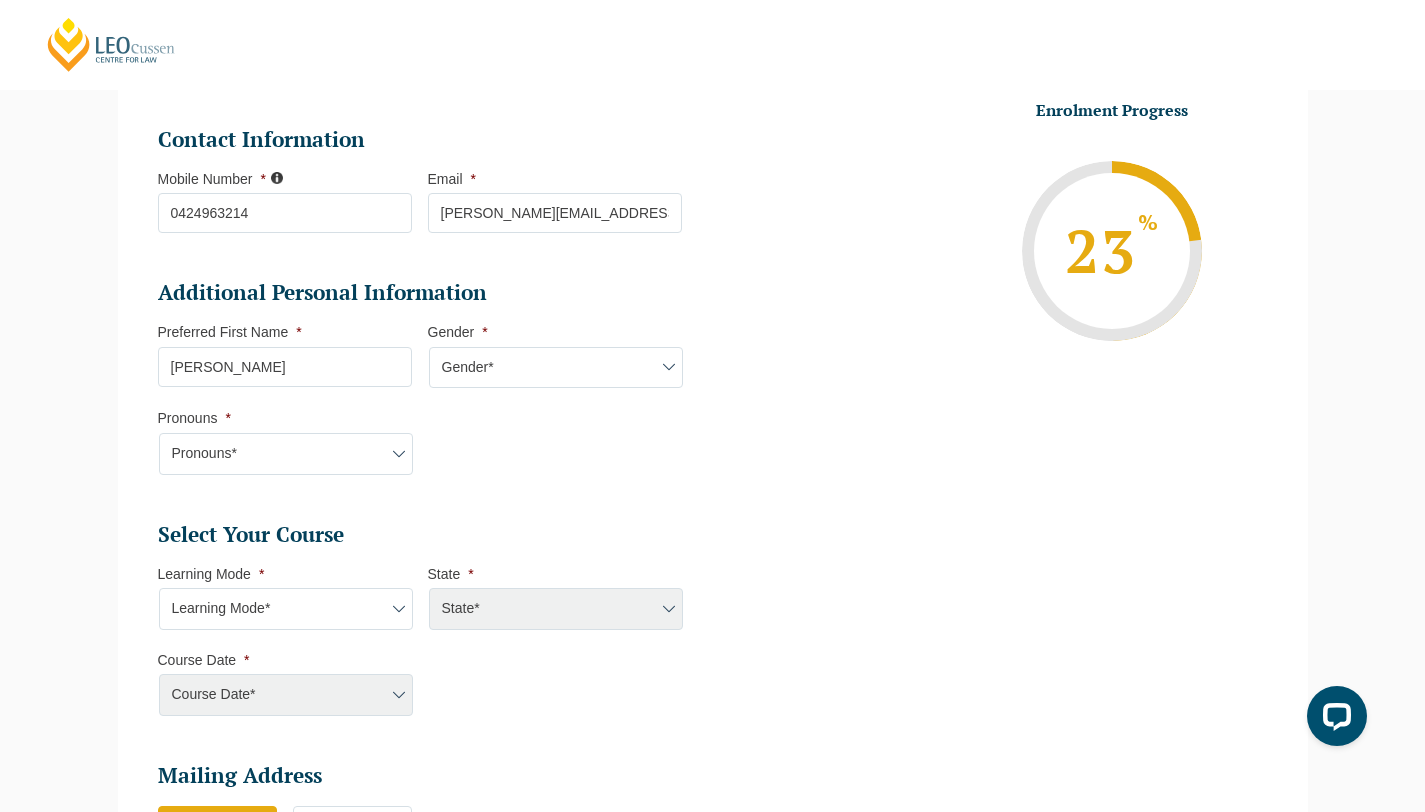 select on "Female" 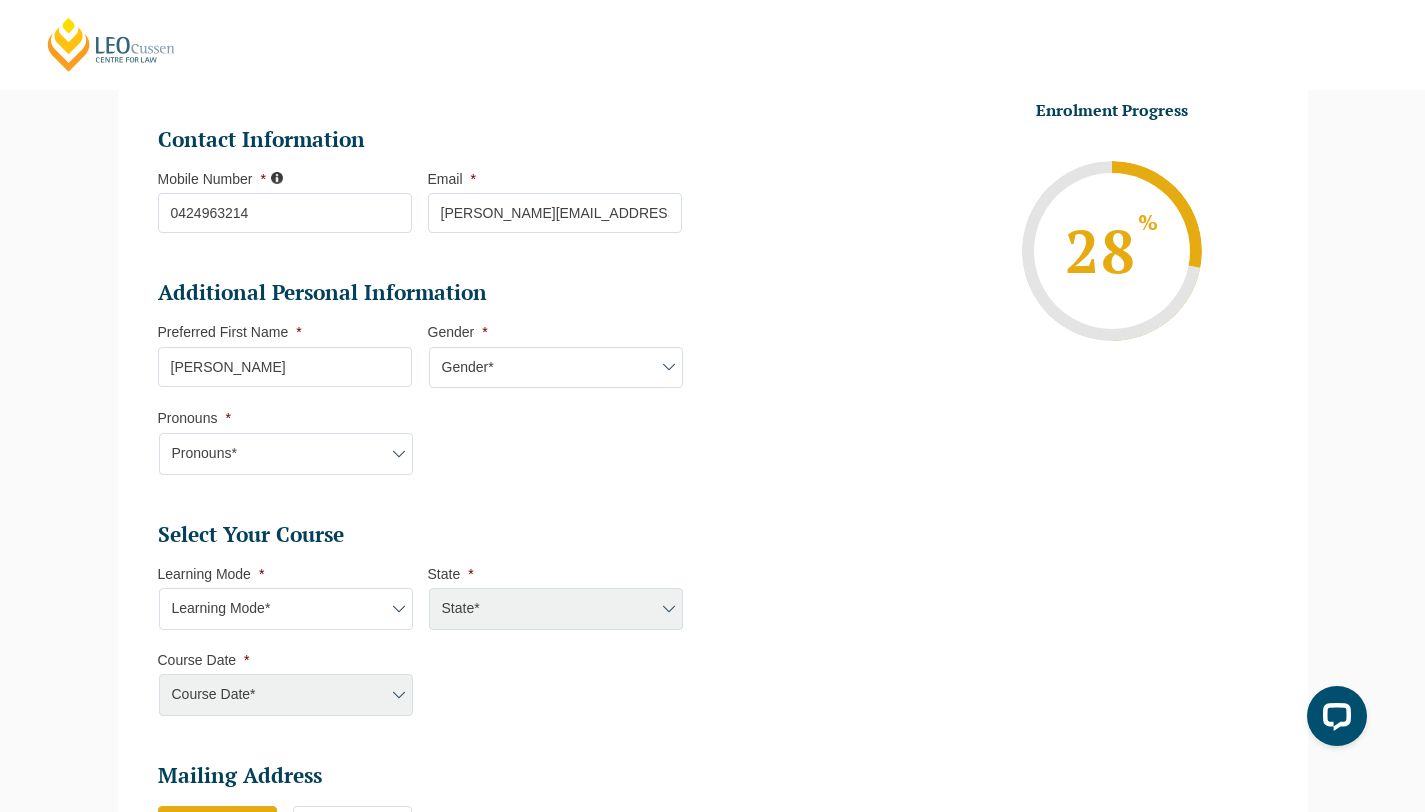 click on "Pronouns * Pronouns* She/Her/Hers He/Him/His They/Them/Theirs Other Prefer not to disclose" at bounding box center [293, 441] 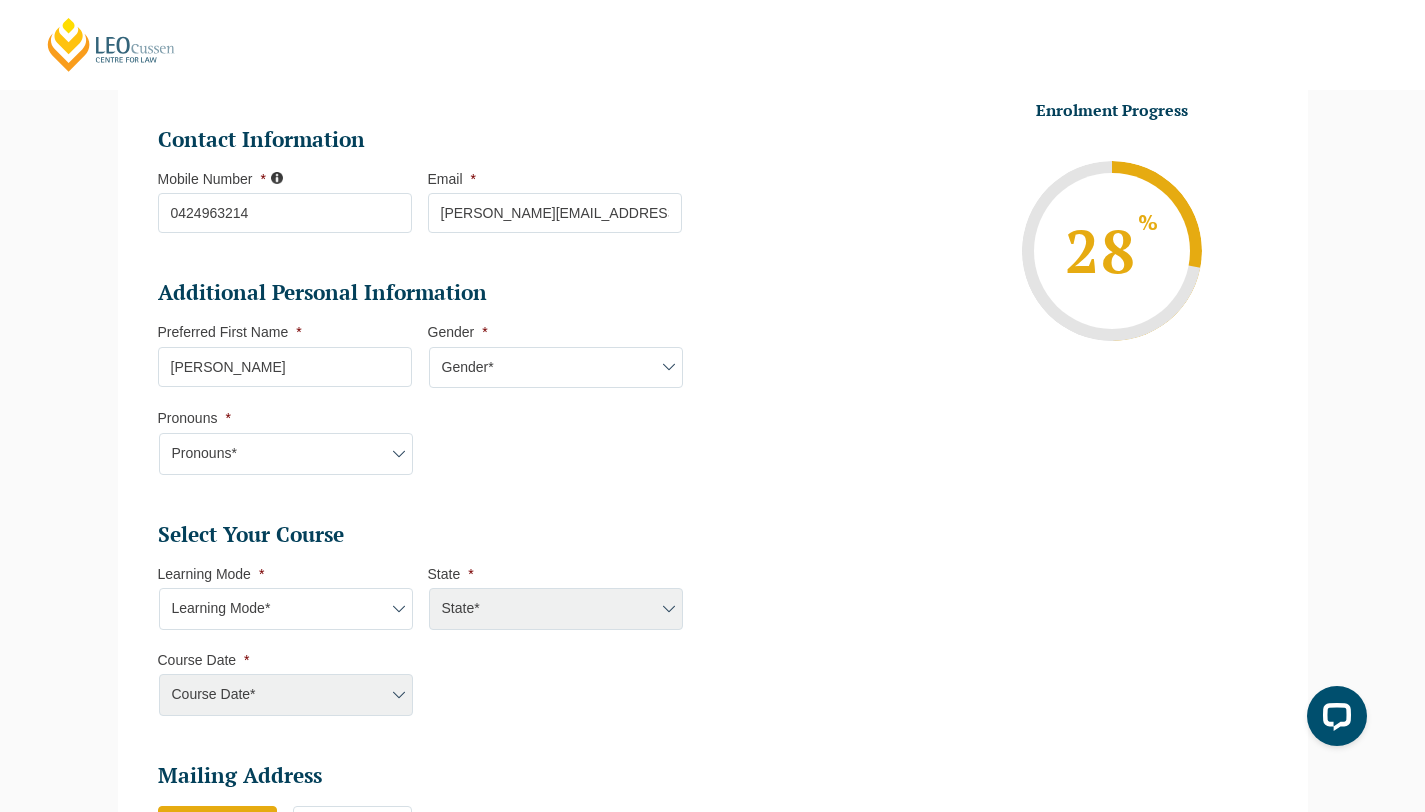 click on "Pronouns* She/Her/Hers He/Him/His They/Them/Theirs Other Prefer not to disclose" at bounding box center [286, 454] 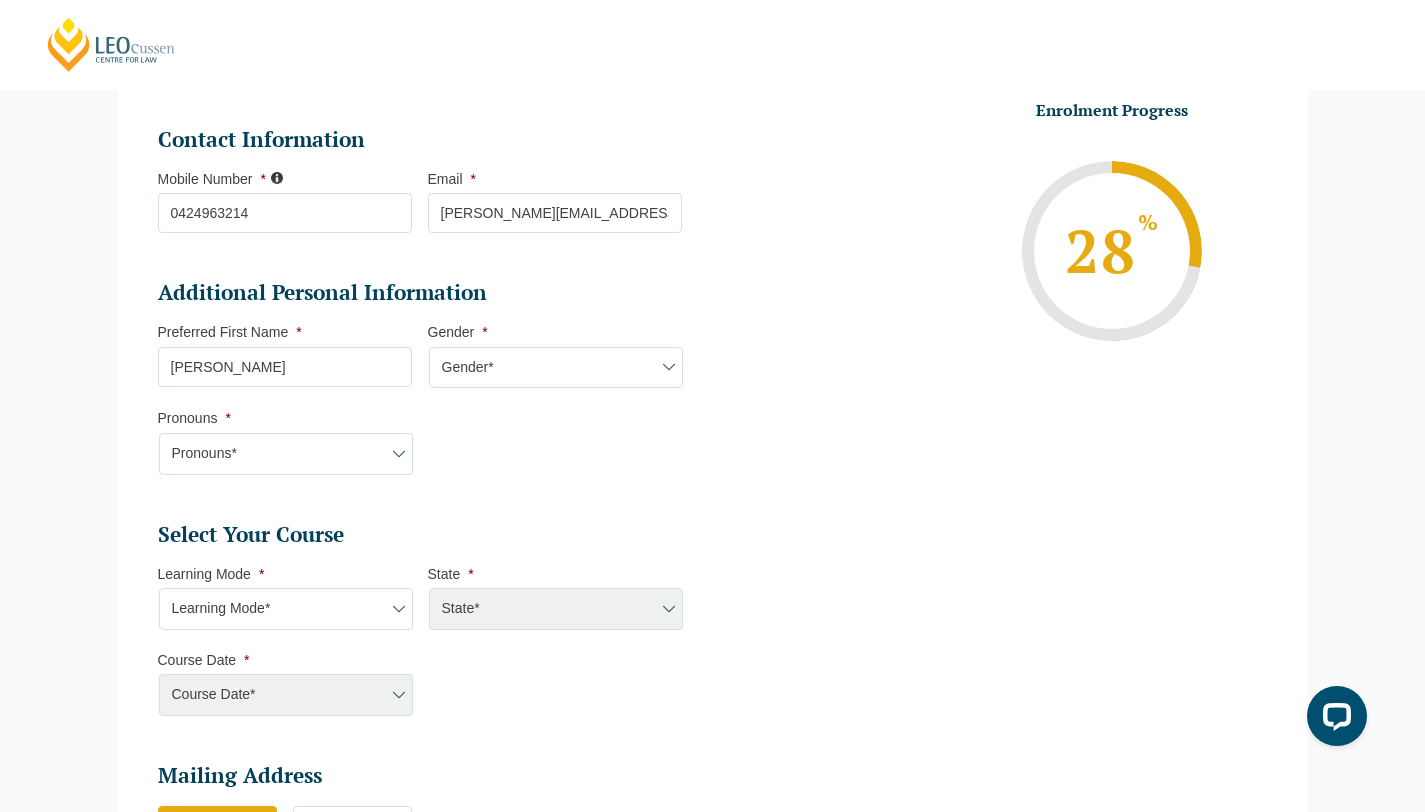 select on "She/Her/Hers" 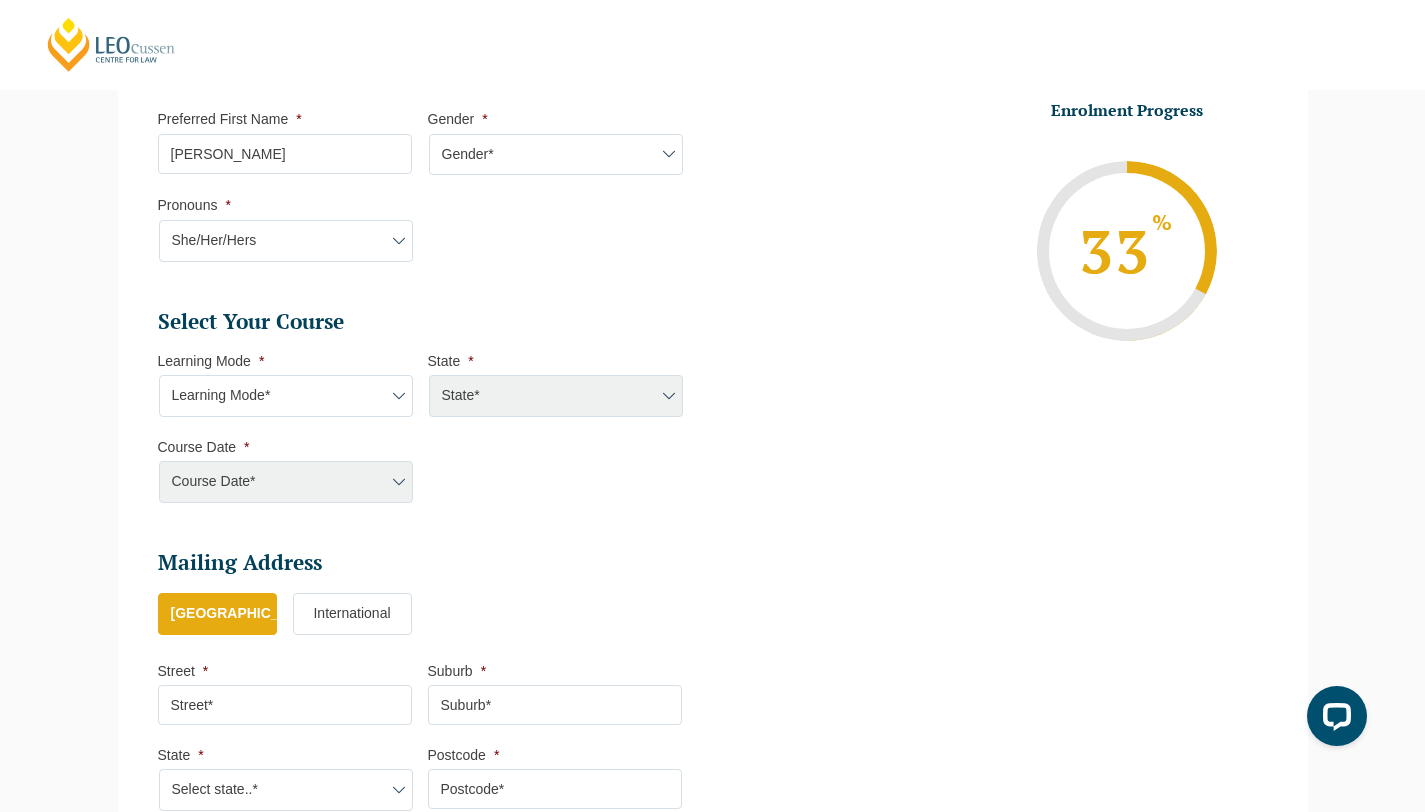 scroll, scrollTop: 724, scrollLeft: 0, axis: vertical 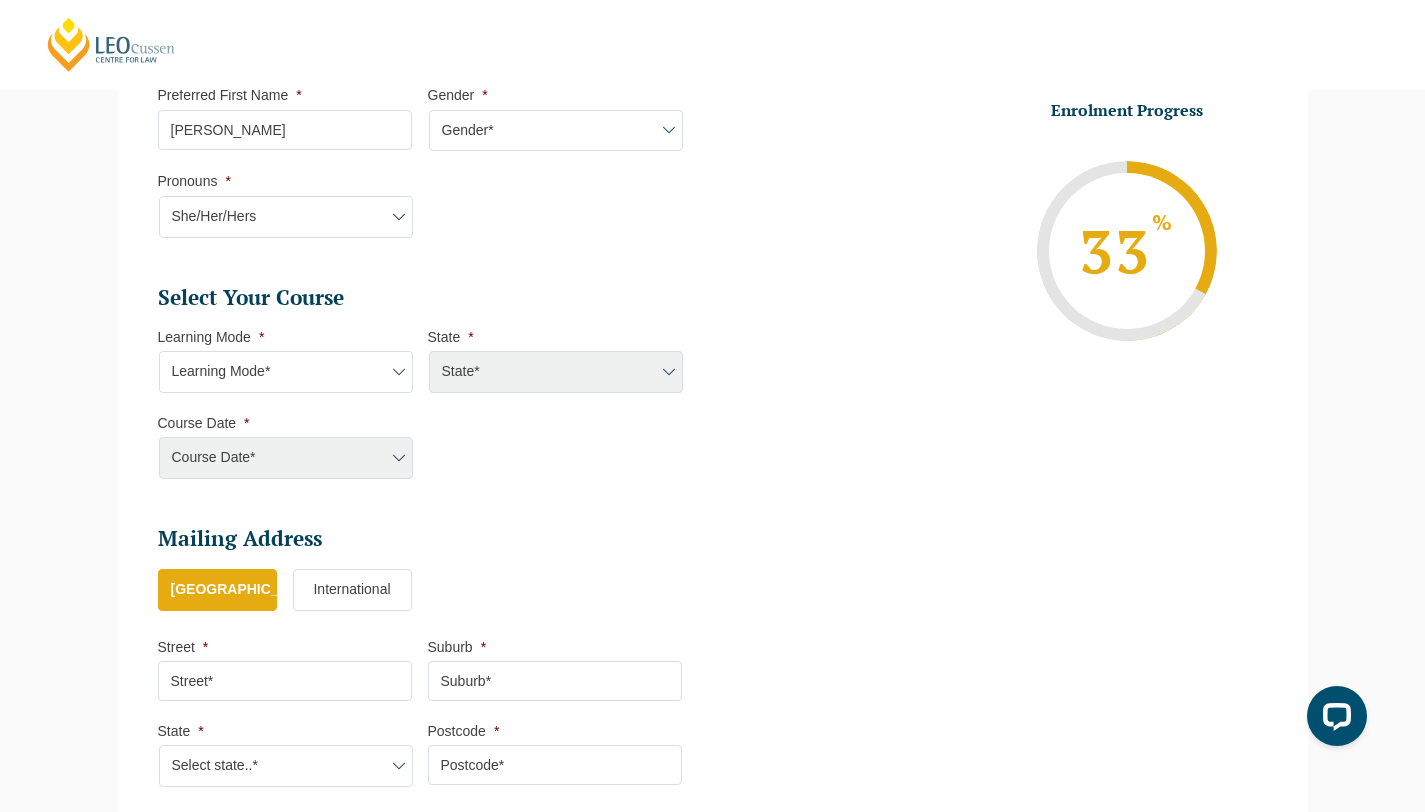 click on "Learning Mode* Online Full Time Learning Online Part Time Learning Blended Full Time Learning Blended Part Time Learning Onsite Full Time Learning" at bounding box center [286, 372] 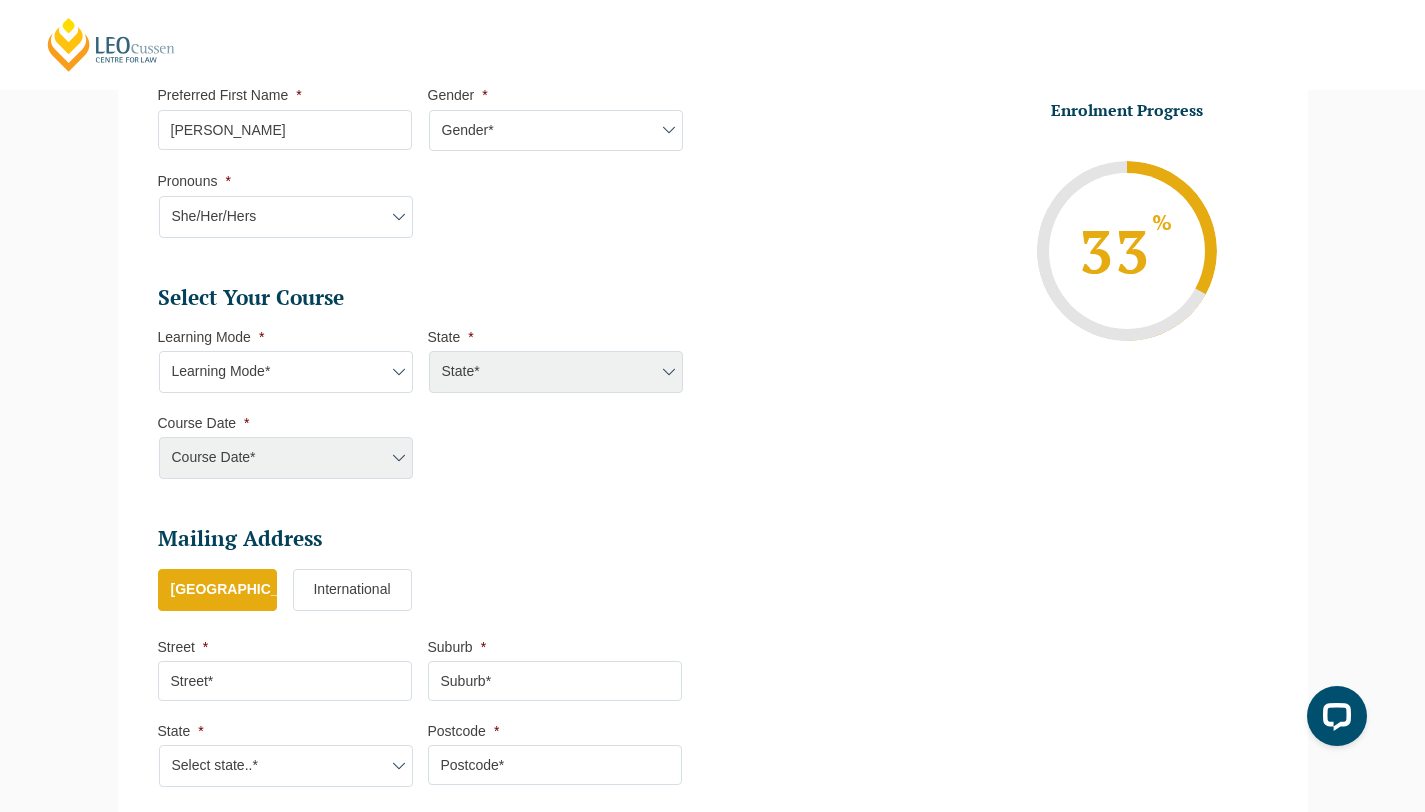 select on "Online Full Time Learning" 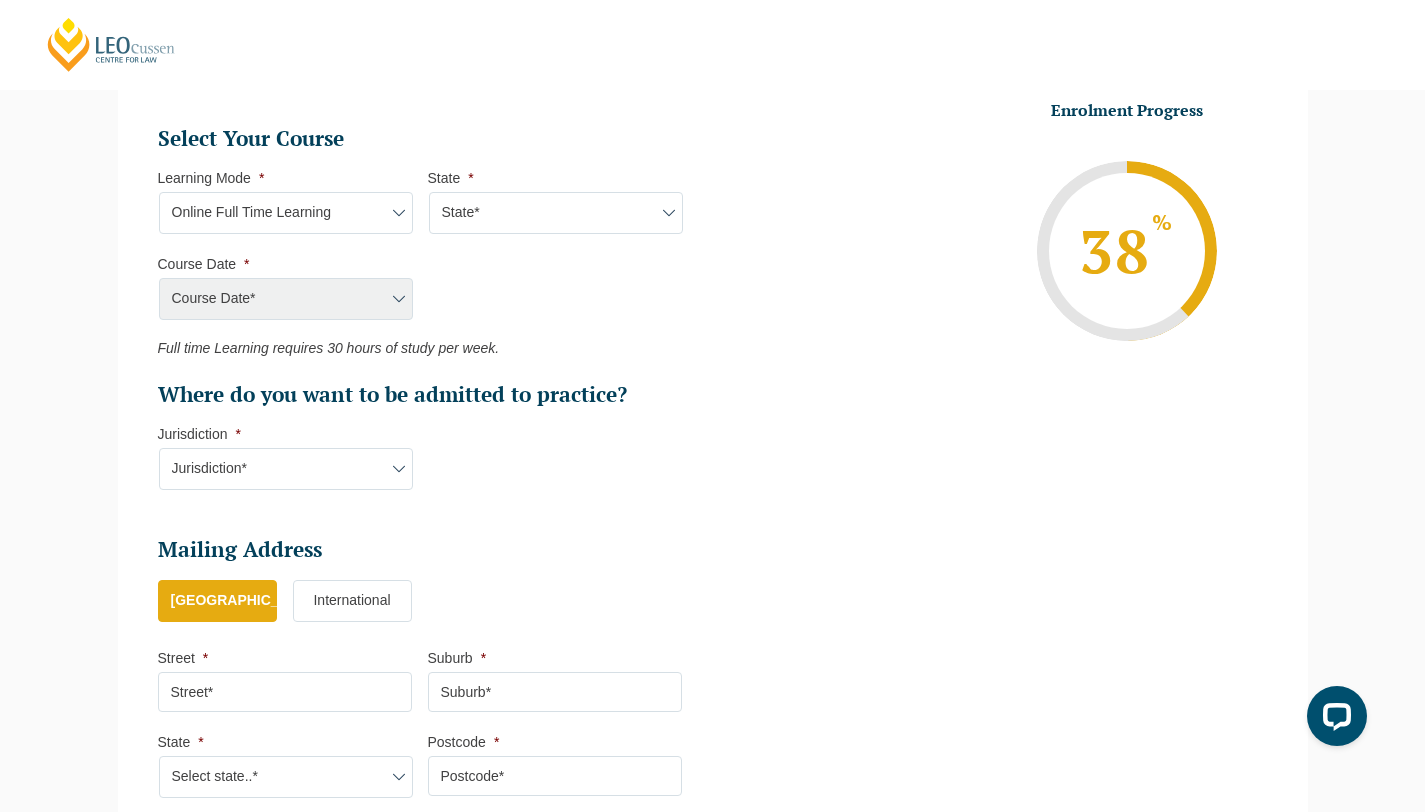 scroll, scrollTop: 961, scrollLeft: 0, axis: vertical 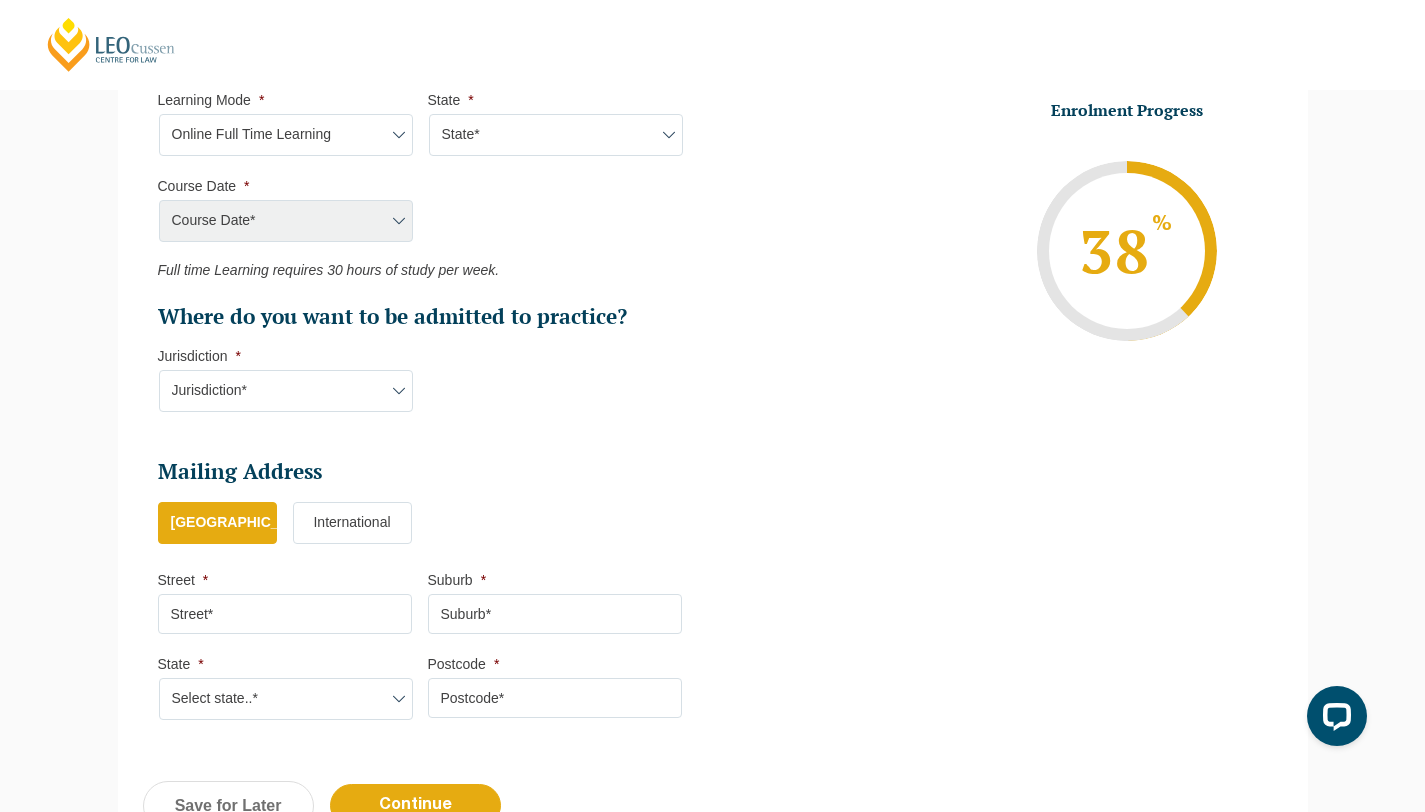 click on "Jurisdiction* VIC ACT/NSW SA WA QLD" at bounding box center (286, 391) 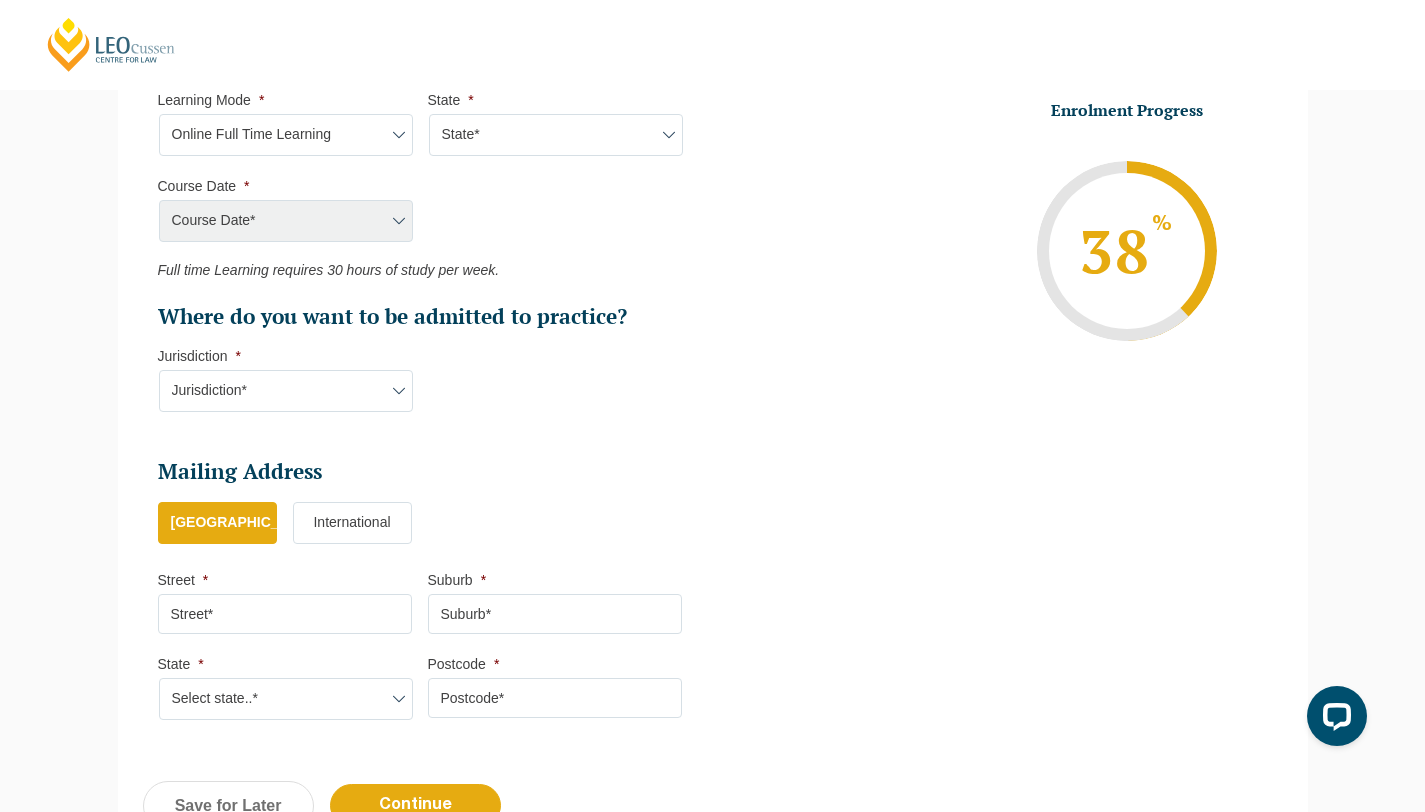 select on "VIC" 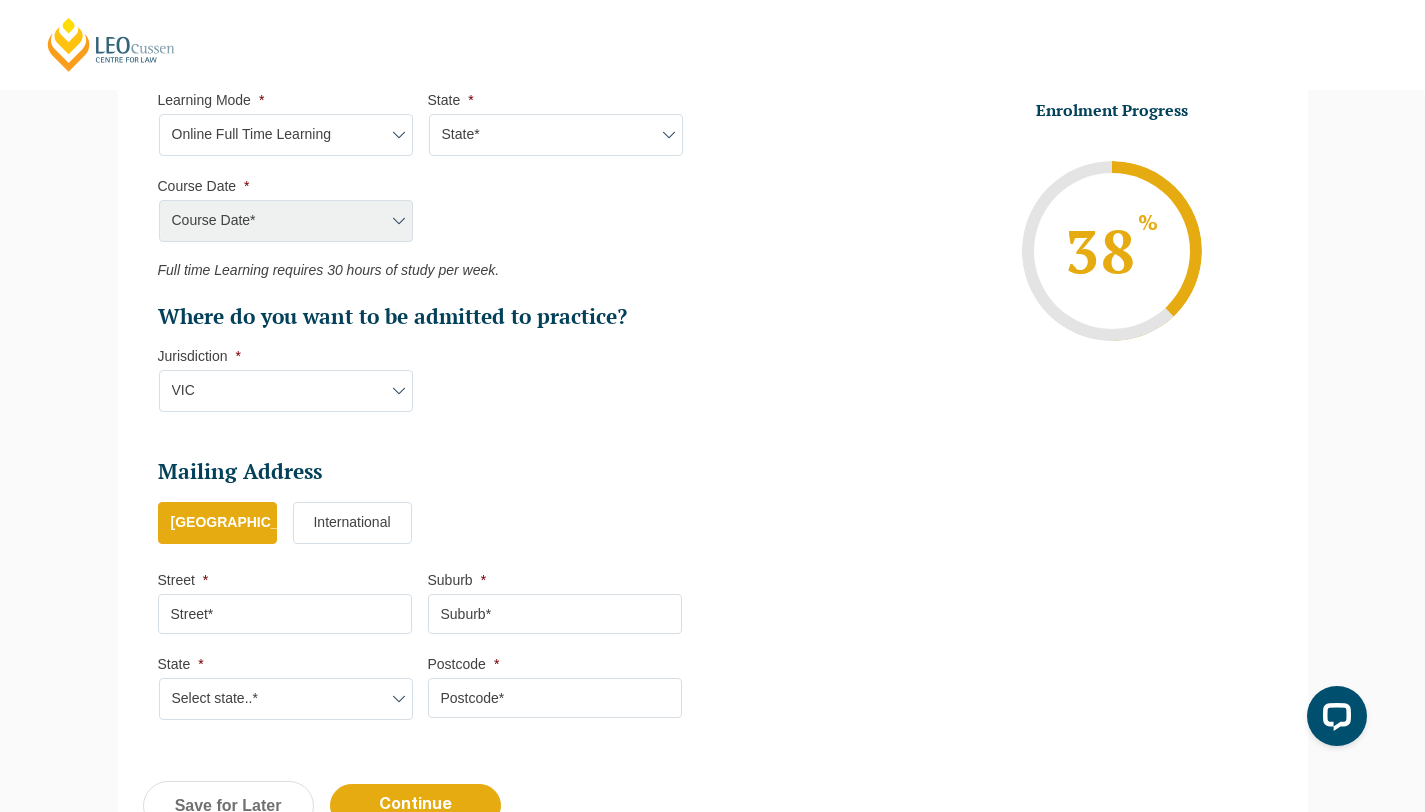 click on "Learning Mode* Online Full Time Learning Online Part Time Learning Blended Full Time Learning Blended Part Time Learning Onsite Full Time Learning" at bounding box center [286, 135] 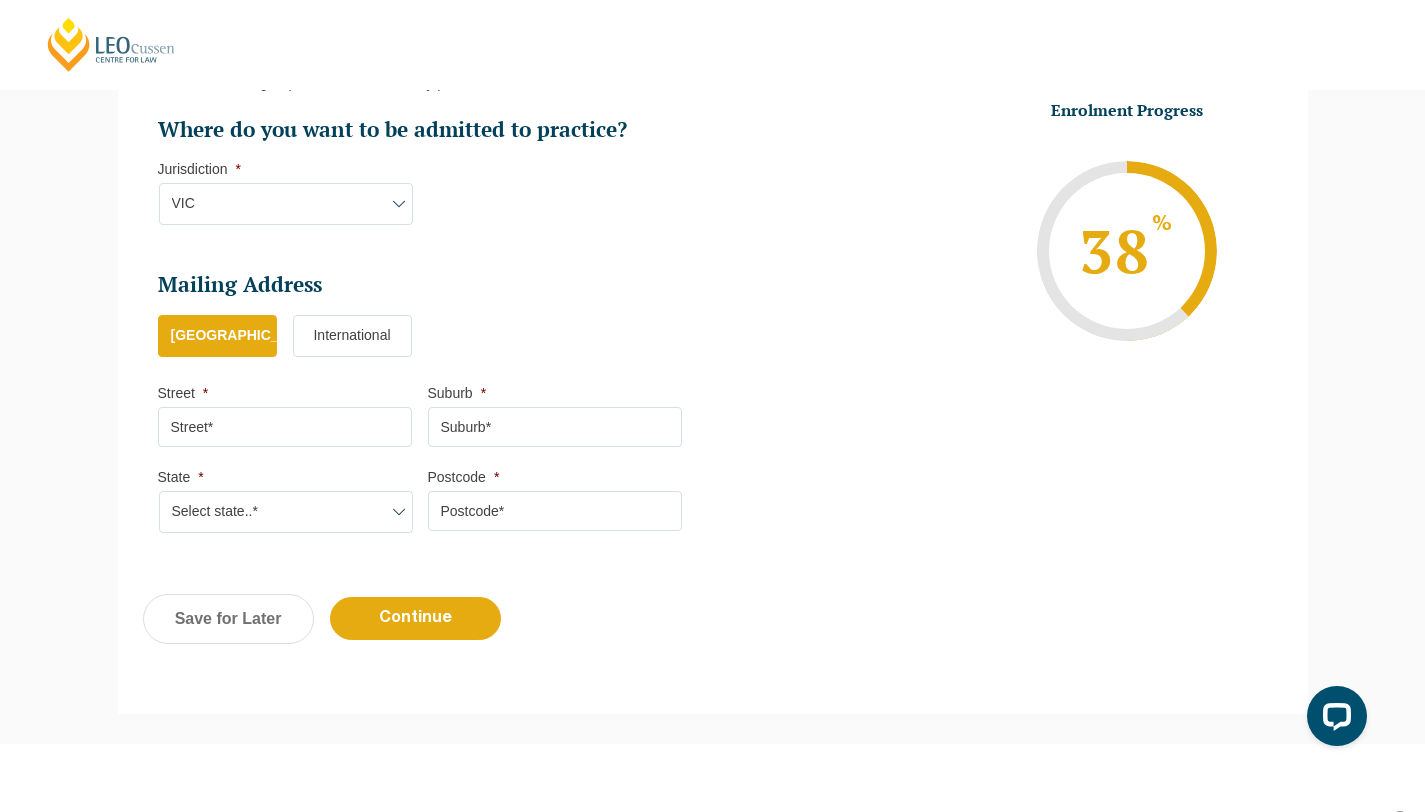 scroll, scrollTop: 1300, scrollLeft: 0, axis: vertical 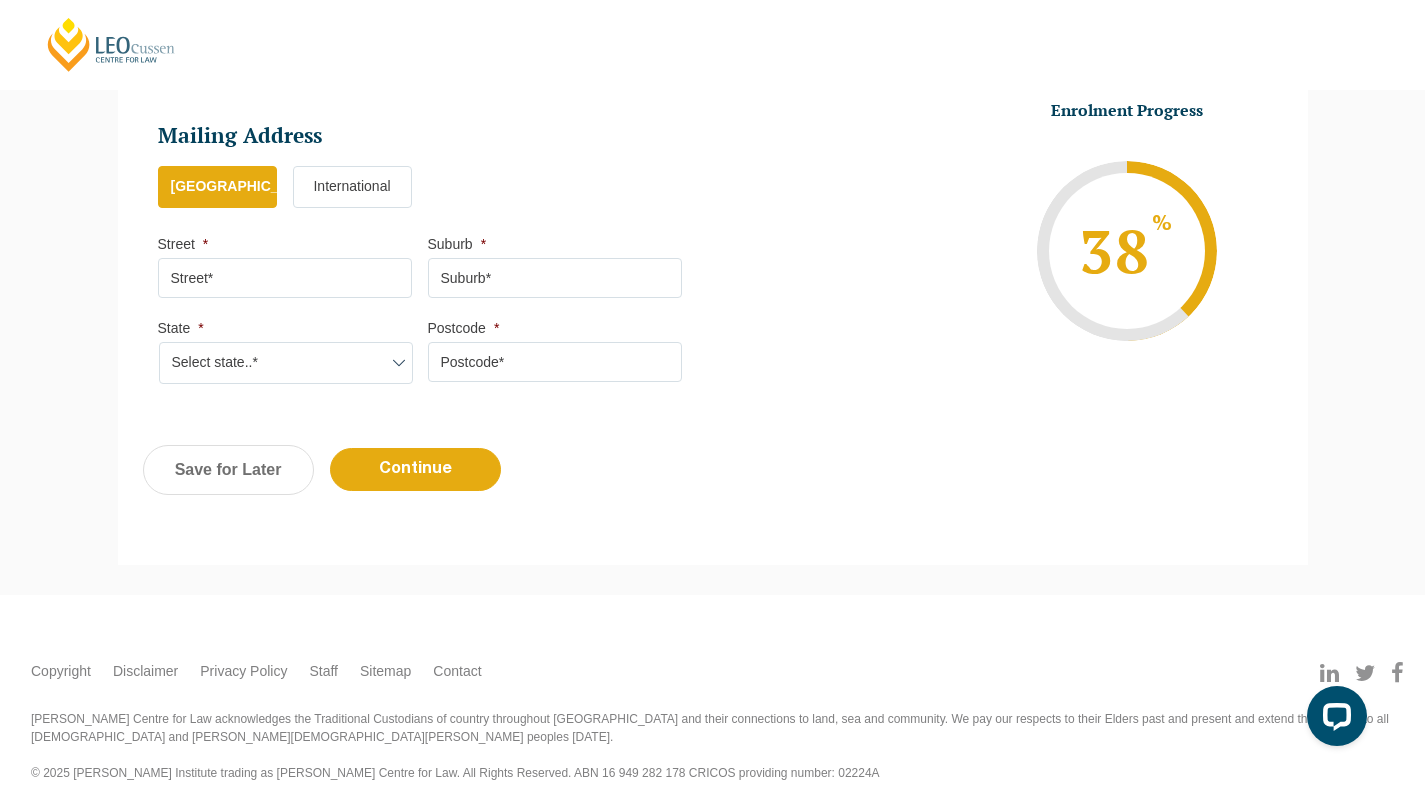 click on "Street *" at bounding box center (285, 278) 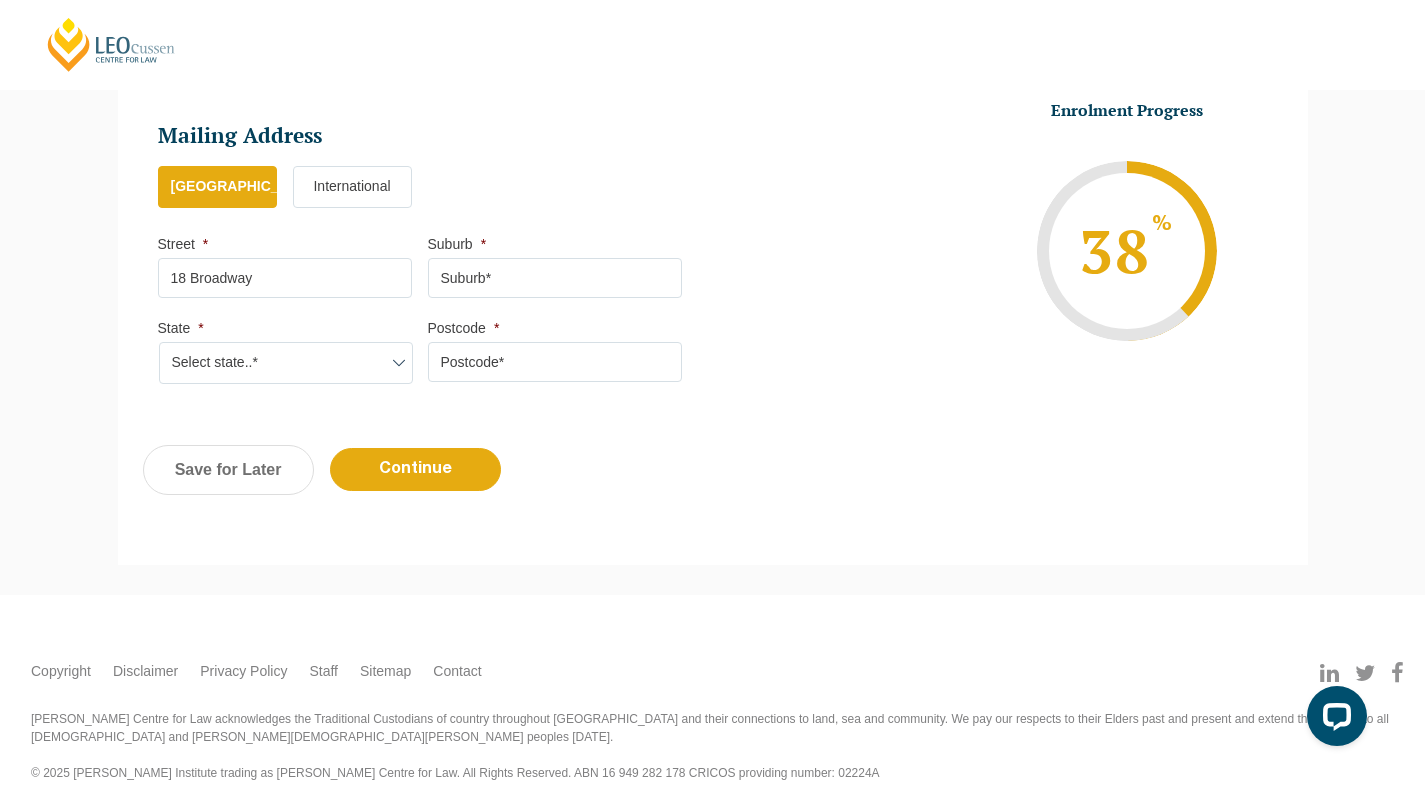 type on "Belgrave" 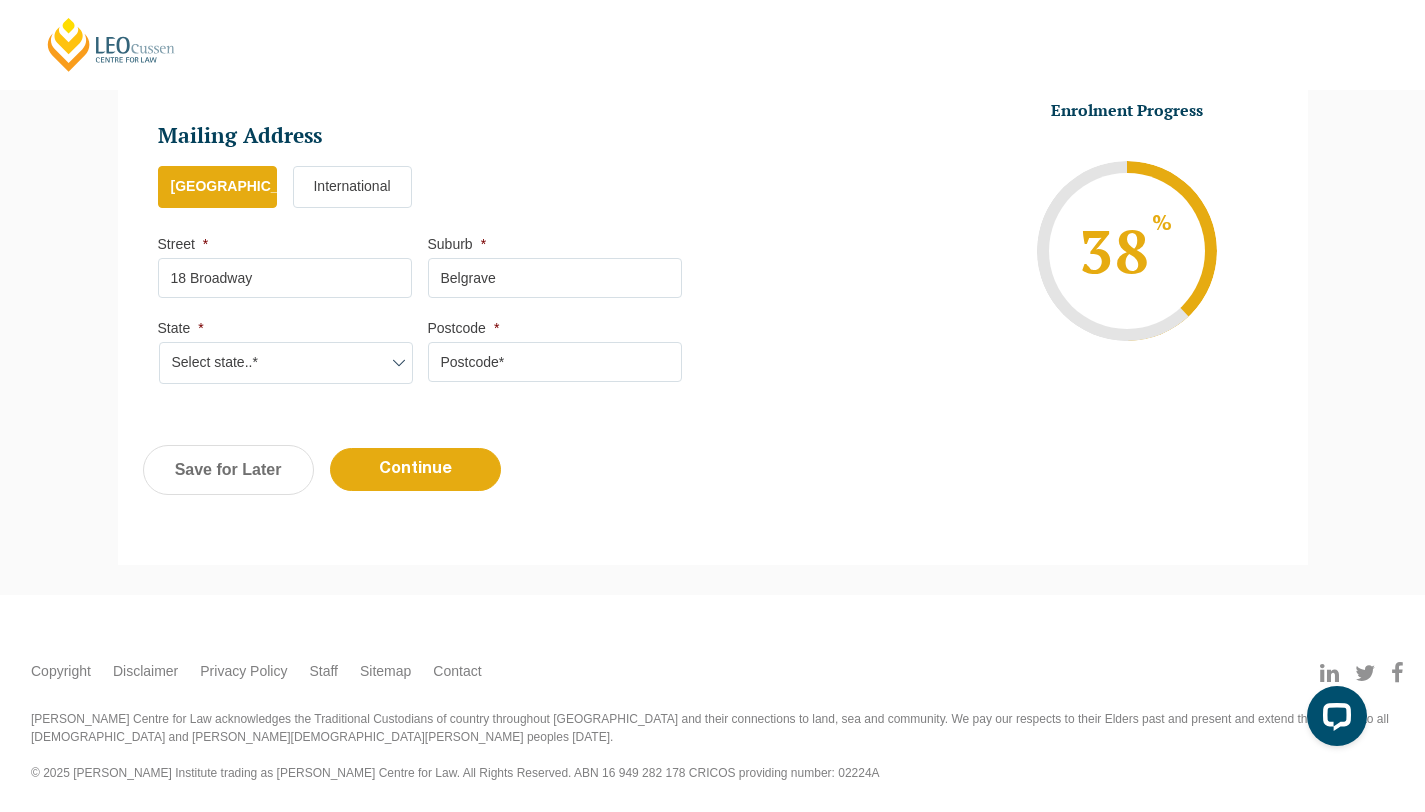 select on "VIC" 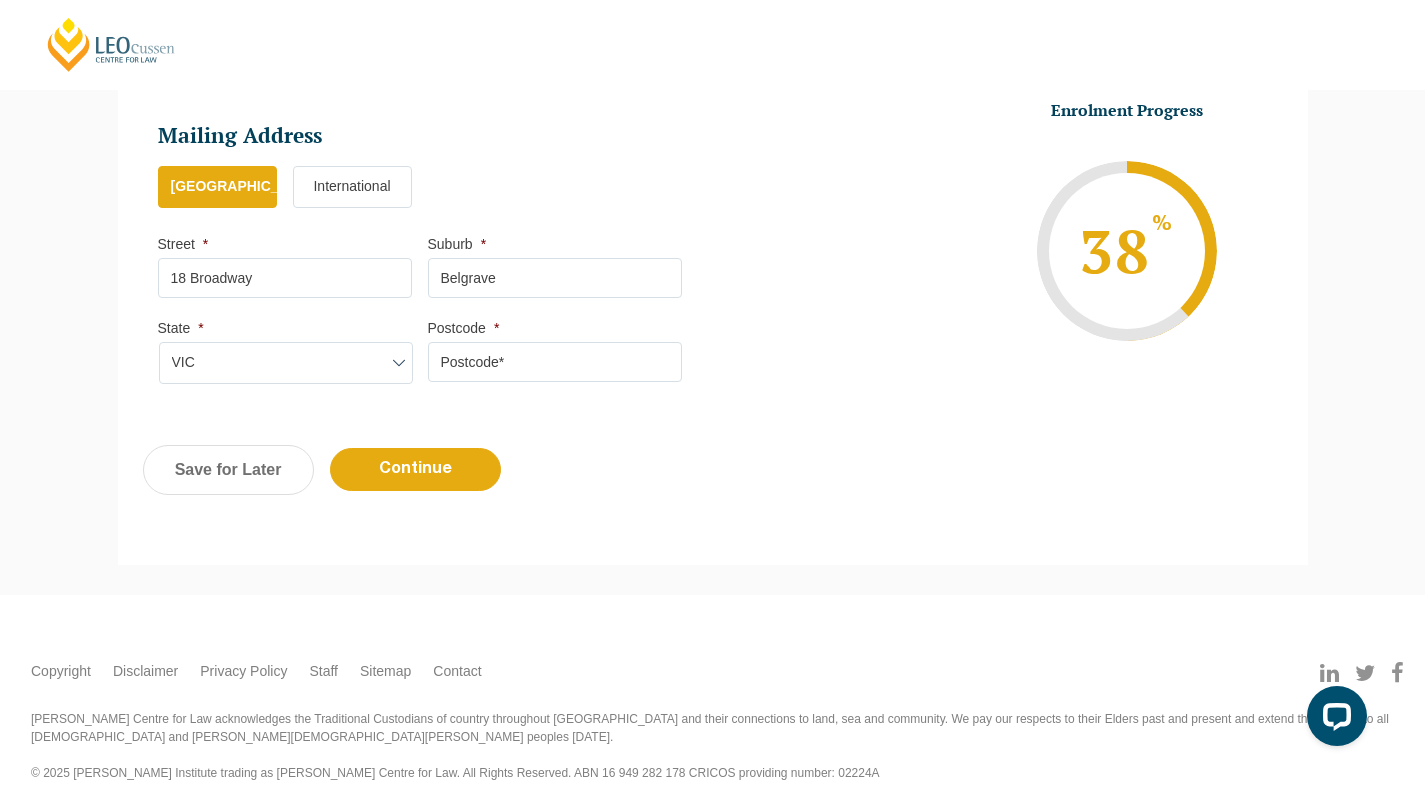type on "3160" 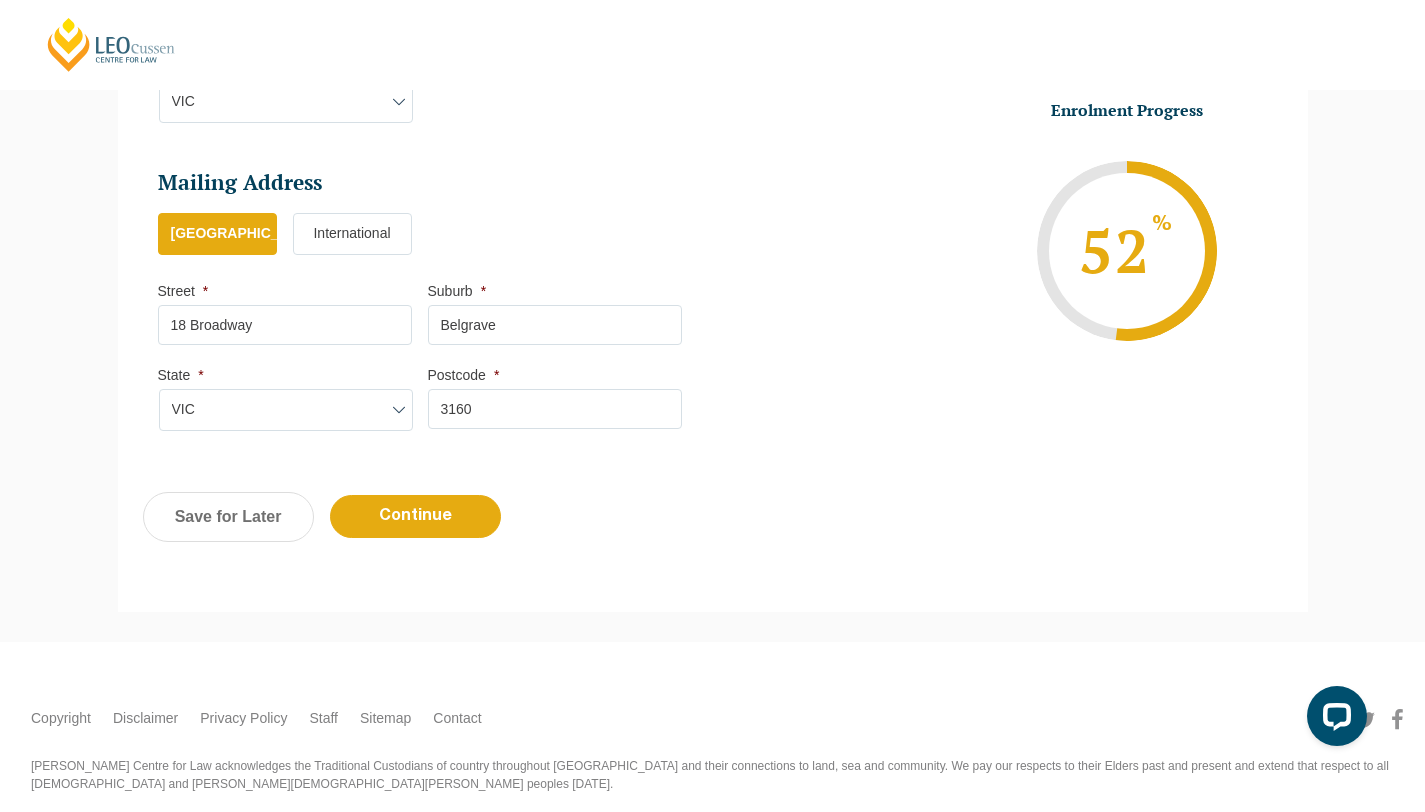 scroll, scrollTop: 1300, scrollLeft: 0, axis: vertical 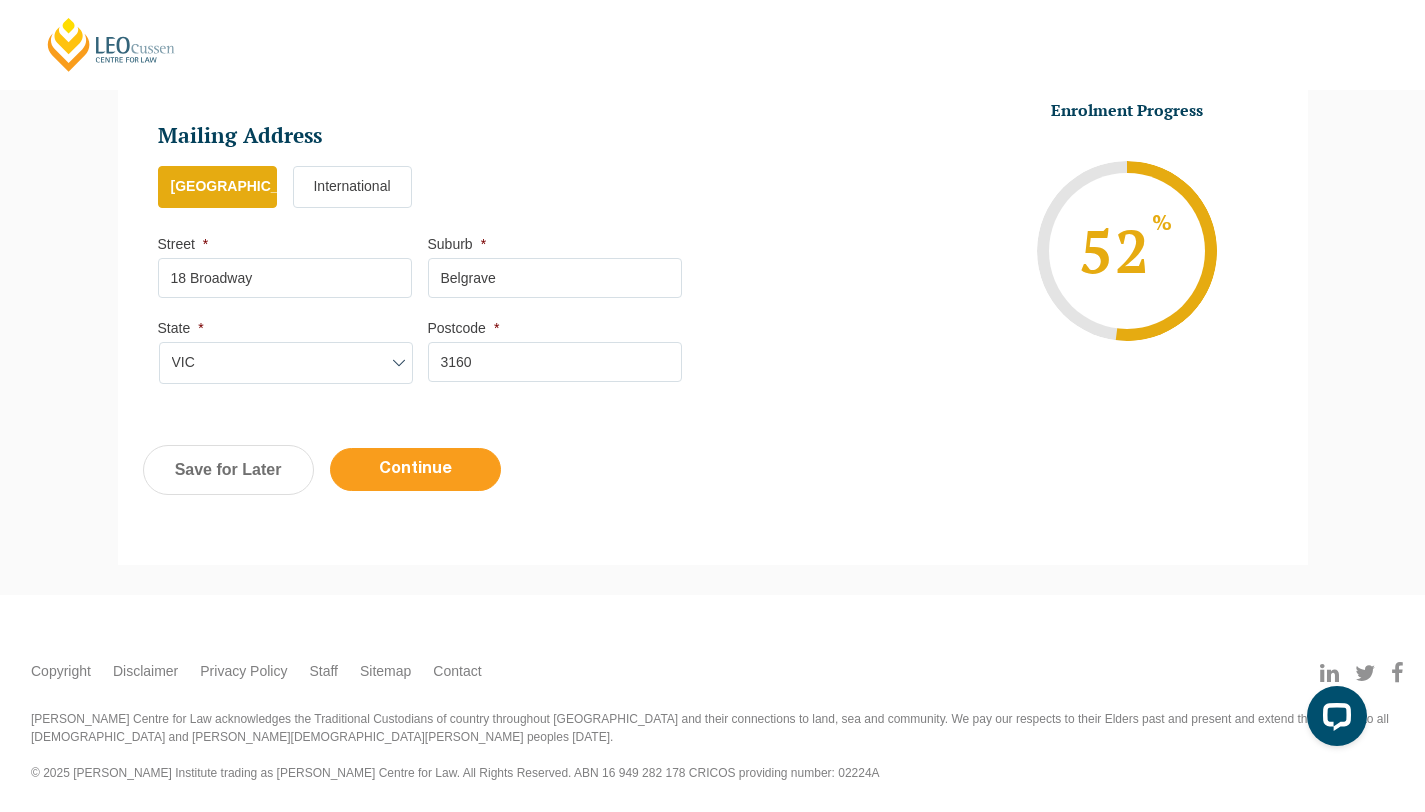 click on "Continue" at bounding box center [415, 469] 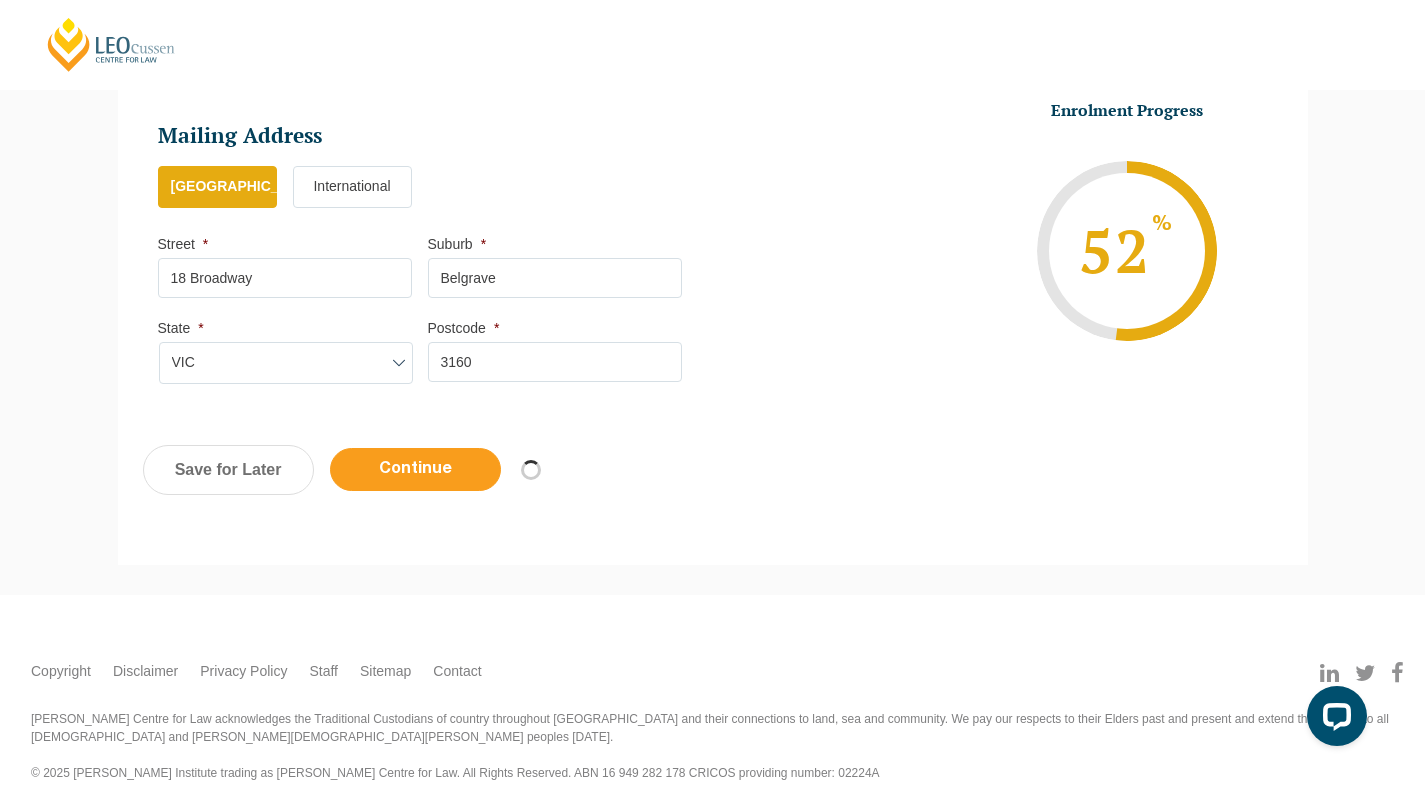 select on "Online Full Time Learning" 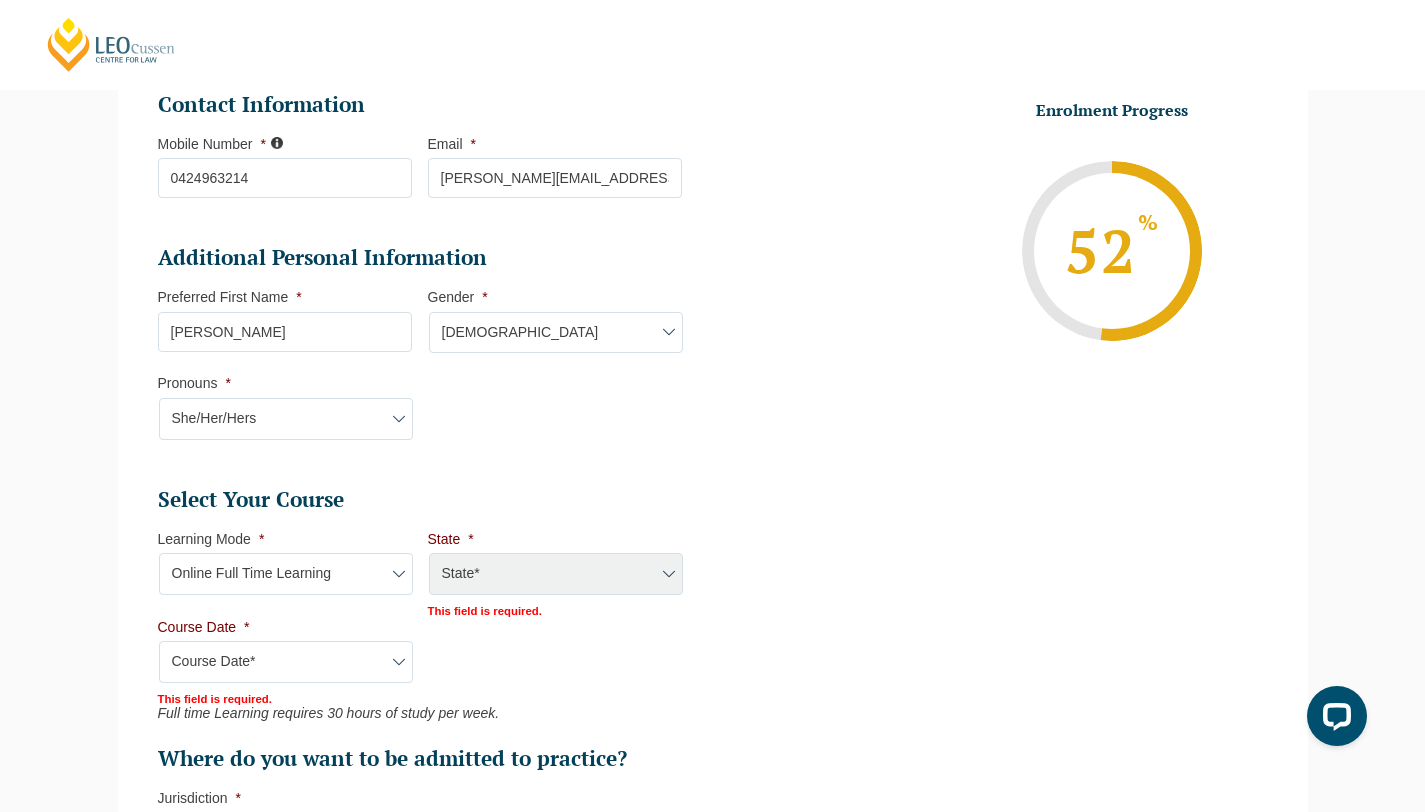 scroll, scrollTop: 681, scrollLeft: 0, axis: vertical 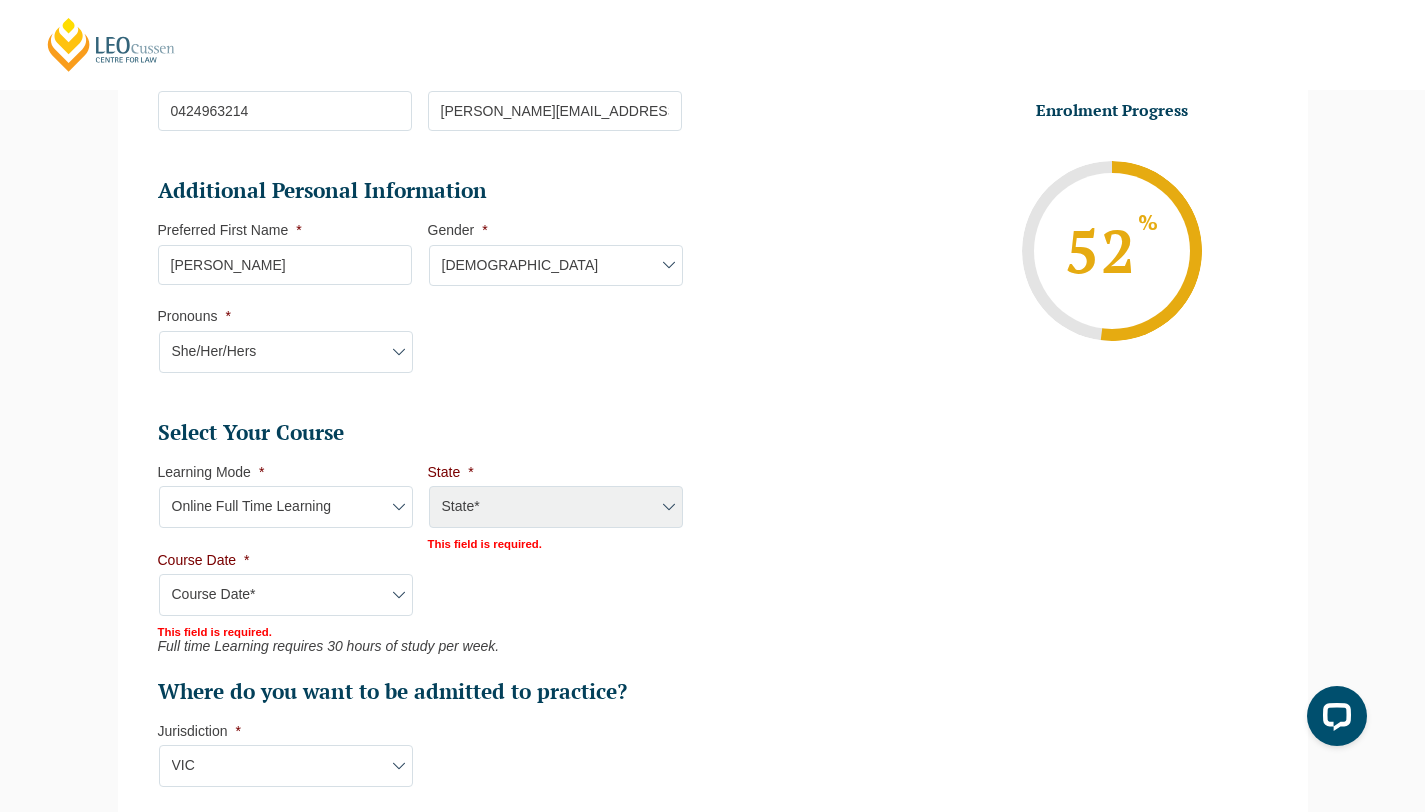click on "State* National (ACT/NSW, VIC, QLD, SA, WA)" at bounding box center (555, 508) 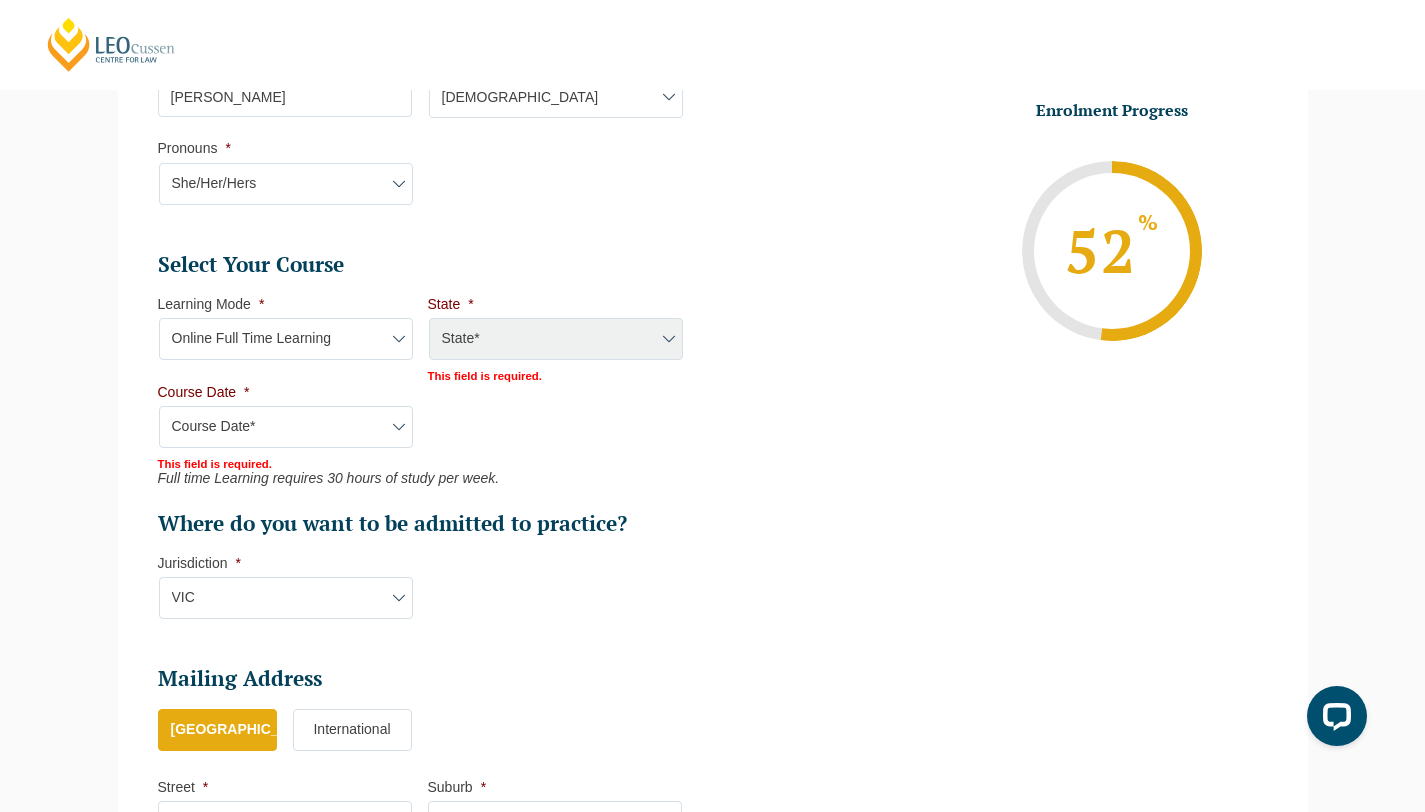 click on "Course Date* Maddocks 2024 December 2023 (04-12-2023 to 17-05-2024) May 2023 (22-05-2023 to 06-10-2023) November 2023 (27-11-2023 to 19-07-2024) September 2023 (25-09-2023 to 08-03-2024) January 2024 (29-01-2024 to 14-06-2024) January 2024 (29-01-2024 to 23-08-2024) February 2024 (26-02-2024 to 12-07-2024) March 2024 (04-03-2024 to 27-09-2024) March 2024 (25-03-2024 to 09-08-2024) May 2024 (20-05-2024 to 13-12-2024) June 2024 (11-06-2024 to 25-10-2024) July 2024 (01-07-2024 to 15-11-2024) August 2024 (29-07-2024 to 13-12-2024) September 2024 (09-09-2024 to 17-04-2025) September 2024 (16-09-2024 to 14-02-2025) December 2024 (09-12-2024 to 09-05-2025) January 2025 (28-Jan-2025 to 13-Jun-2025) August 2025 (04-Aug-2025 to 19-Dec-2025) September 2025 (22-Sep-2025 to 20-Feb-2026) February 2025 (17-Feb-2025 to 04-Jul-2025) December 2025 (08-Dec-2025 to 16-May-2026) March 2025 (24-Mar-2025 to 08-Aug-2025) June 2025 (23-Jun-2025 to 07-Nov-2025) March 2025 (31-Mar-2025 to 24-Oct-2025) Maddocks 2025 Gadens 2025 ABL 2025" at bounding box center [286, 427] 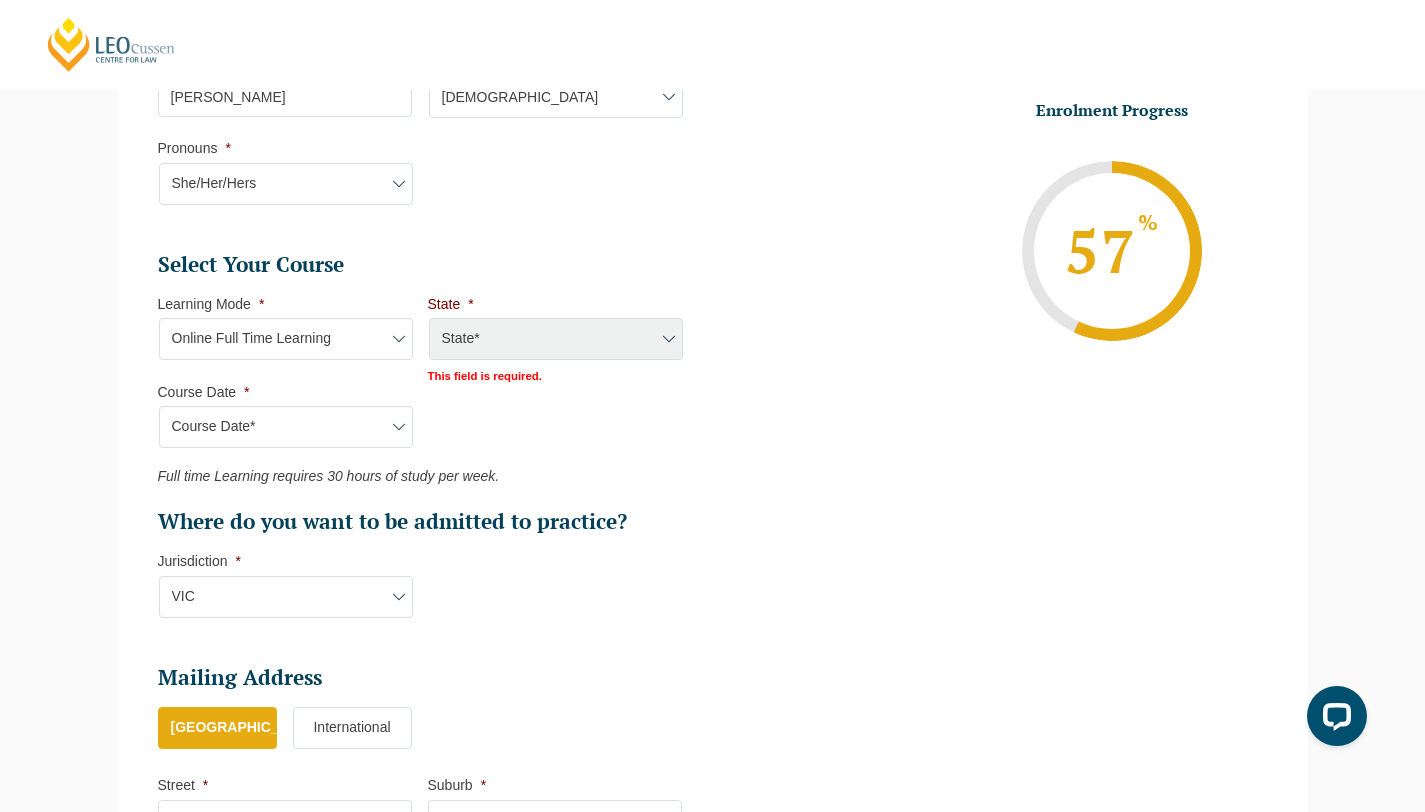 click on "State * State* National (ACT/NSW, VIC, QLD, SA, WA) This field is required." at bounding box center [563, 339] 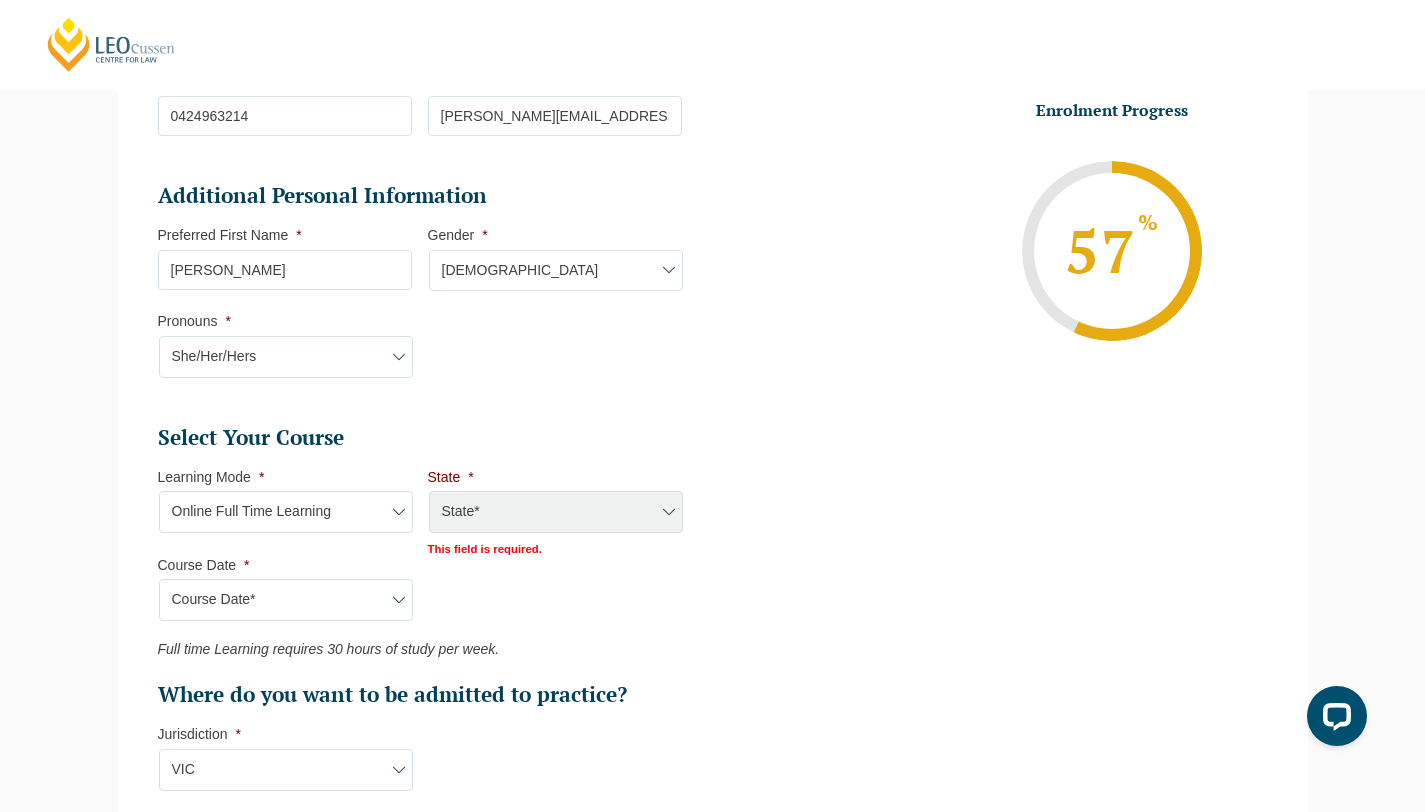 scroll, scrollTop: 675, scrollLeft: 0, axis: vertical 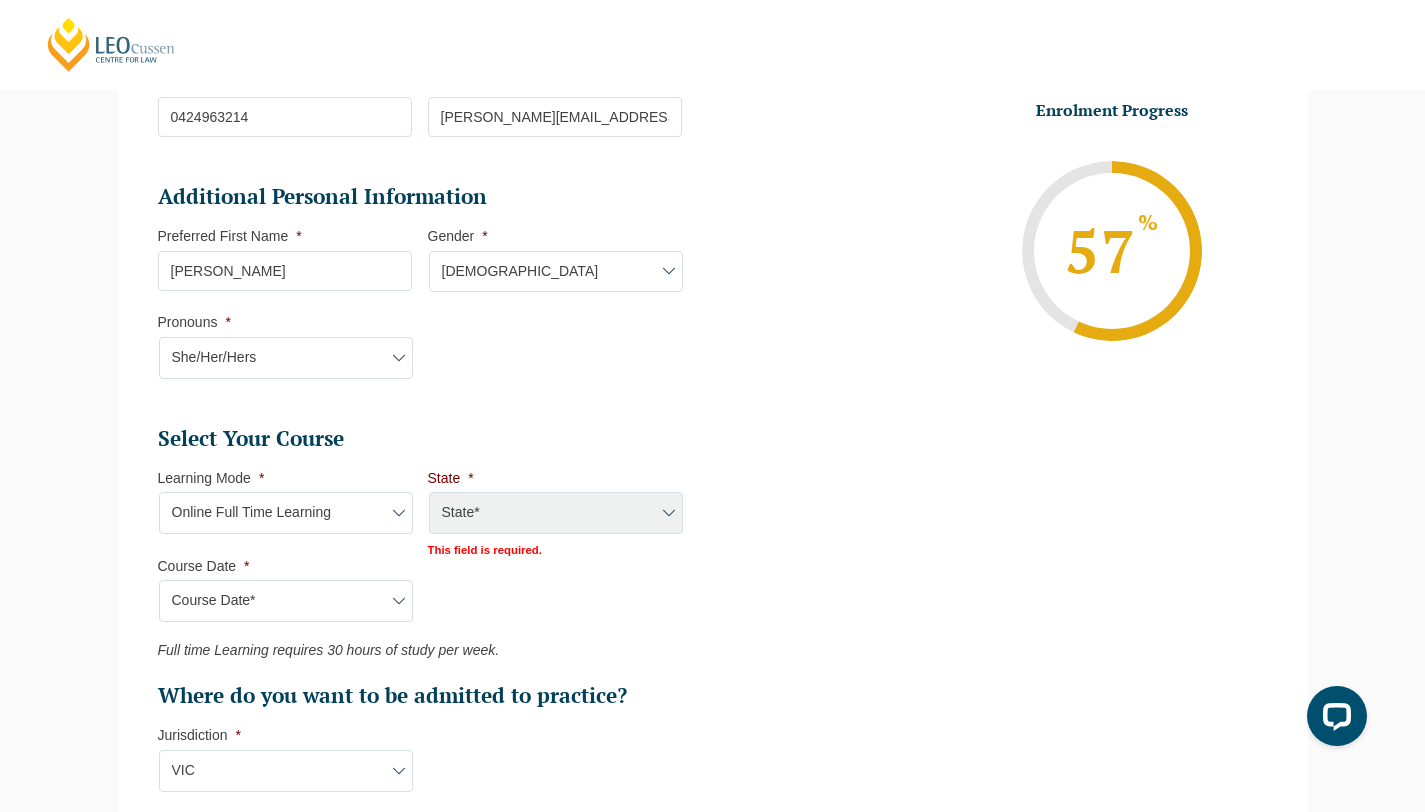 click on "State* National (ACT/NSW, VIC, QLD, SA, WA)" at bounding box center (555, 514) 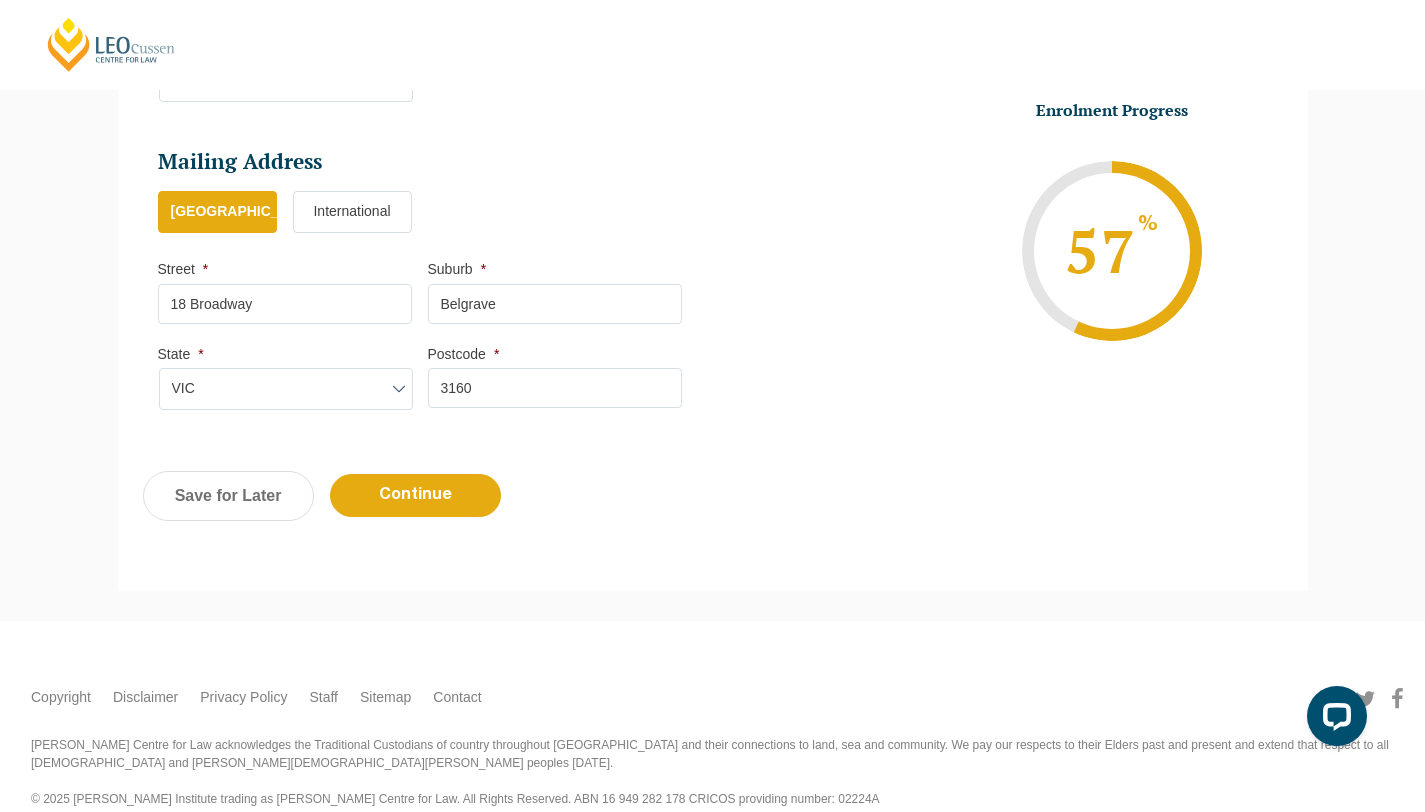 scroll, scrollTop: 1394, scrollLeft: 0, axis: vertical 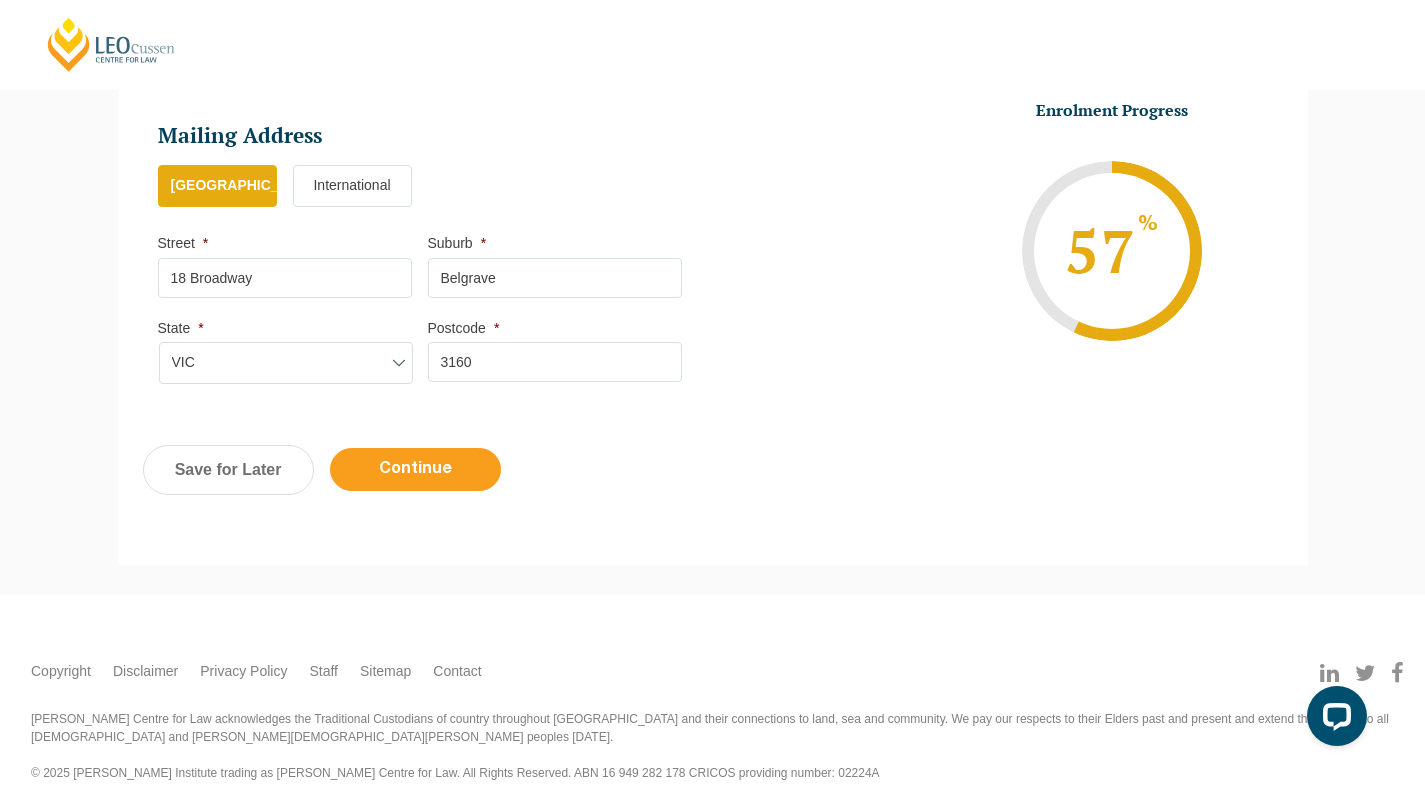 click on "Continue" at bounding box center (415, 469) 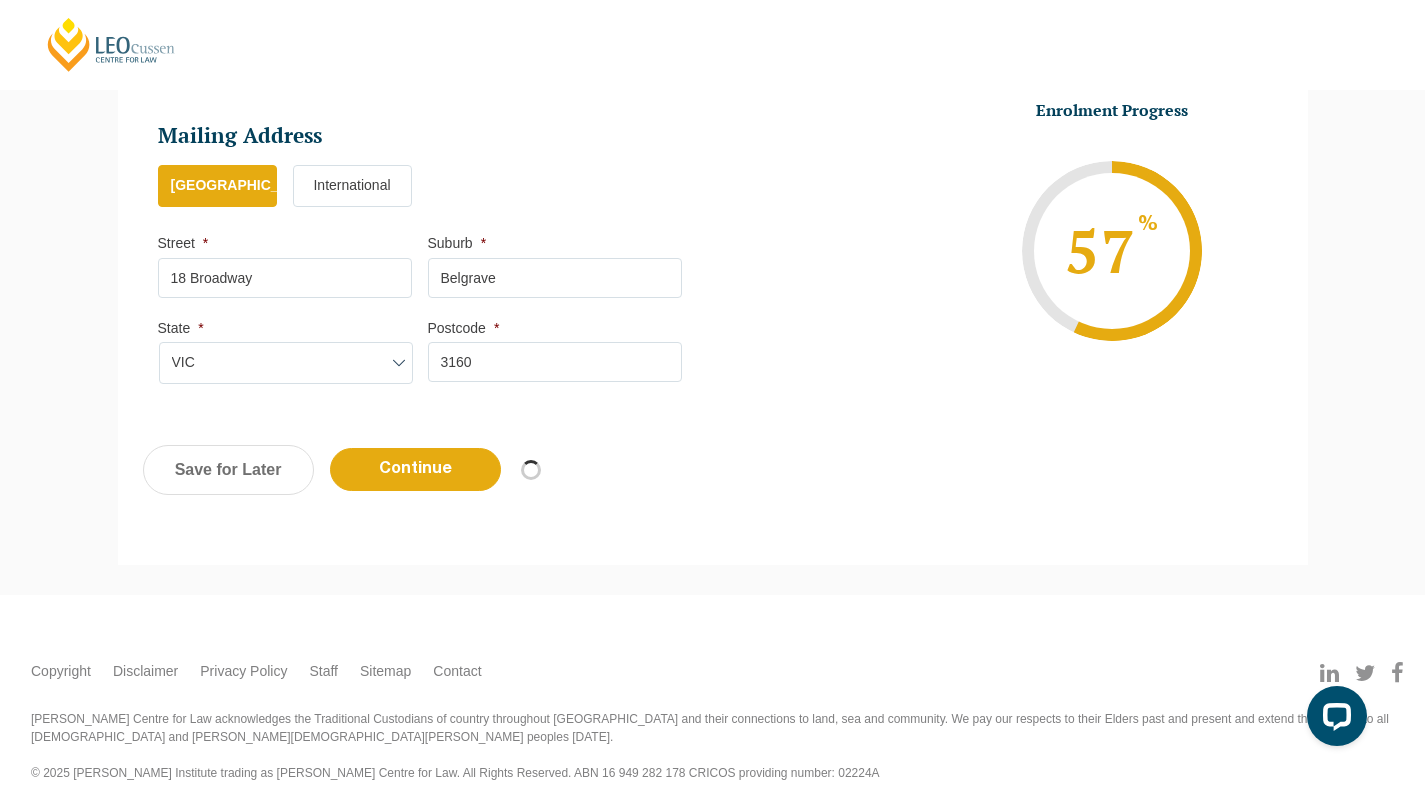 select on "Online Full Time Learning" 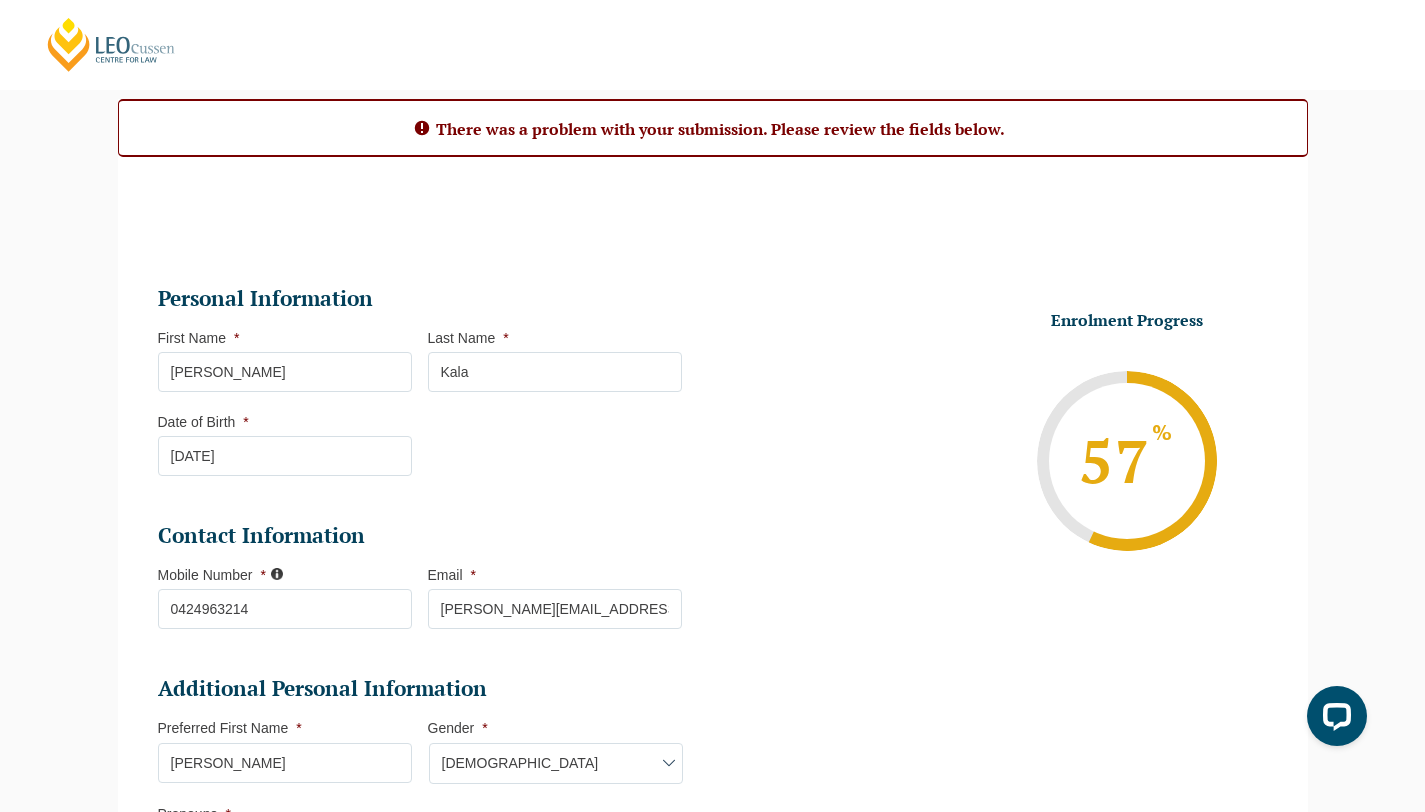 scroll, scrollTop: 186, scrollLeft: 0, axis: vertical 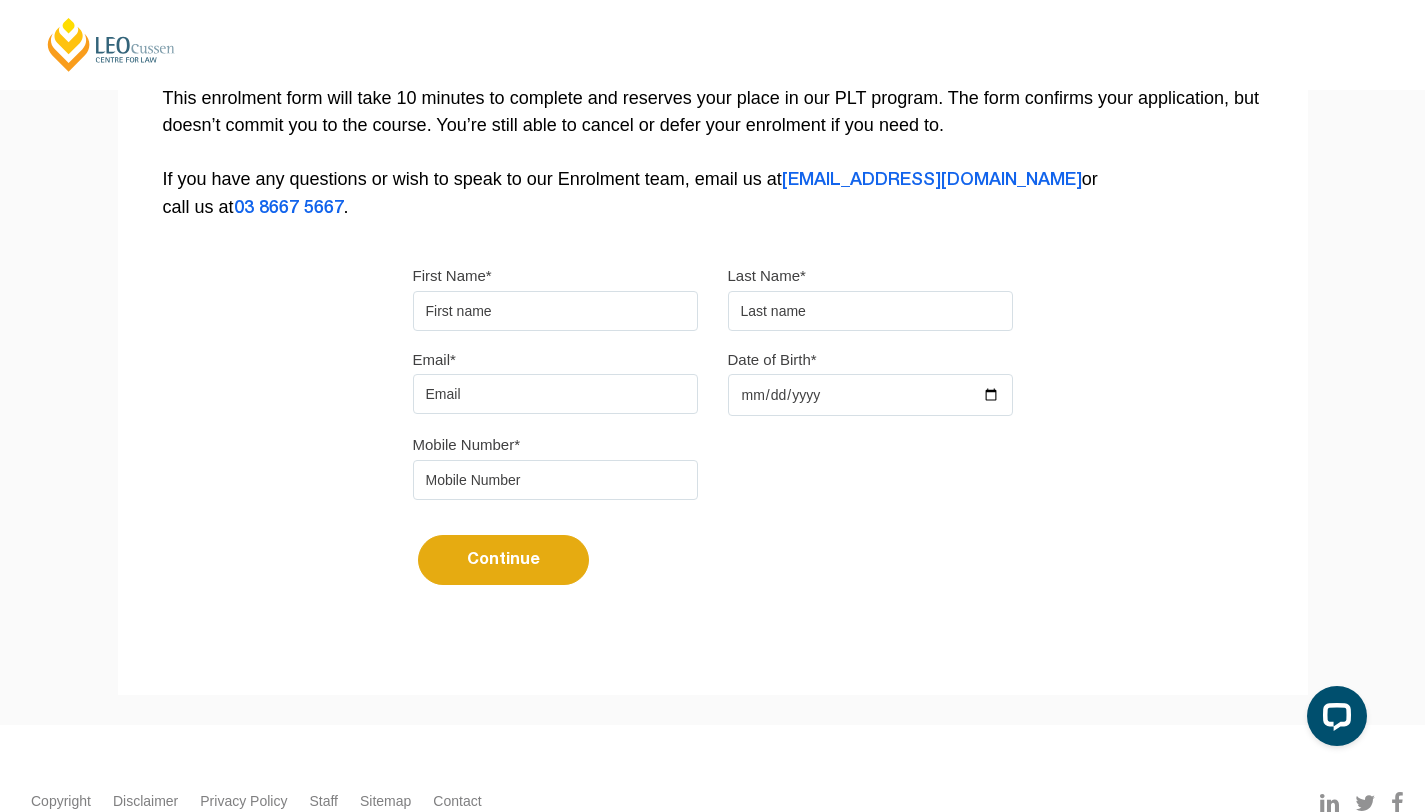 click on "First Name*" at bounding box center [555, 311] 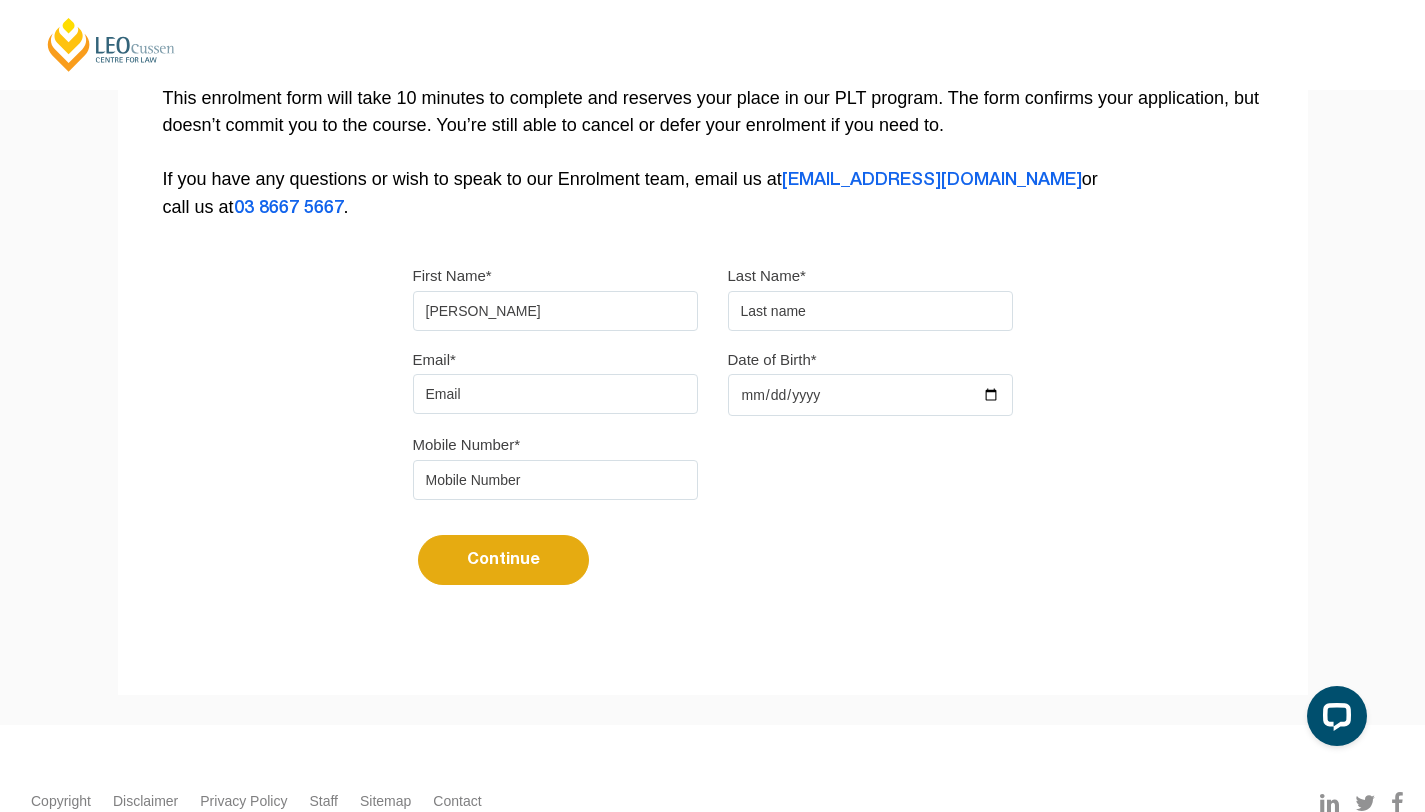 type on "Kala" 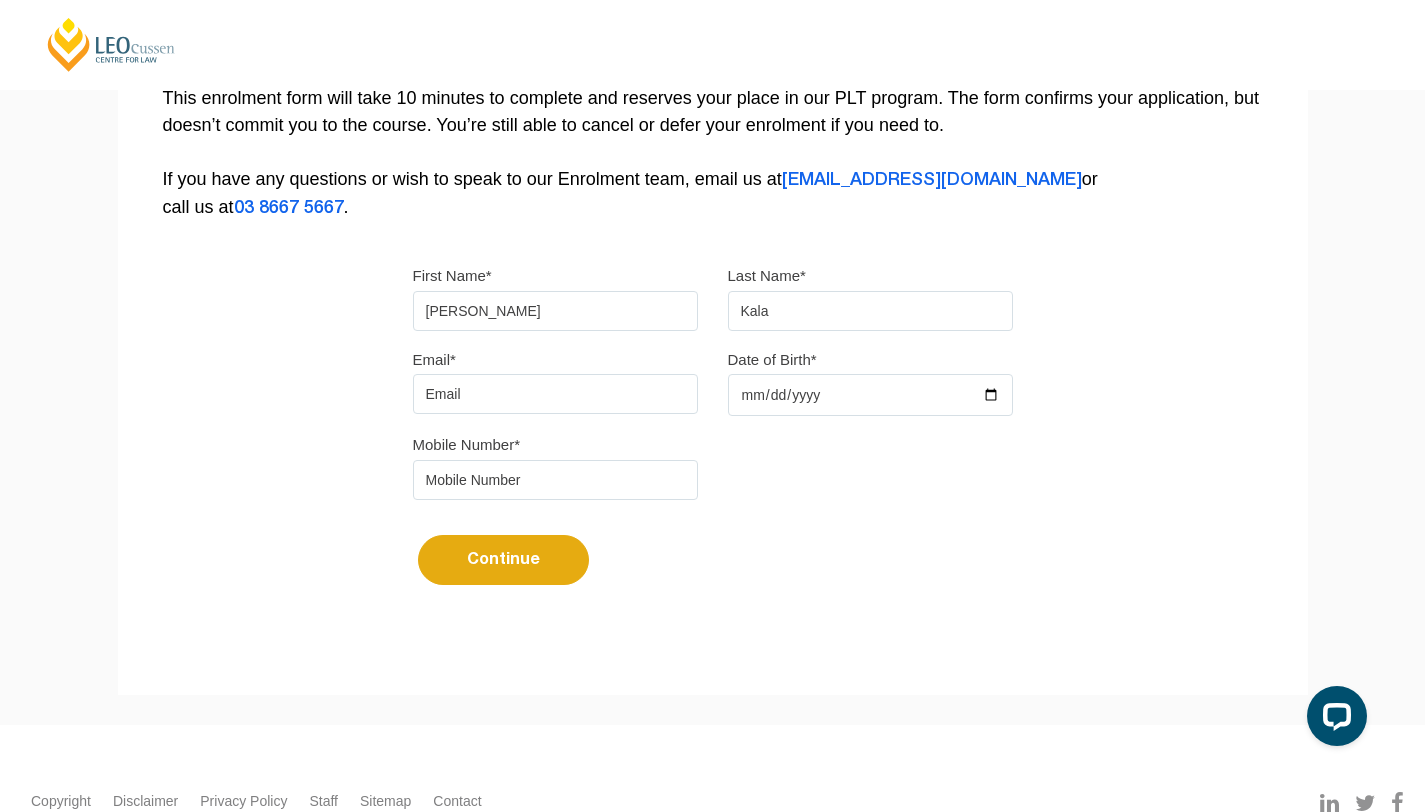 type on "sanjana.kala2911@gmail.com" 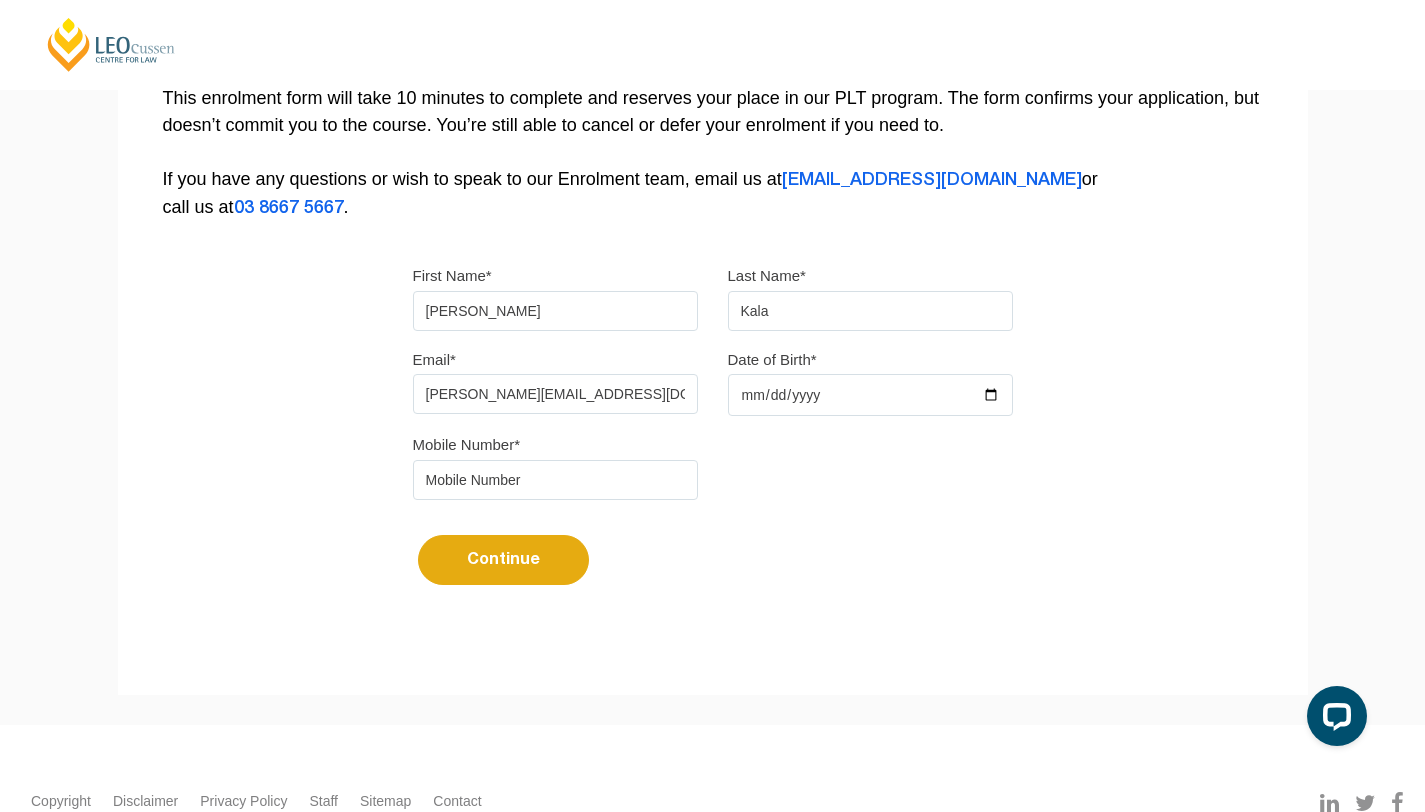 type on "0424963214" 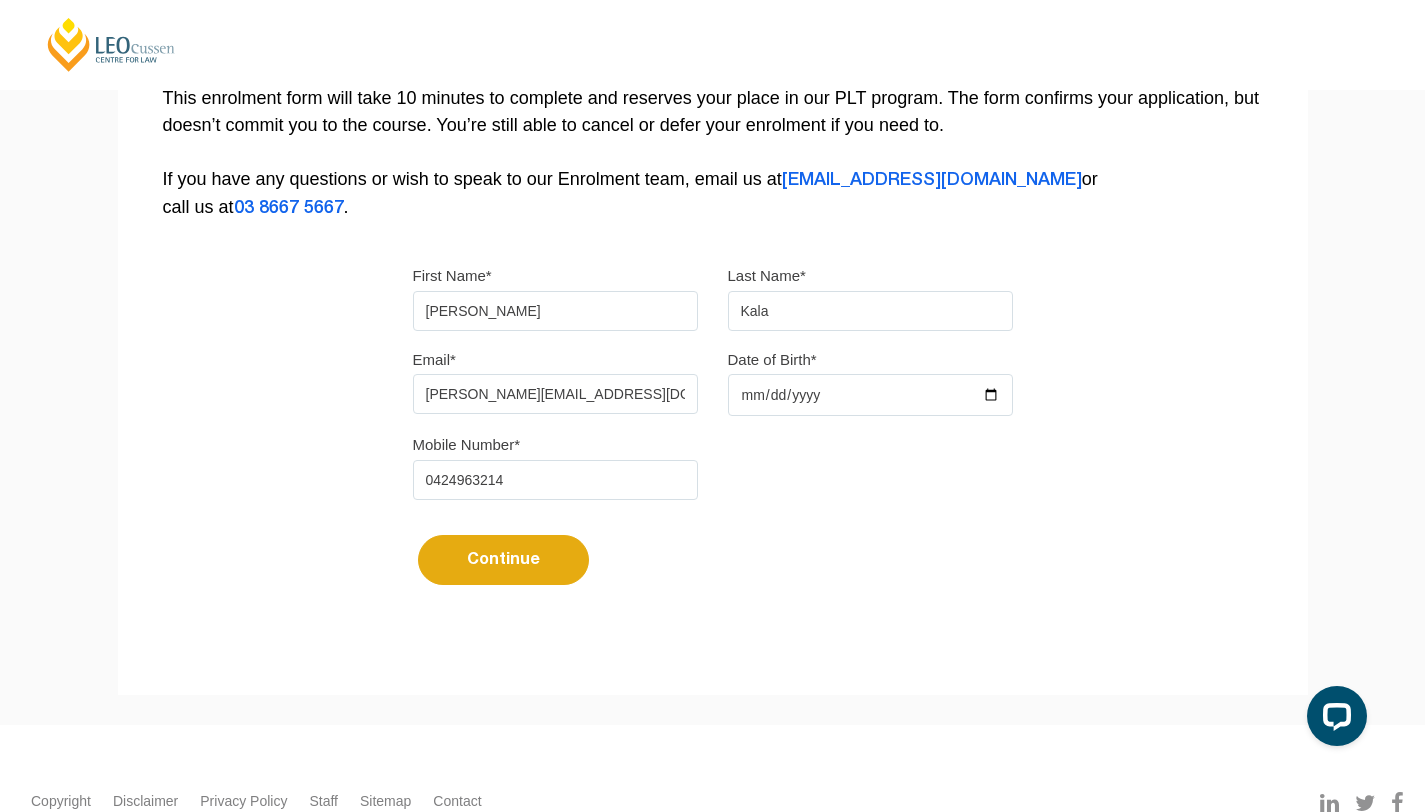 click on "Date of Birth*" at bounding box center [870, 395] 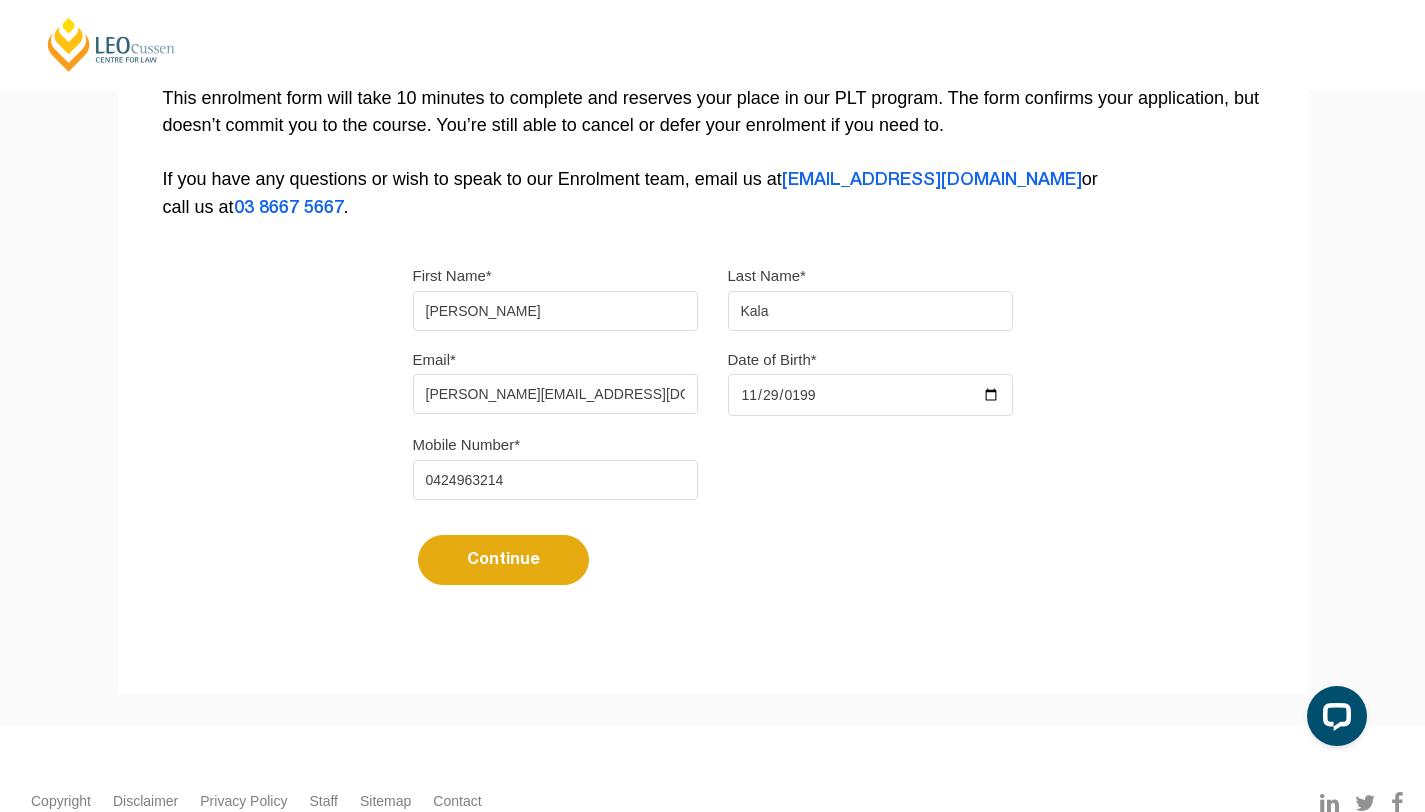 type on "1994-11-29" 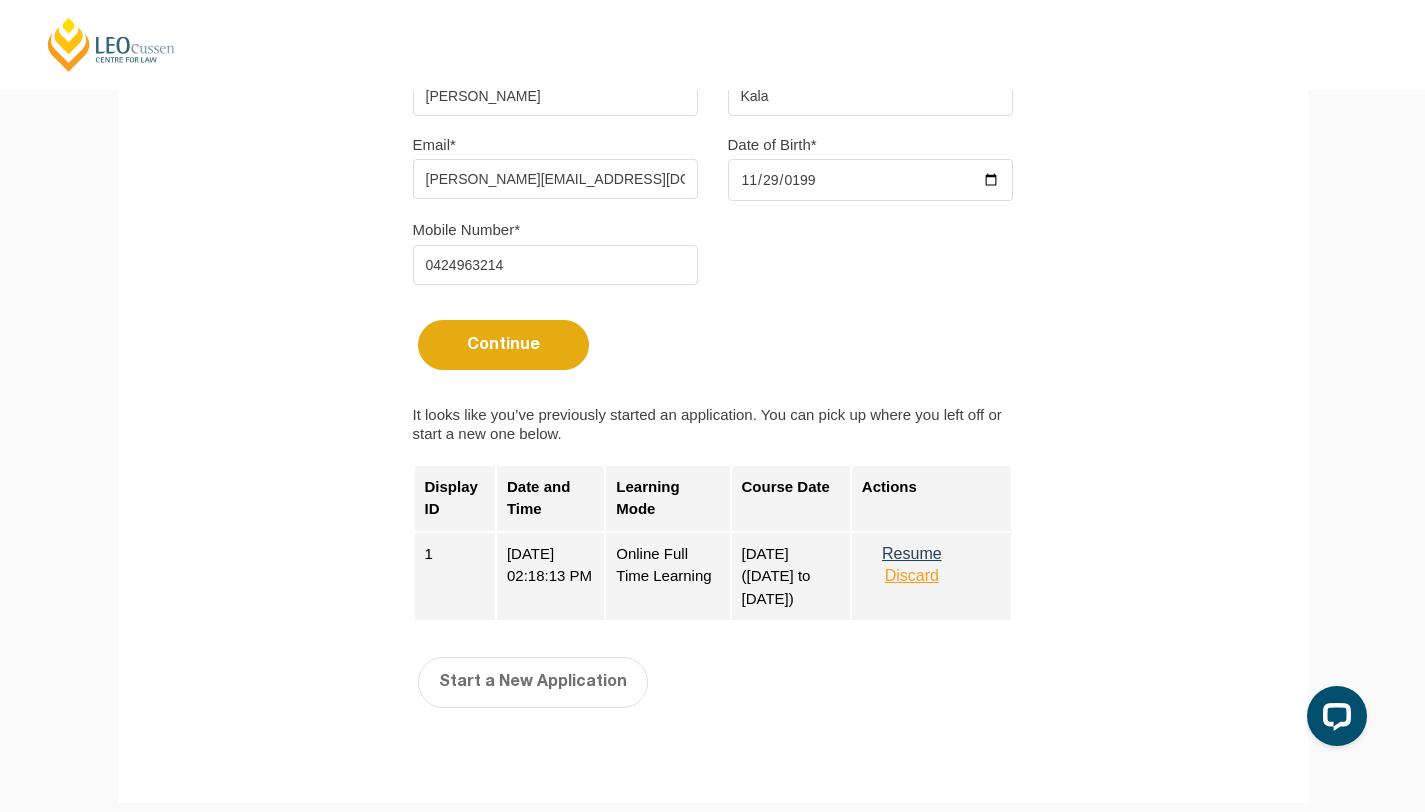 scroll, scrollTop: 639, scrollLeft: 0, axis: vertical 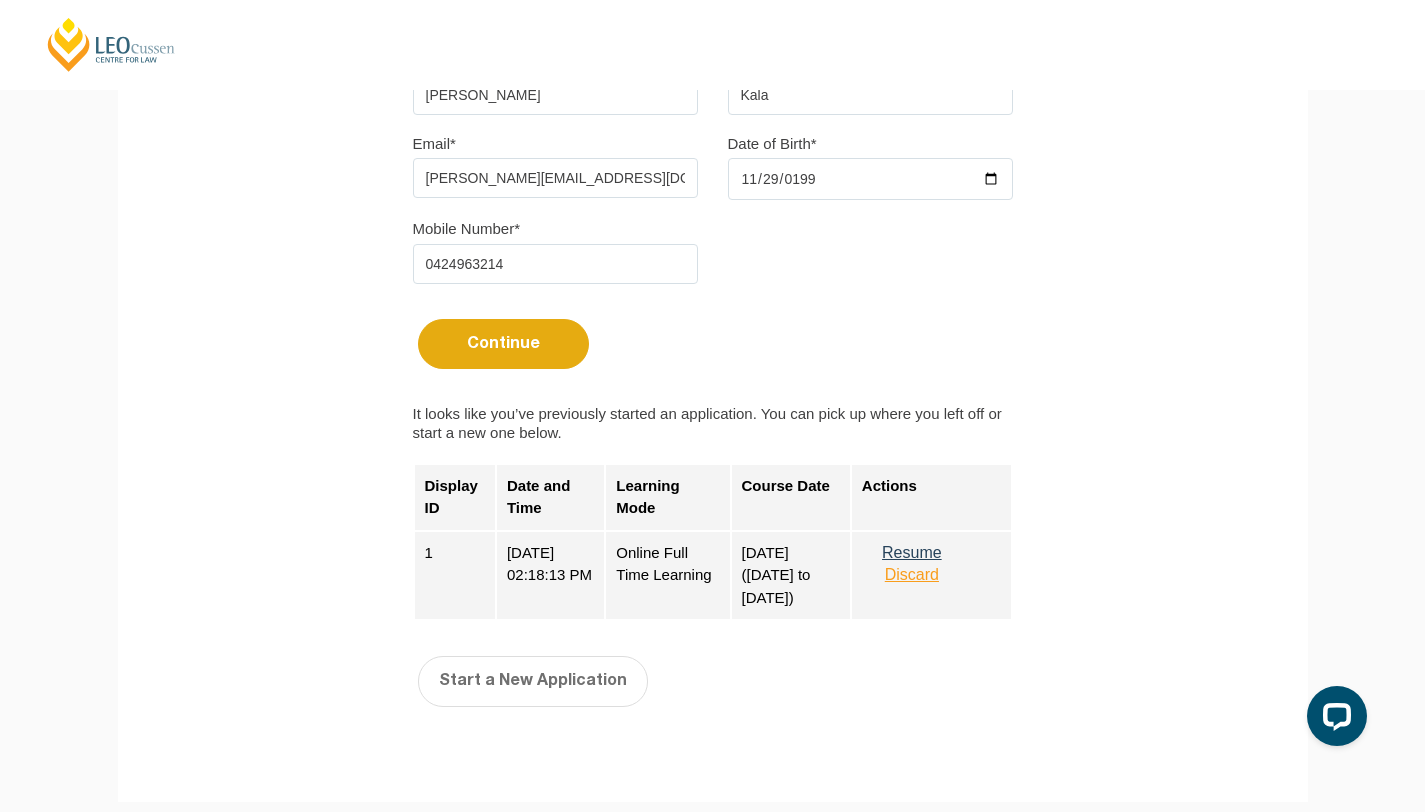 click on "Resume" at bounding box center (912, 553) 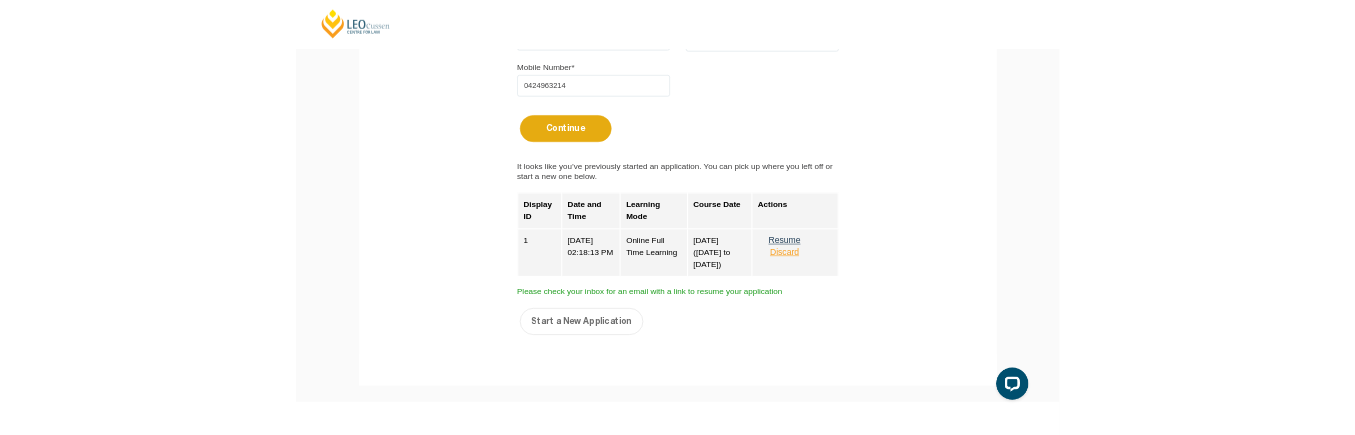 scroll, scrollTop: 757, scrollLeft: 0, axis: vertical 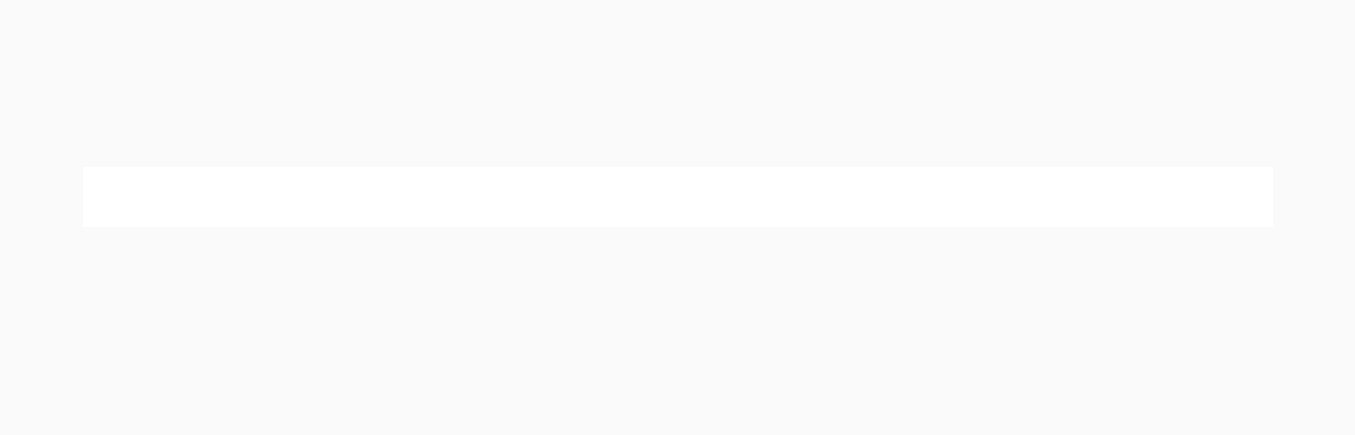 select on "Online Full Time Learning" 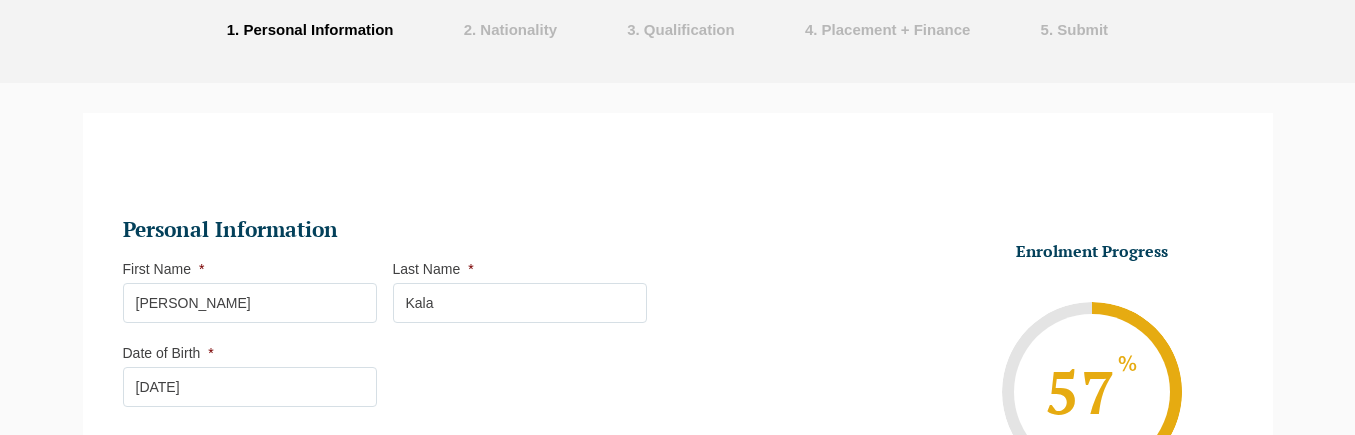 scroll, scrollTop: 173, scrollLeft: 0, axis: vertical 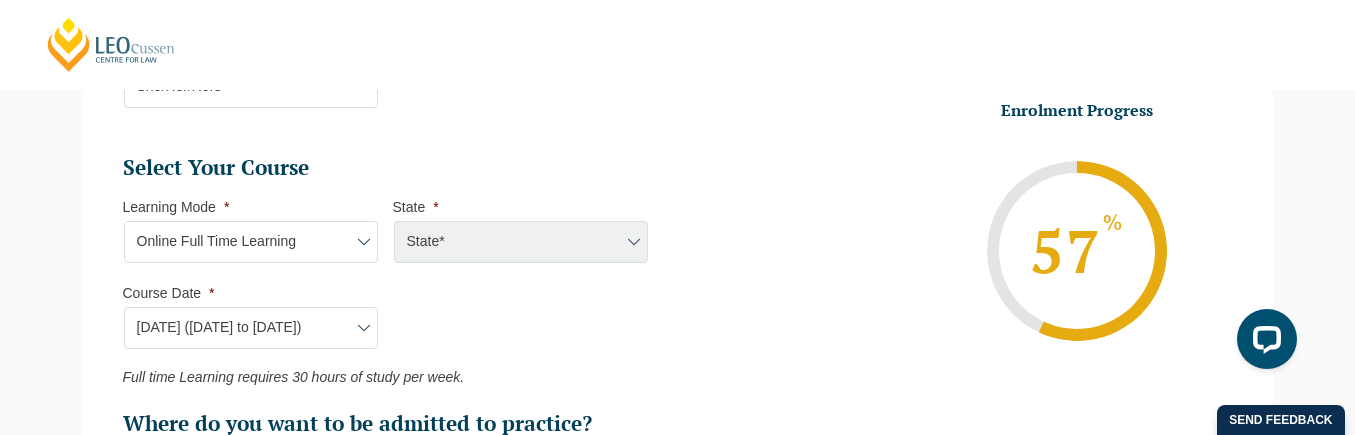 click on "State* National (ACT/NSW, VIC, QLD, SA, WA)" at bounding box center (520, 242) 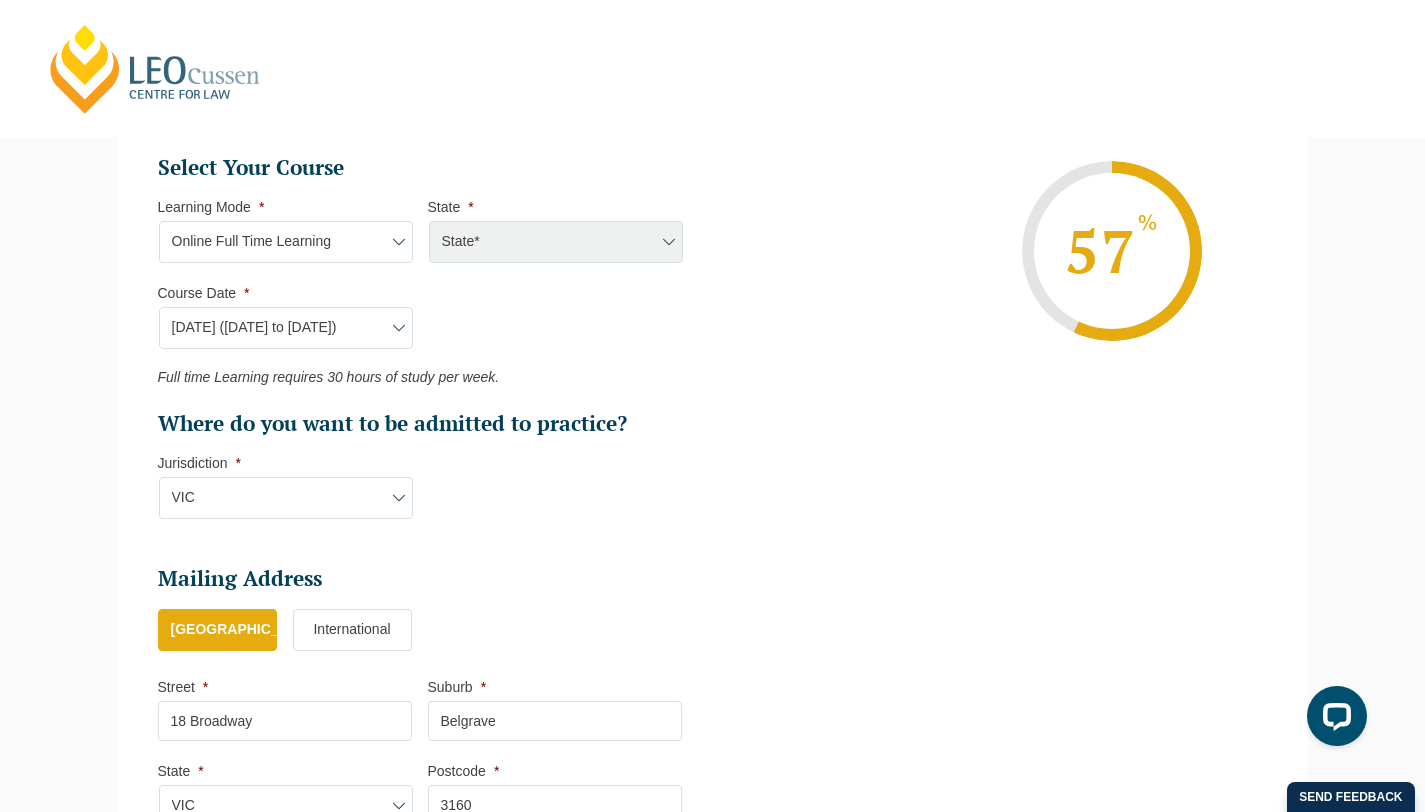 click on "Select Your Course This field is hidden when viewing the form Only for Flinder Only for Flinder flindersPLT flindersPLTpartprograms Learning Mode * Learning Mode* Online Full Time Learning Online Part Time Learning Blended Full Time Learning Blended Part Time Learning Onsite Full Time Learning State * State* National (ACT/NSW, VIC, QLD, SA, WA) Flinders Topic Code * Flinders Topic Code LLAW7004 LLAW8306 Flinders Topic Code multi * LLAW7000 LLAW7001 LLAW7002 LLAW7003 Hold down the ctrl or shift button to select multiple options. This field is hidden when viewing the form Flinders Topic Code multi salesforce * LLAW7000 LLAW7001 LLAW7002 LLAW7003 LLAW7004 LLAW8306 Hold down the ctrl or shift button to select multiple options. Course Date * Course Date* Maddocks 2024 December 2023 (04-12-2023 to 17-05-2024) May 2023 (22-05-2023 to 06-10-2023) November 2023 (27-11-2023 to 19-07-2024) September 2023 (25-09-2023 to 08-03-2024) January 2024 (29-01-2024 to 14-06-2024) January 2024 (29-01-2024 to 23-08-2024) ABL 2025 *" at bounding box center [428, 347] 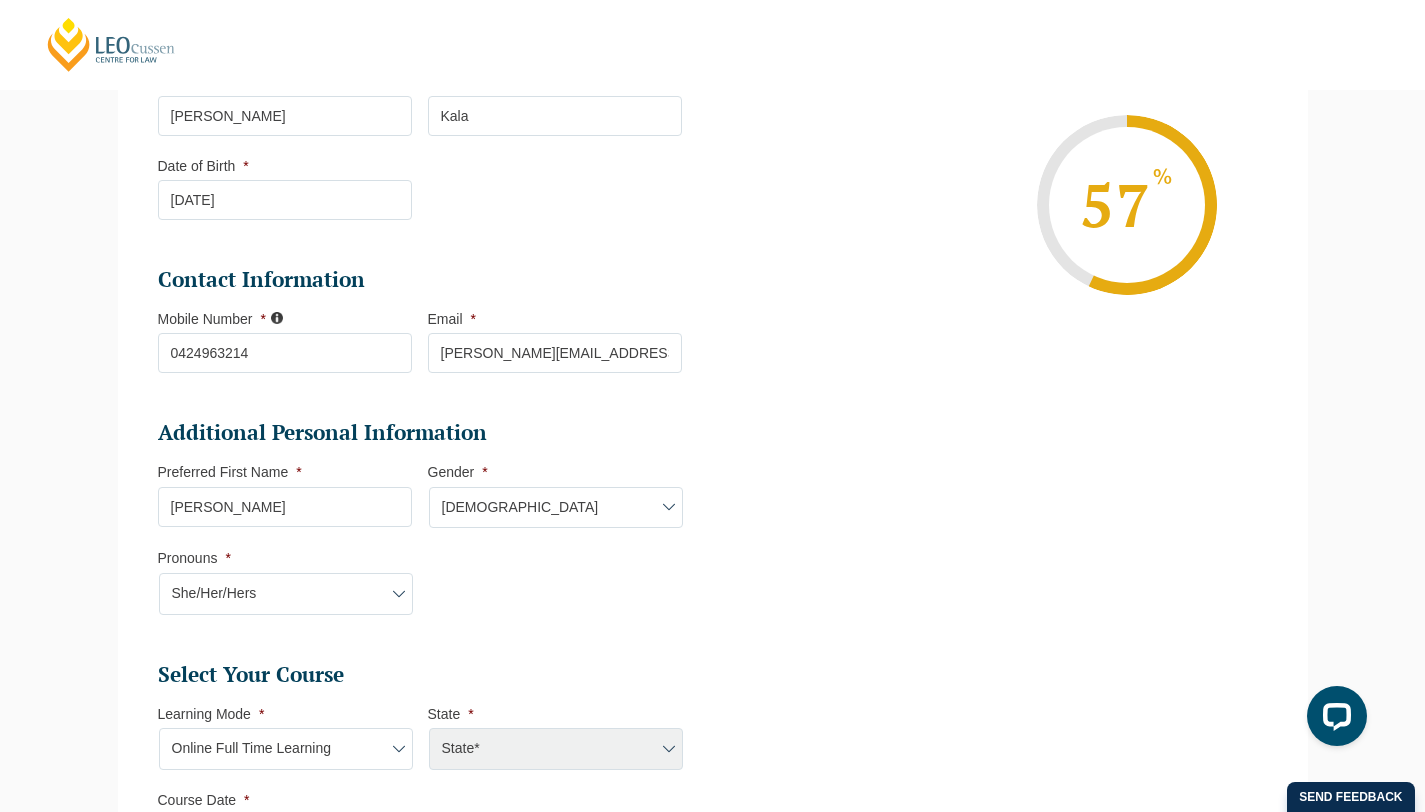 scroll, scrollTop: 0, scrollLeft: 0, axis: both 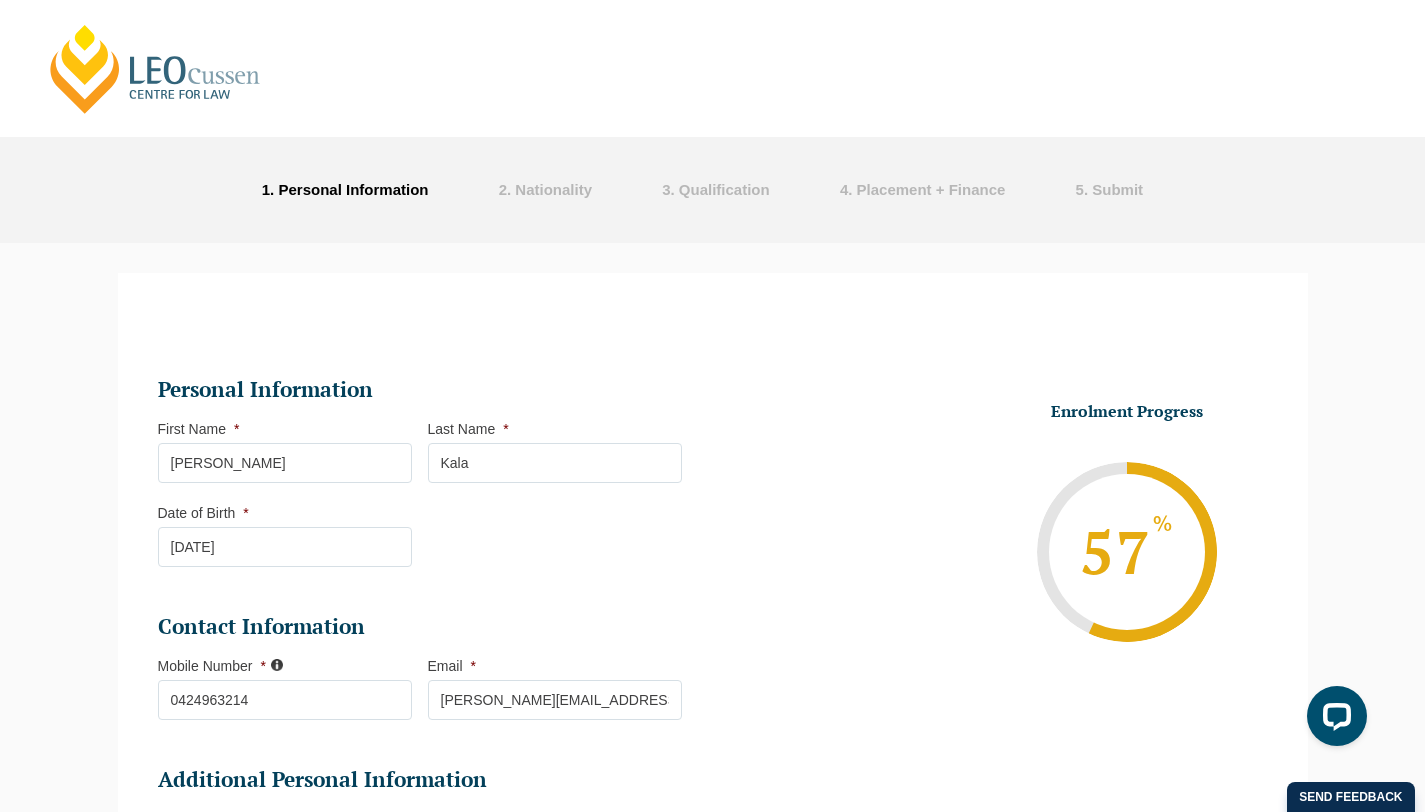 click on ". Nationality" at bounding box center (549, 189) 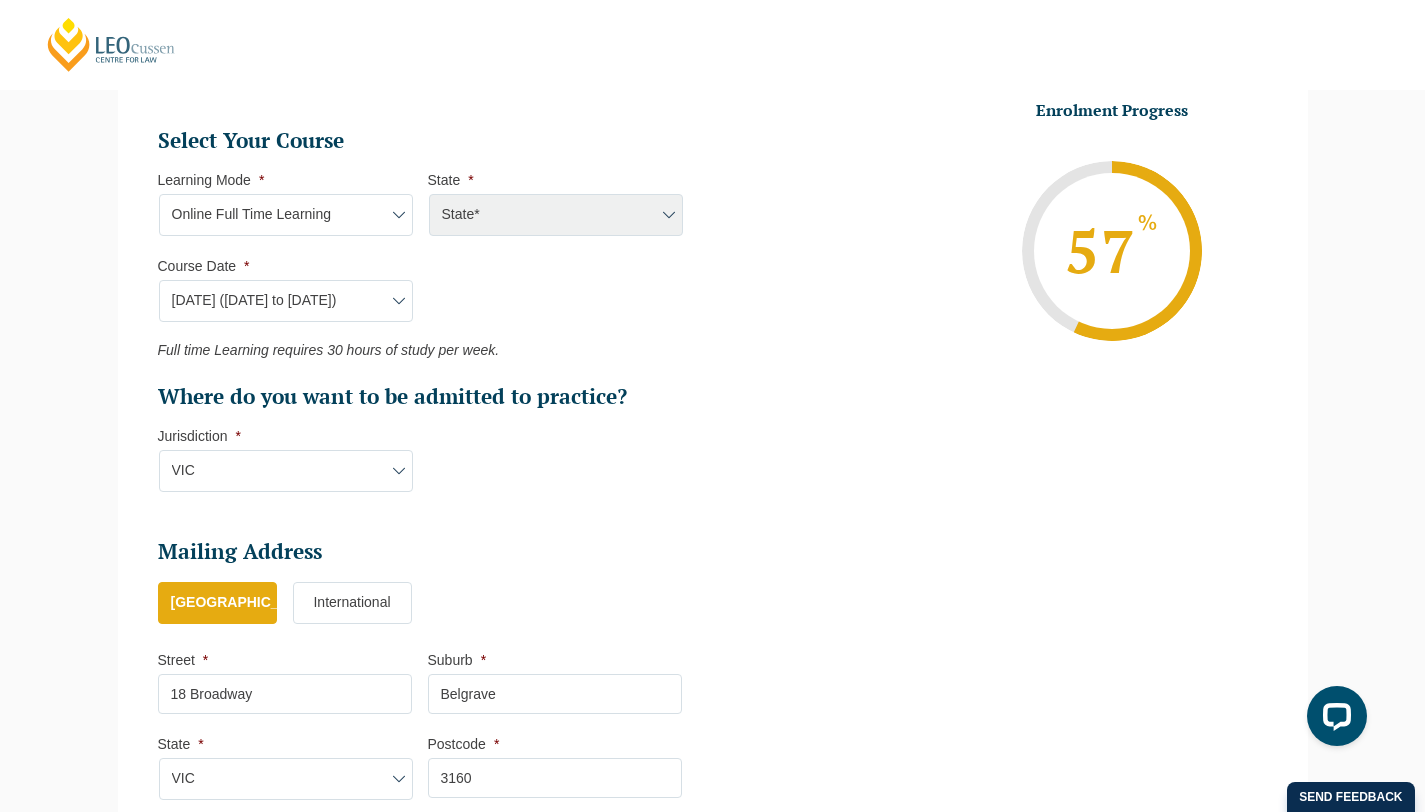 scroll, scrollTop: 1300, scrollLeft: 0, axis: vertical 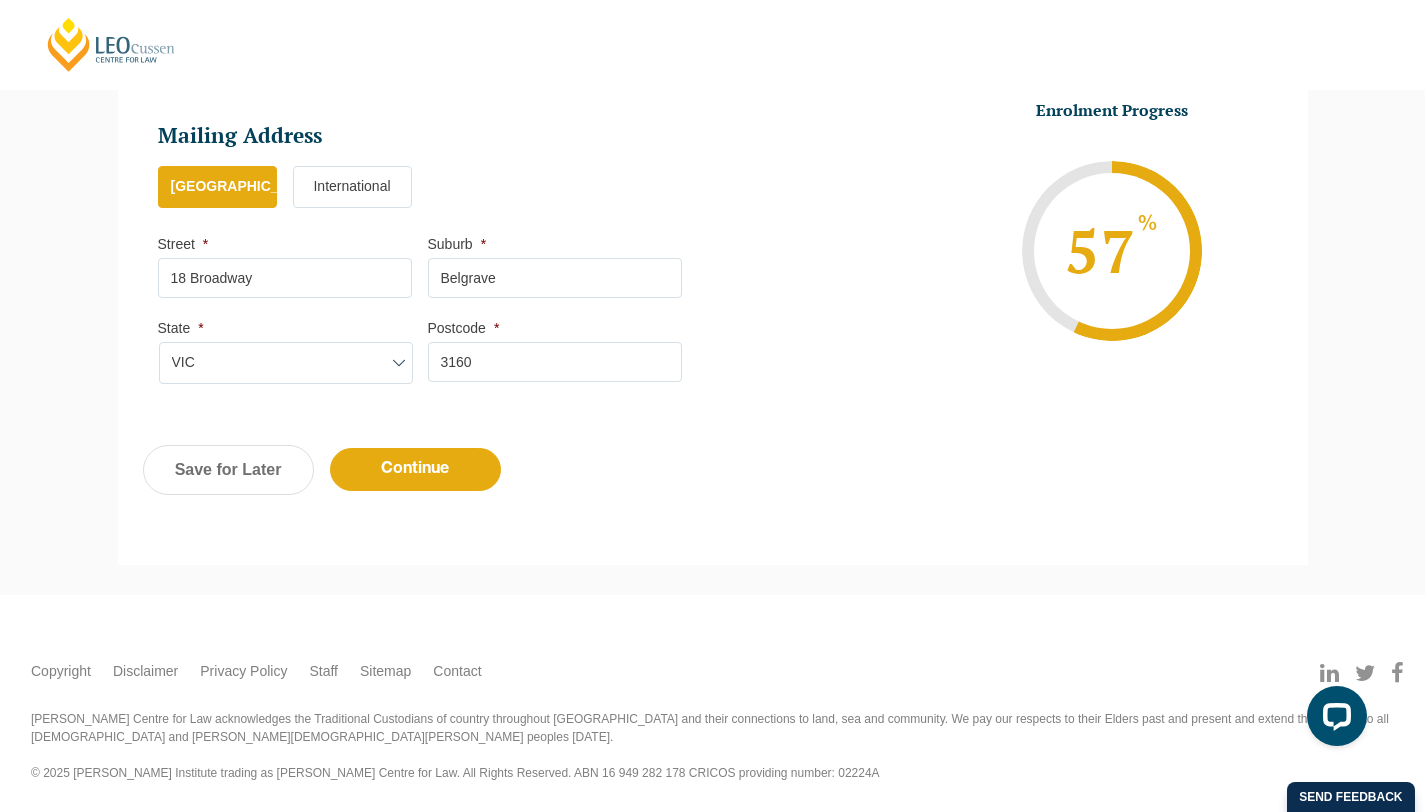 click on "Previous   Continue    Save for Later" at bounding box center (713, 480) 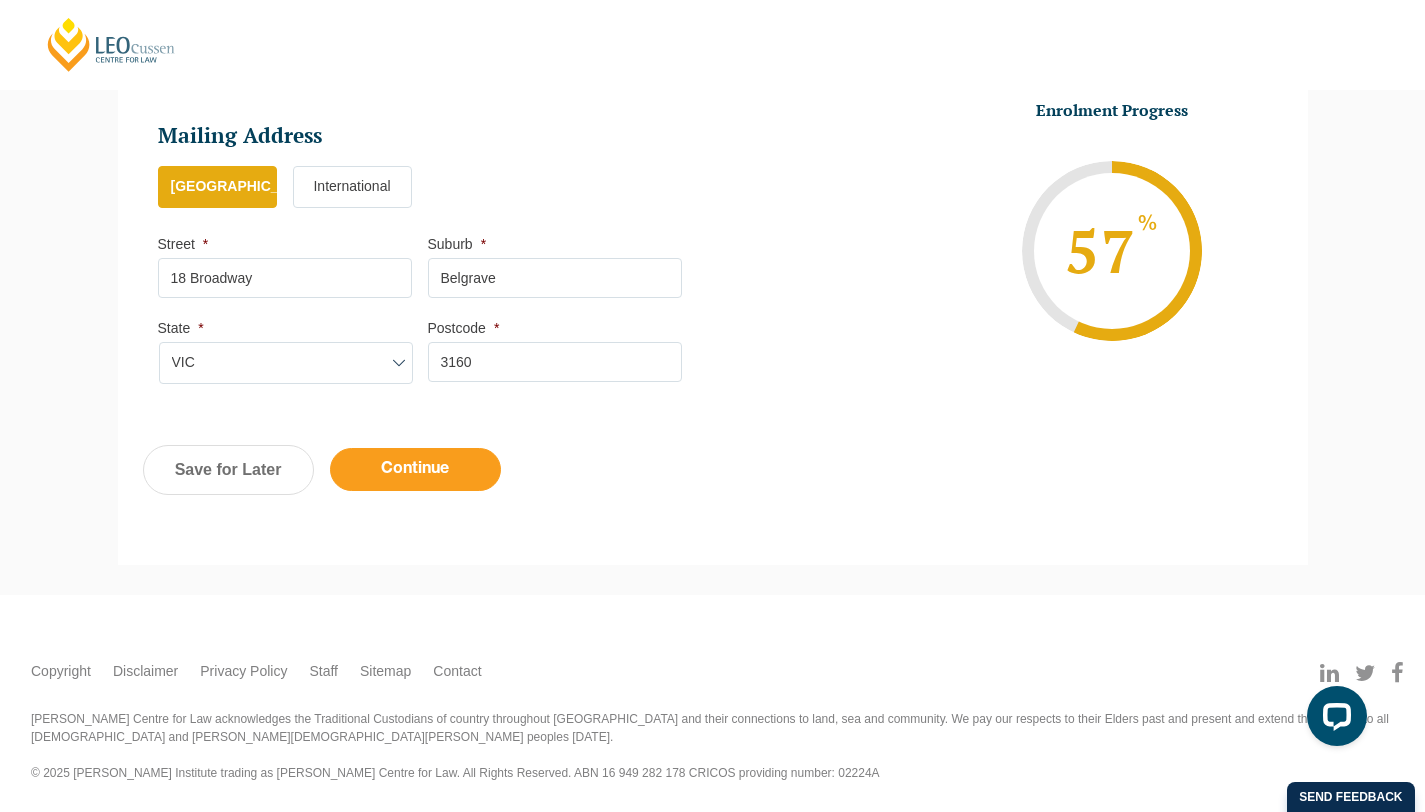 click on "Continue" at bounding box center [415, 469] 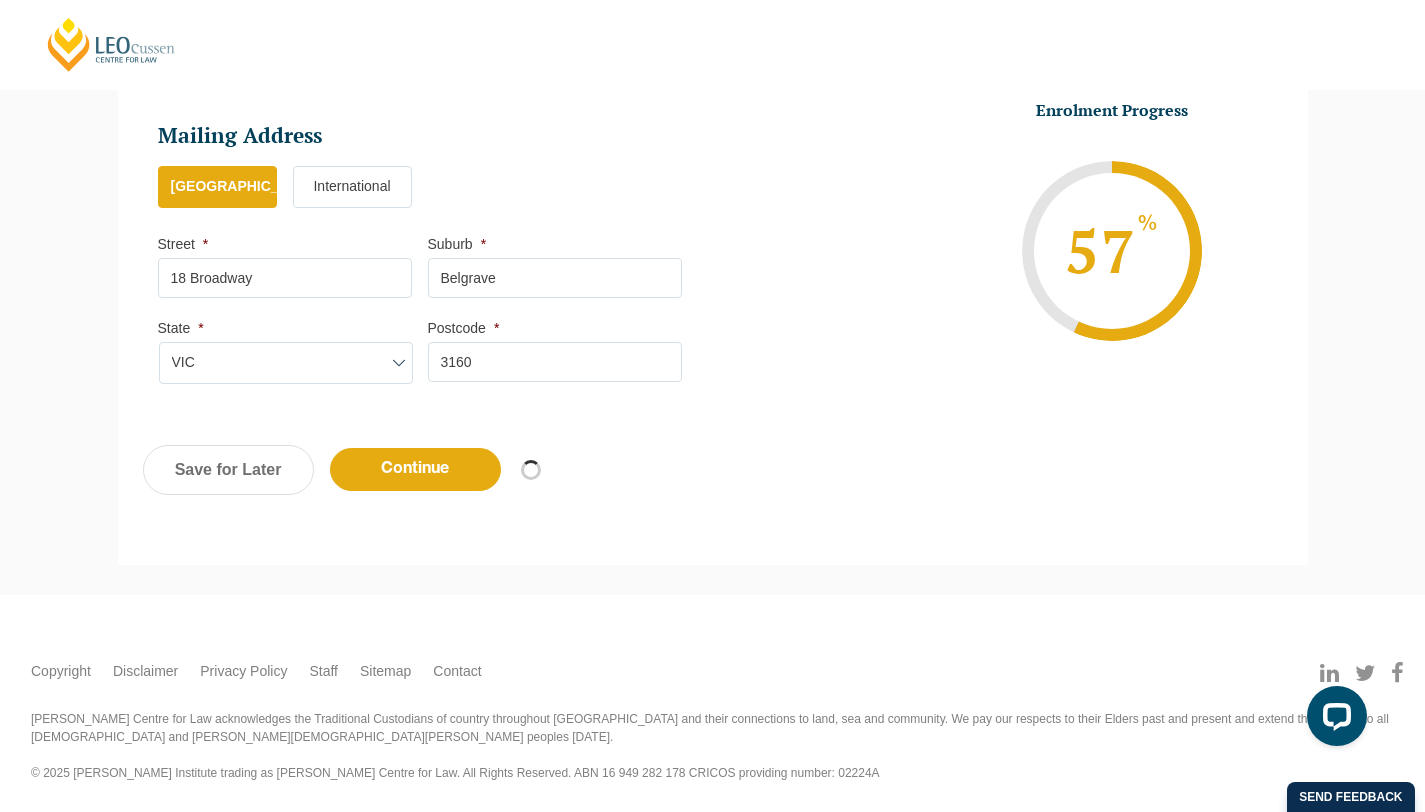 select on "Online Full Time Learning" 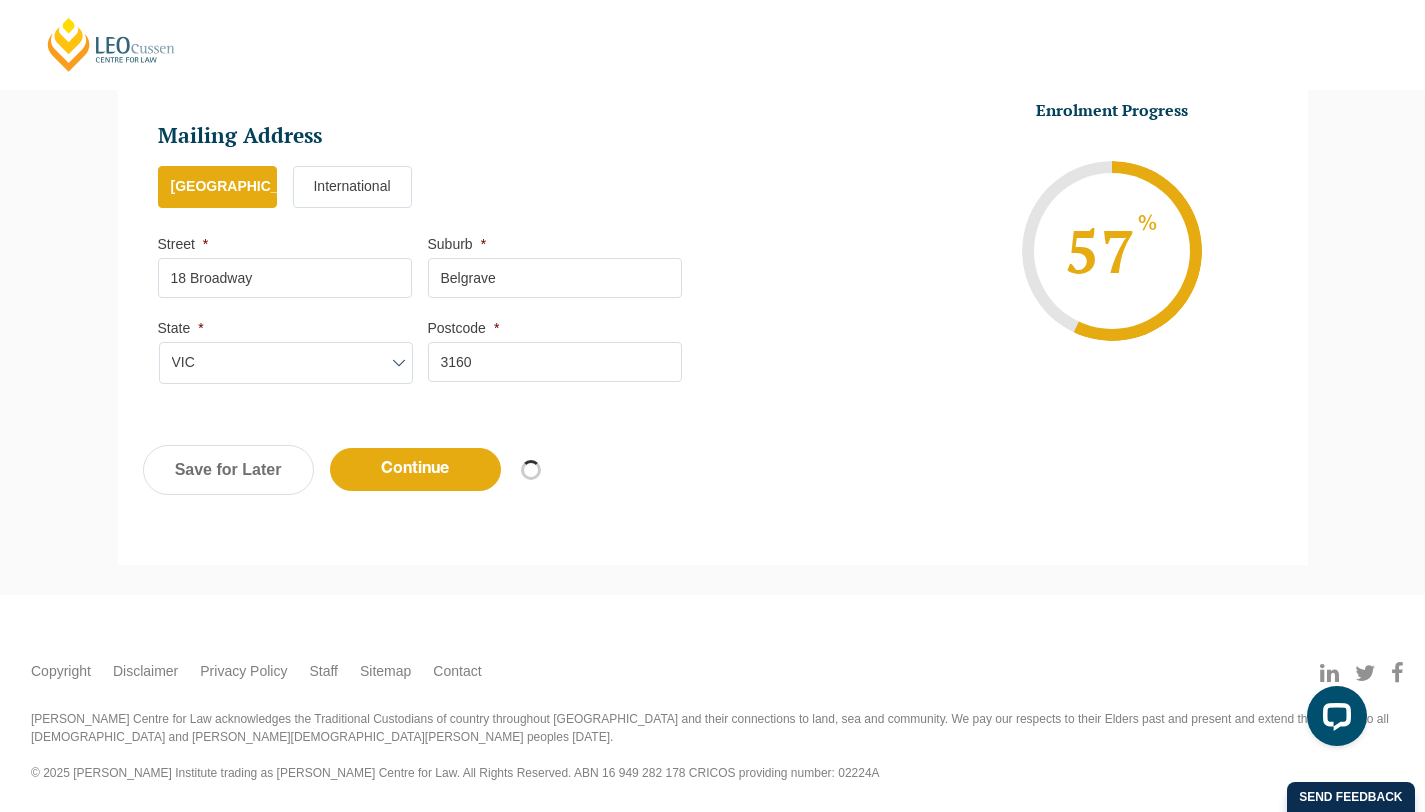select 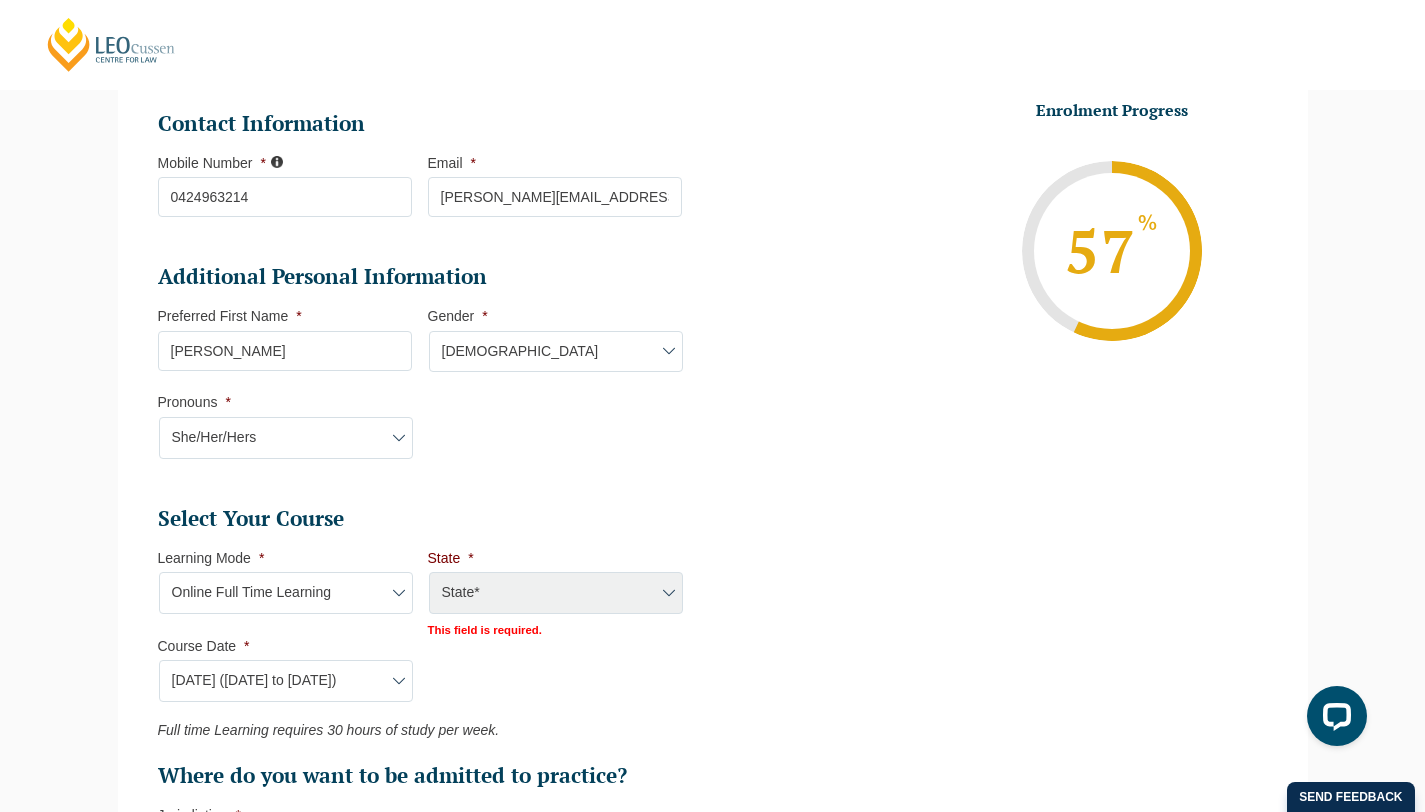 scroll, scrollTop: 677, scrollLeft: 0, axis: vertical 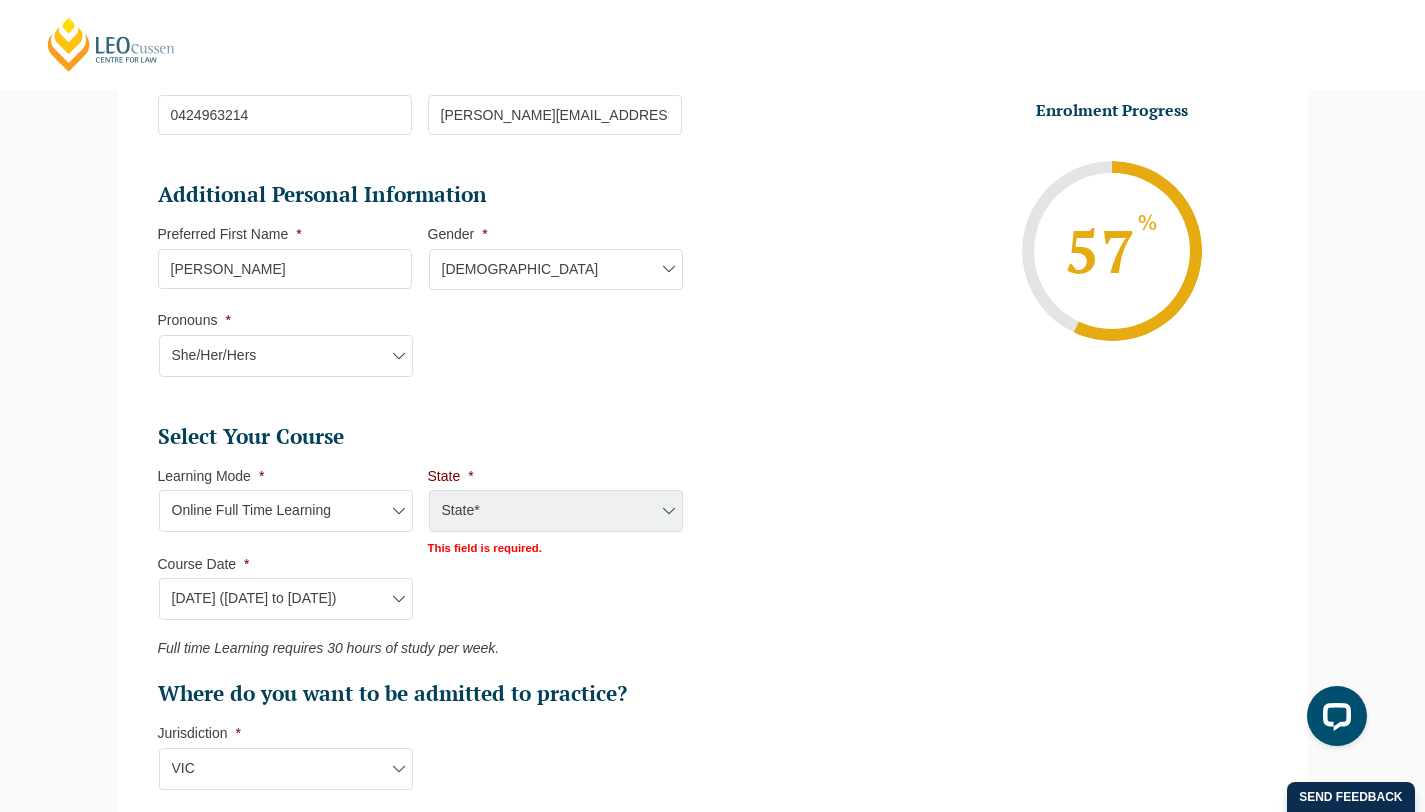 click on "State* National (ACT/NSW, VIC, QLD, SA, WA)" at bounding box center [555, 512] 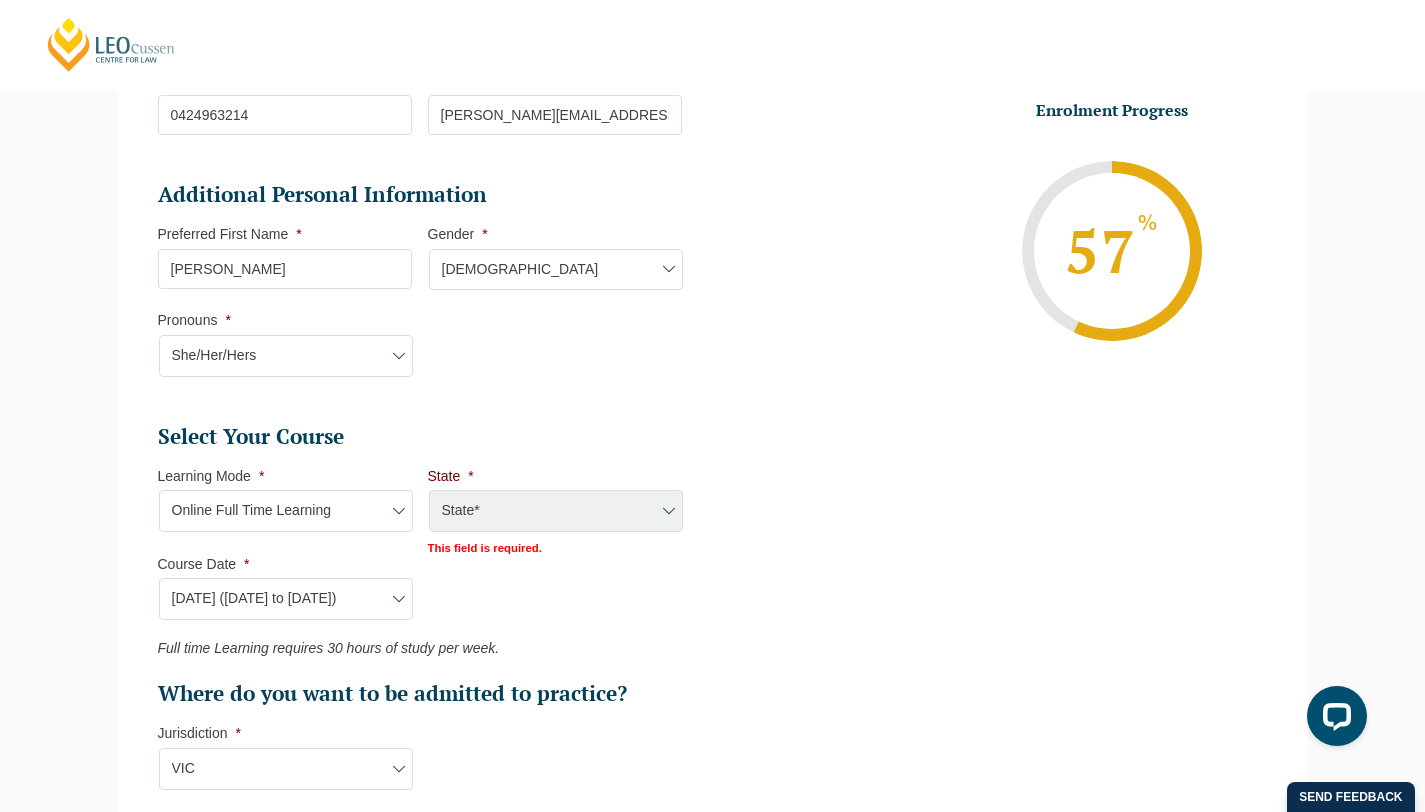 click on "State* National (ACT/NSW, VIC, QLD, SA, WA)" at bounding box center (555, 512) 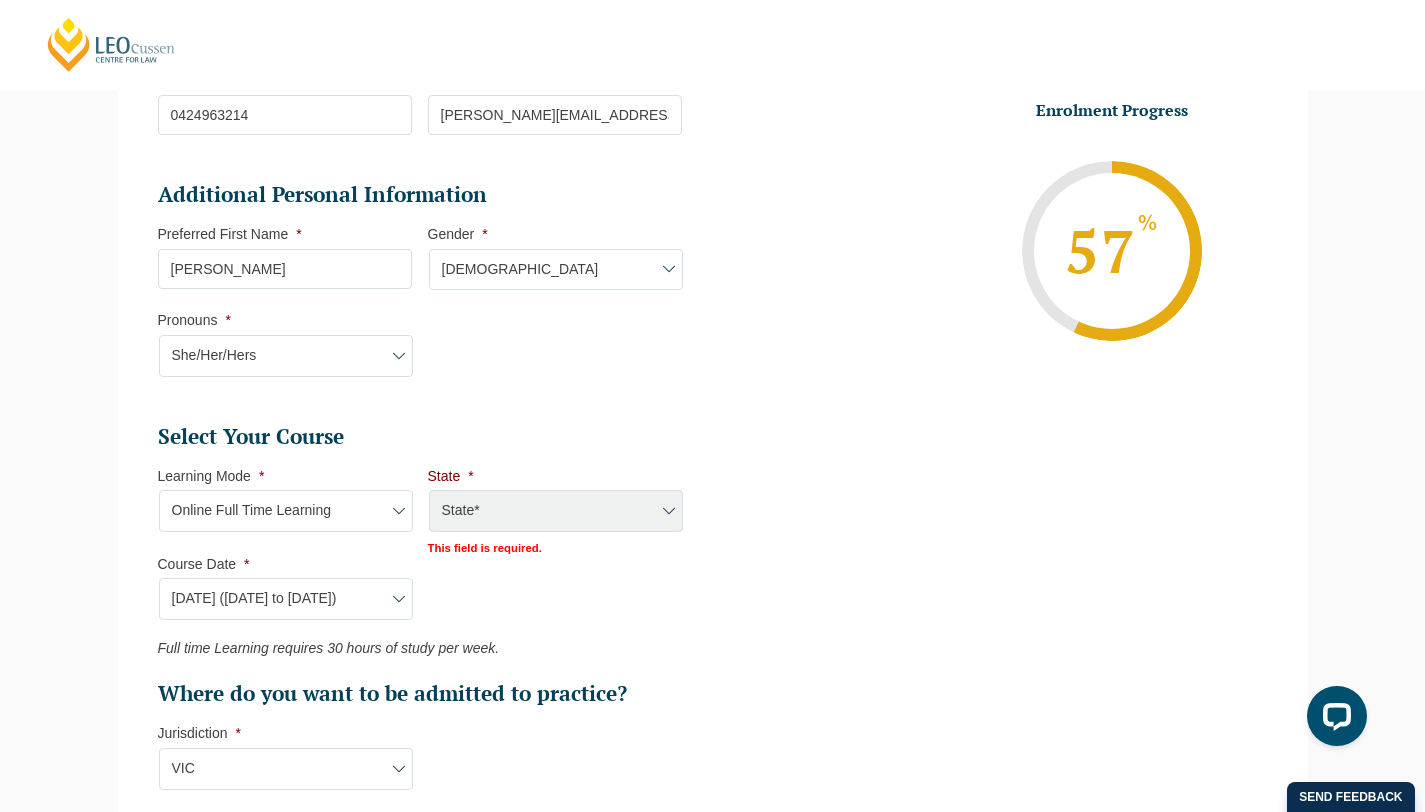 click on "Learning Mode* Online Full Time Learning Online Part Time Learning Blended Full Time Learning Blended Part Time Learning Onsite Full Time Learning" at bounding box center [286, 511] 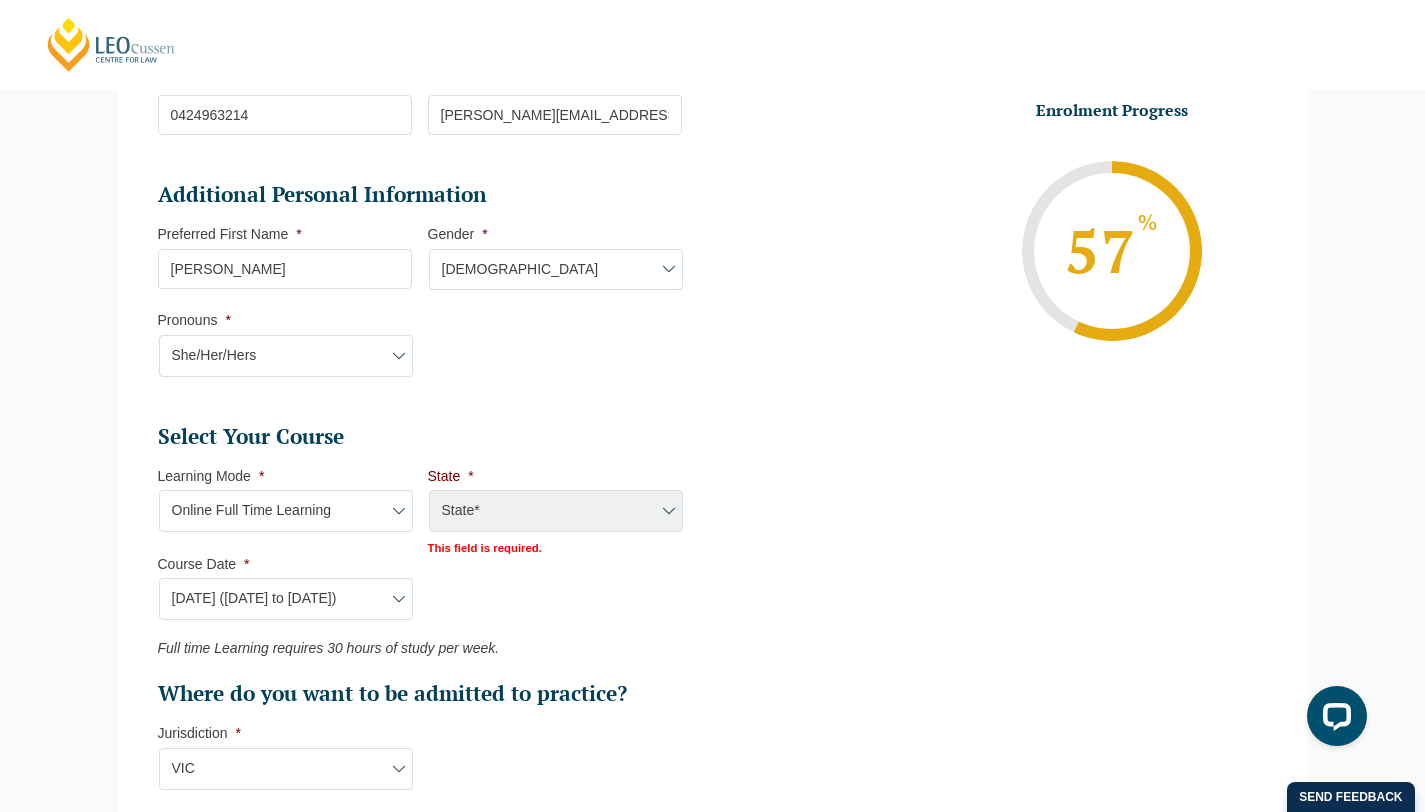 select on "Blended Full Time Learning" 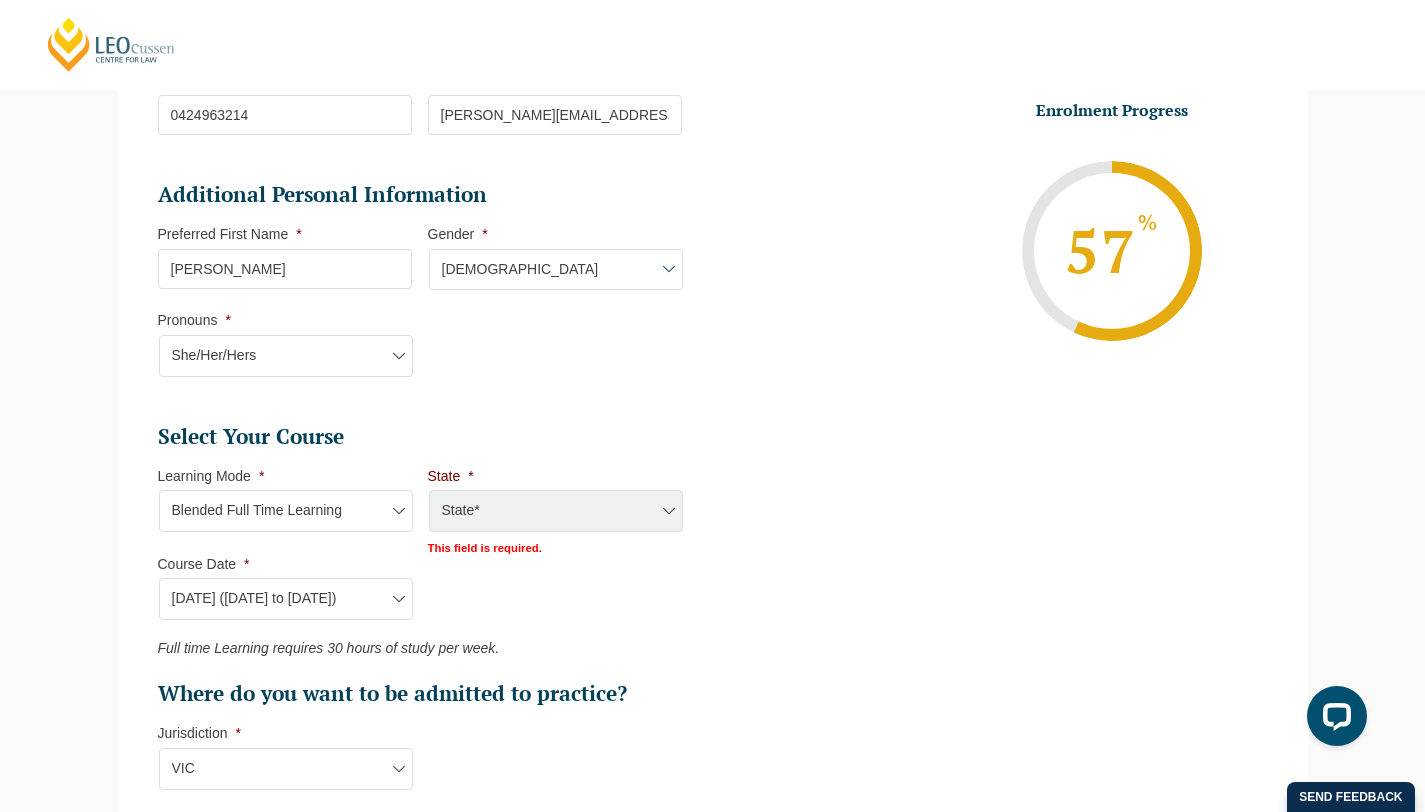 select 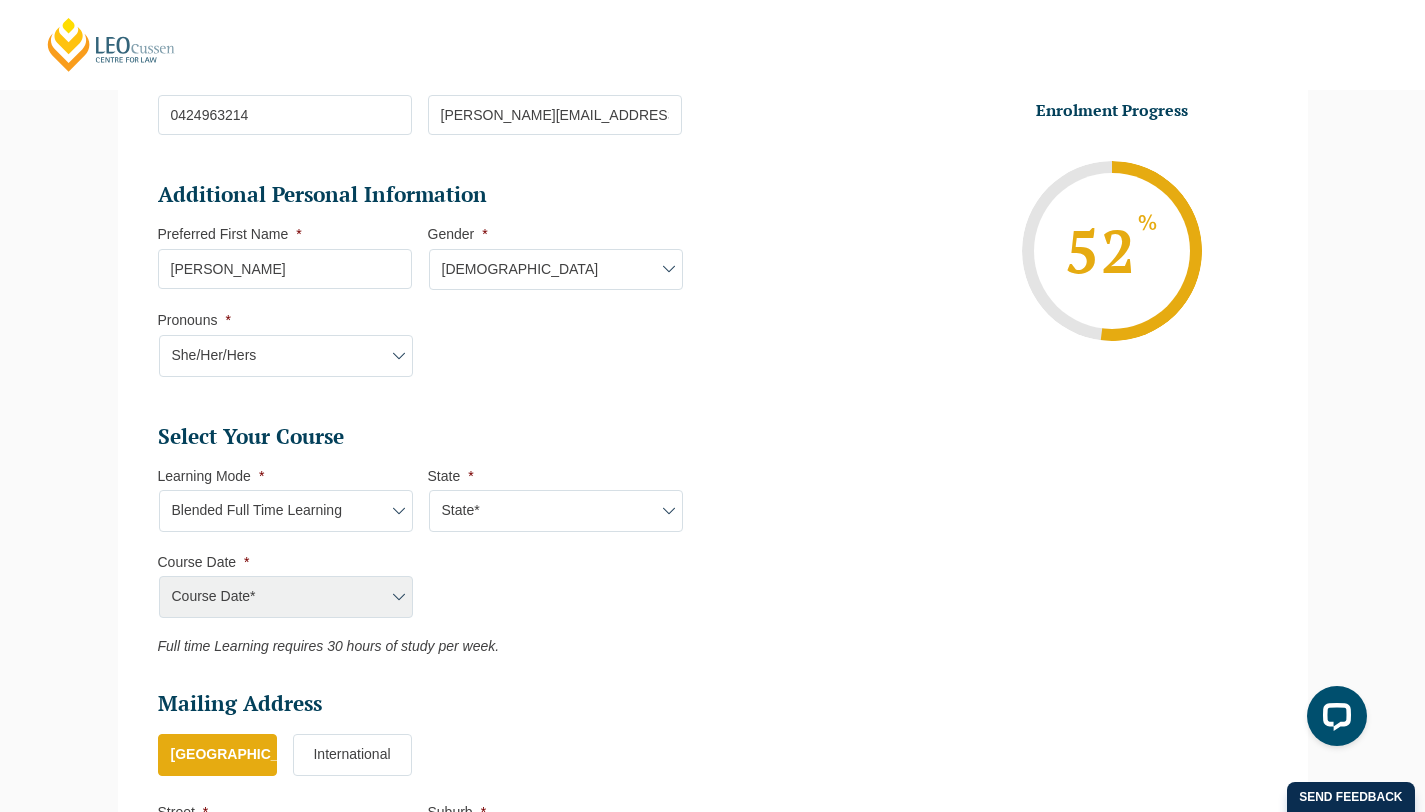 click on "Learning Mode* Online Full Time Learning Online Part Time Learning Blended Full Time Learning Blended Part Time Learning Onsite Full Time Learning" at bounding box center (286, 511) 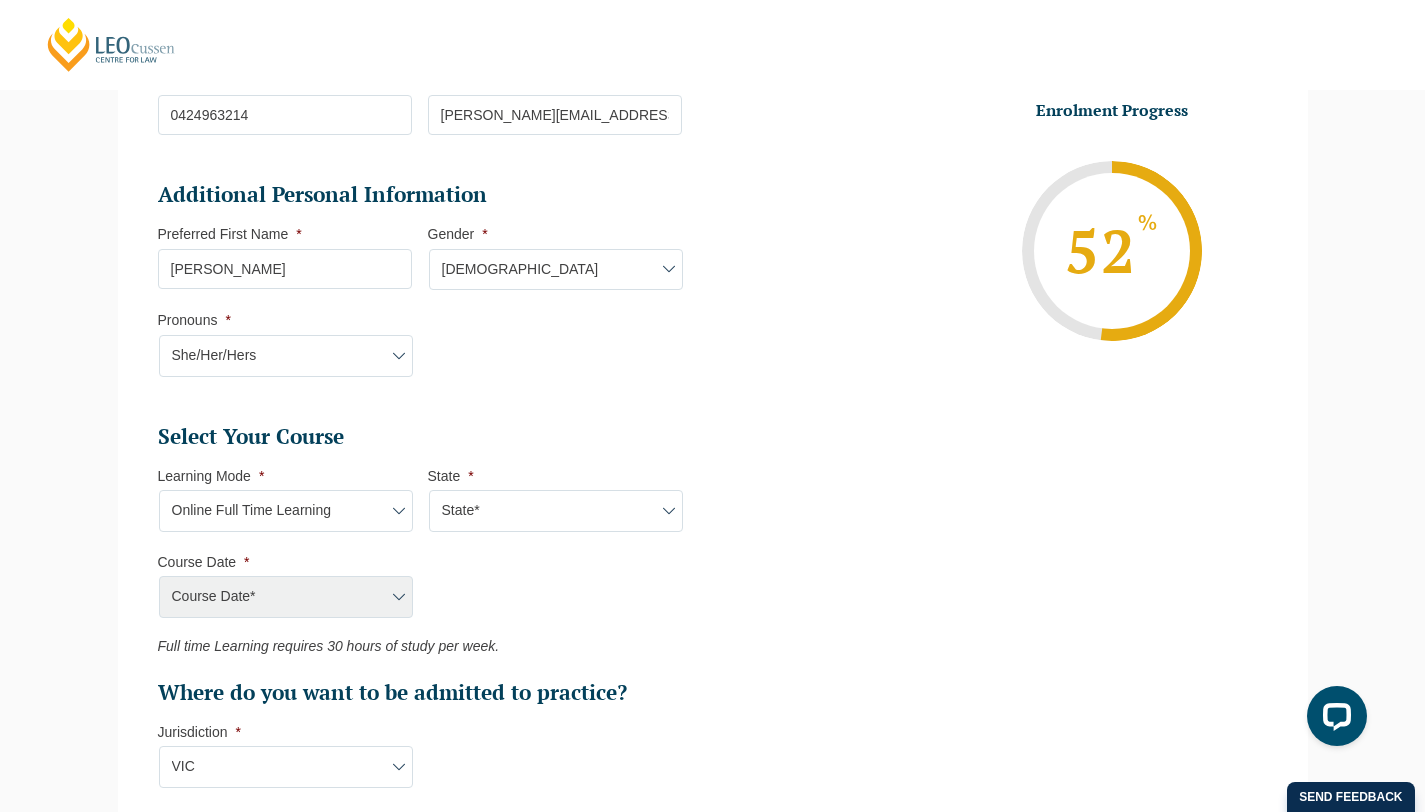 click on "State* National (ACT/NSW, VIC, QLD, SA, WA)" at bounding box center [556, 511] 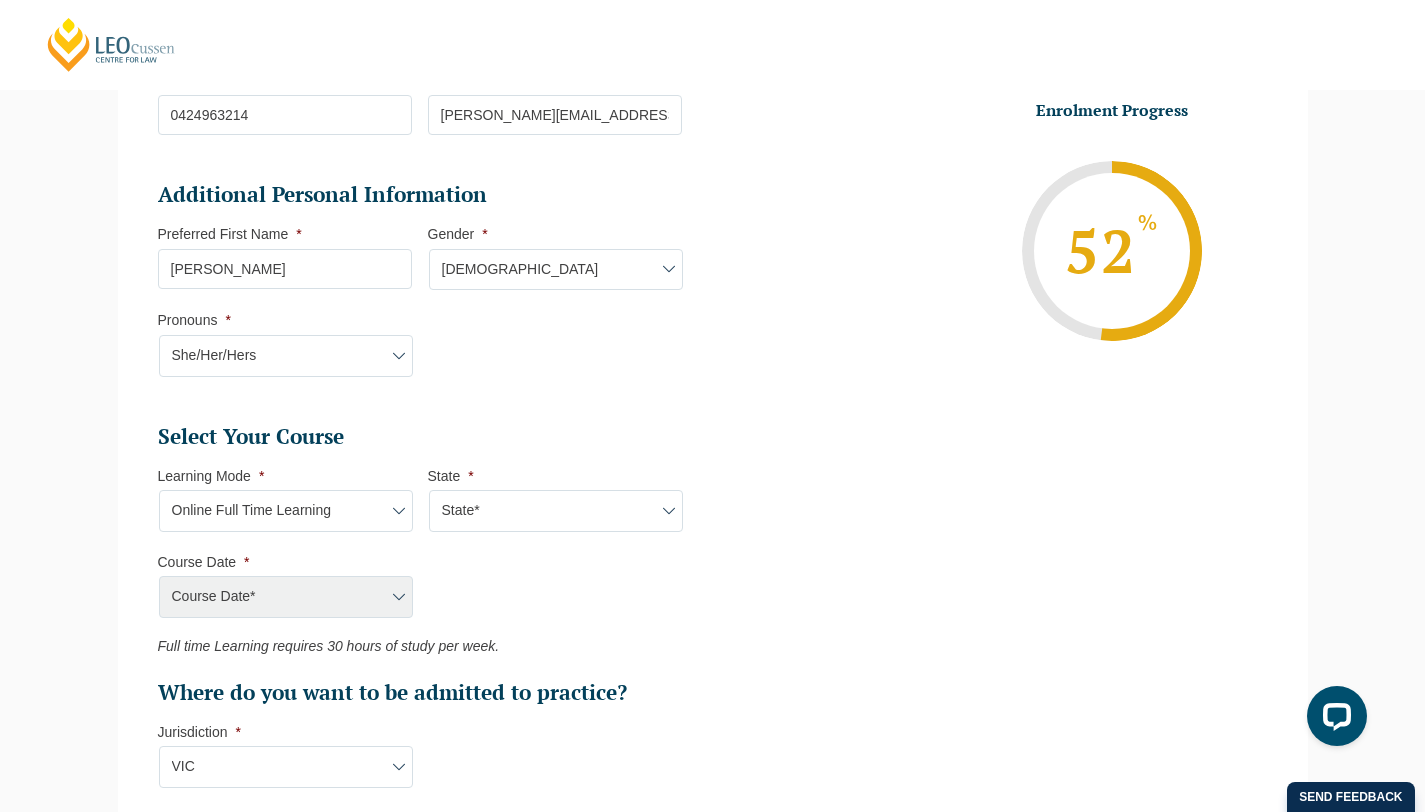 select on "National (ACT/NSW, VIC, QLD, SA, WA)" 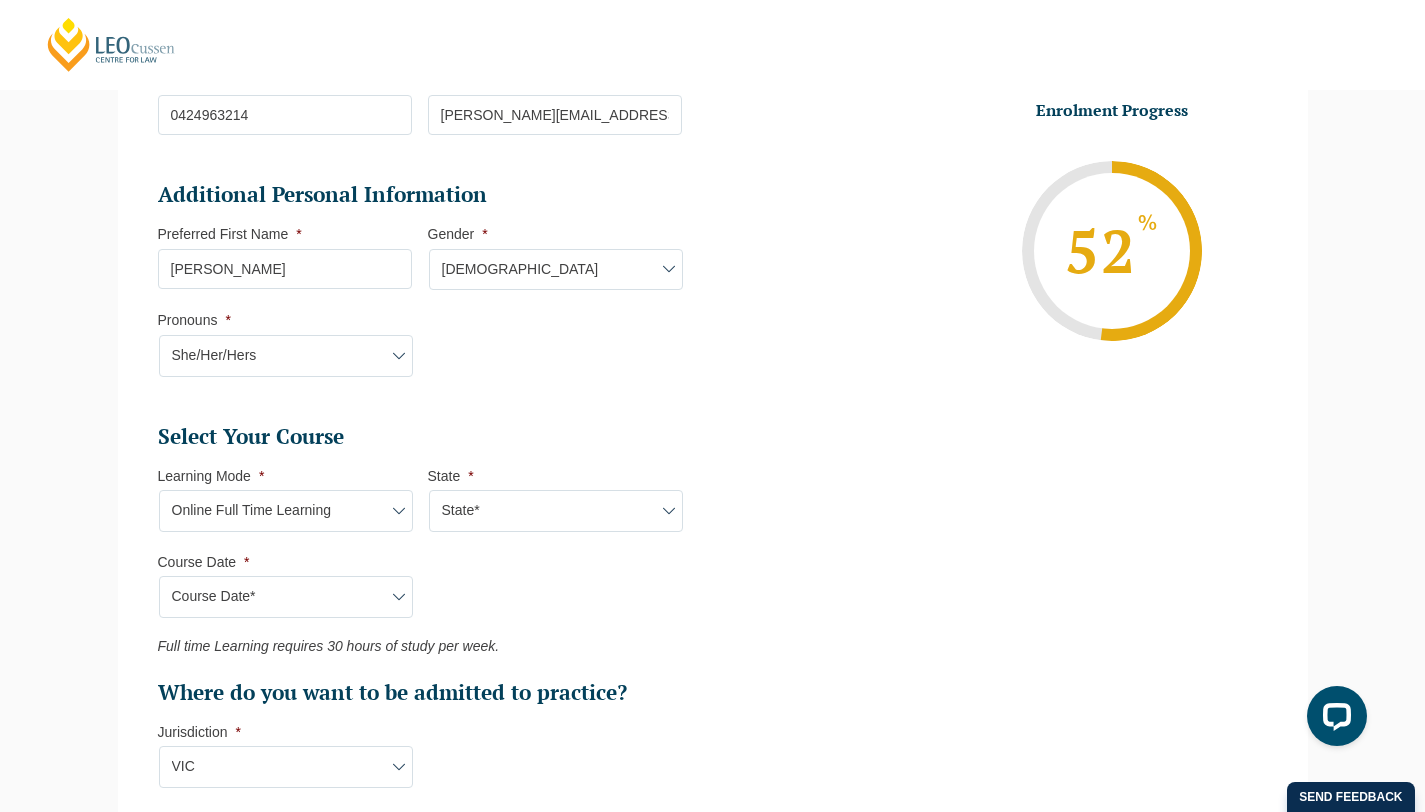 click on "Select Your Course This field is hidden when viewing the form Only for Flinder Only for Flinder flindersPLT flindersPLTpartprograms Learning Mode * Learning Mode* Online Full Time Learning Online Part Time Learning Blended Full Time Learning Blended Part Time Learning Onsite Full Time Learning State * State* National (ACT/NSW, VIC, QLD, SA, WA) This field is required. Flinders Topic Code * Flinders Topic Code LLAW7004 LLAW8306 Flinders Topic Code multi * LLAW7000 LLAW7001 LLAW7002 LLAW7003 Hold down the ctrl or shift button to select multiple options. This field is hidden when viewing the form Flinders Topic Code multi salesforce * LLAW7000 LLAW7001 LLAW7002 LLAW7003 LLAW7004 LLAW8306 Hold down the ctrl or shift button to select multiple options. Course Date * Course Date* August 2025 (04-Aug-2025 to 19-Dec-2025) September 2025 (22-Sep-2025 to 20-Feb-2026) December 2025 (08-Dec-2025 to 16-May-2026) Flinders Student ID * Closing on Sunday. Enrol now Filling fast Filling fast - 3 spots left Intake Course Mode *" at bounding box center (428, 565) 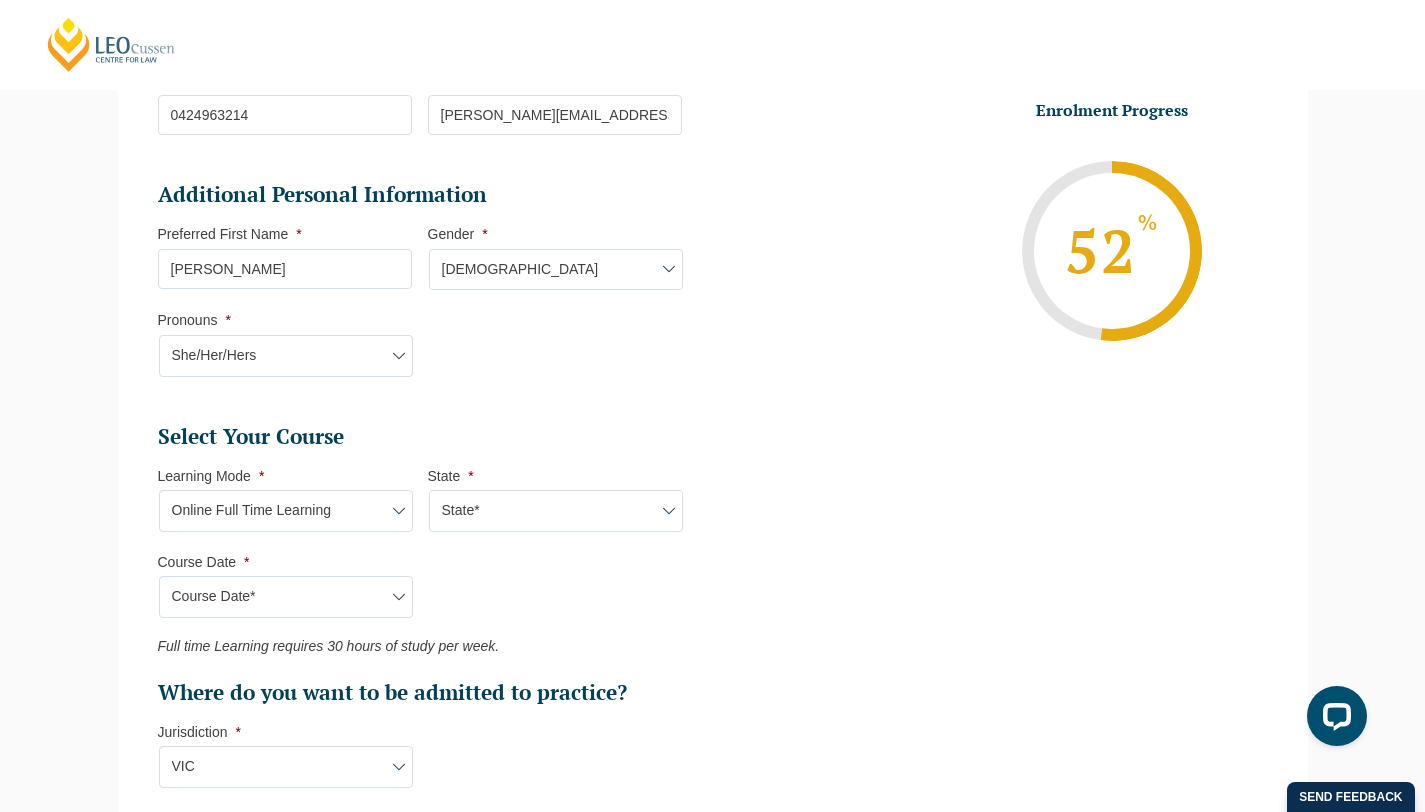 click on "Course Date* August 2025 (04-Aug-2025 to 19-Dec-2025) September 2025 (22-Sep-2025 to 20-Feb-2026) December 2025 (08-Dec-2025 to 16-May-2026)" at bounding box center [286, 597] 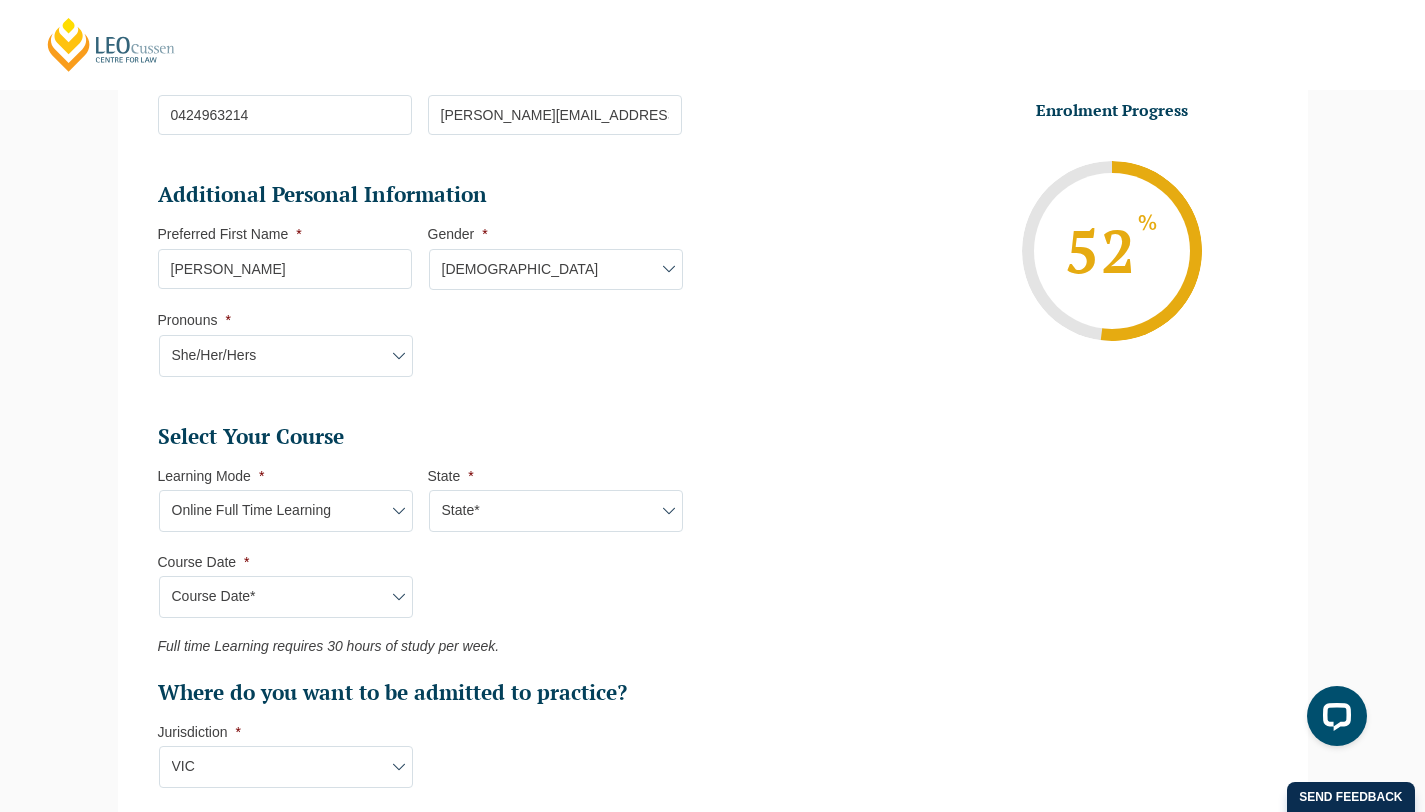 select on "August 2025 (04-Aug-2025 to 19-Dec-2025)" 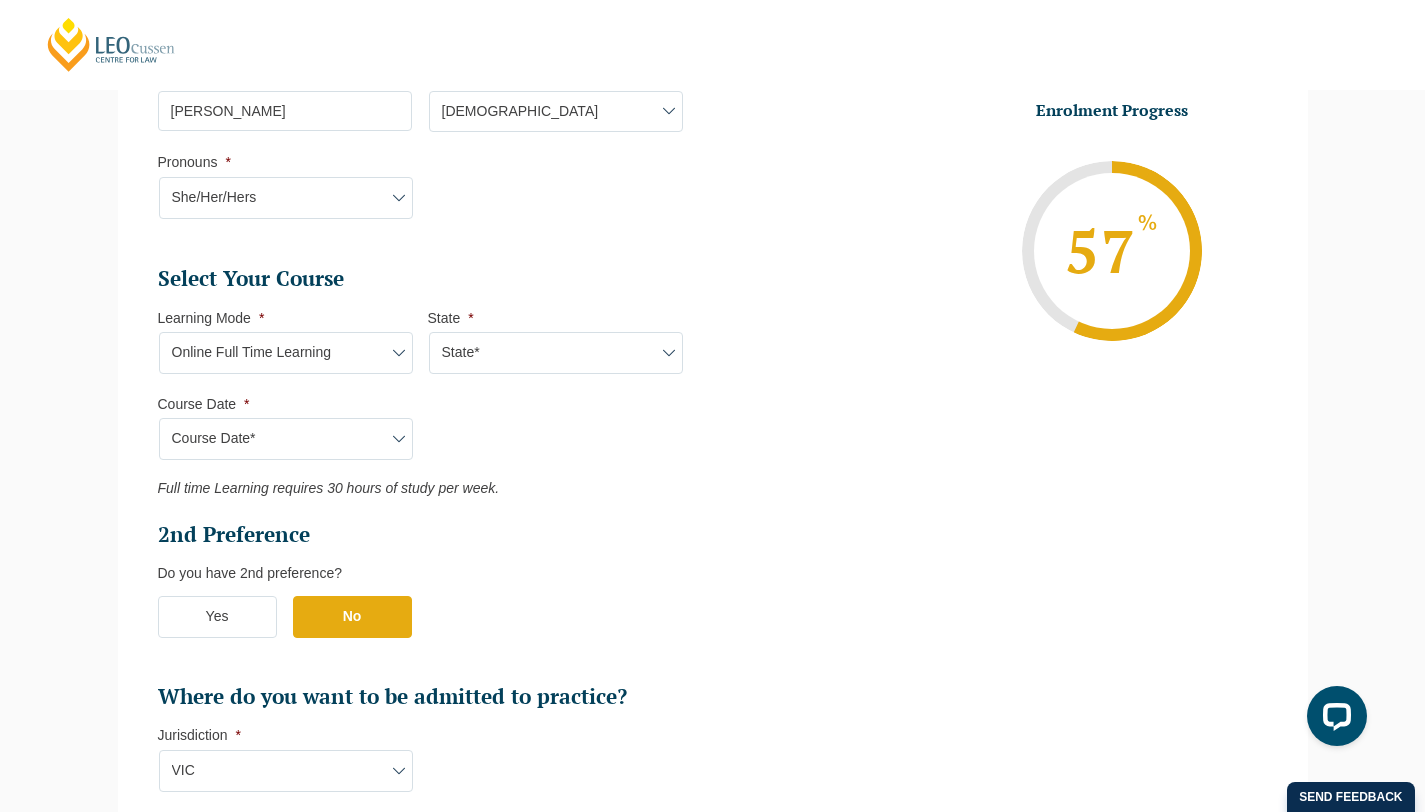 scroll, scrollTop: 880, scrollLeft: 0, axis: vertical 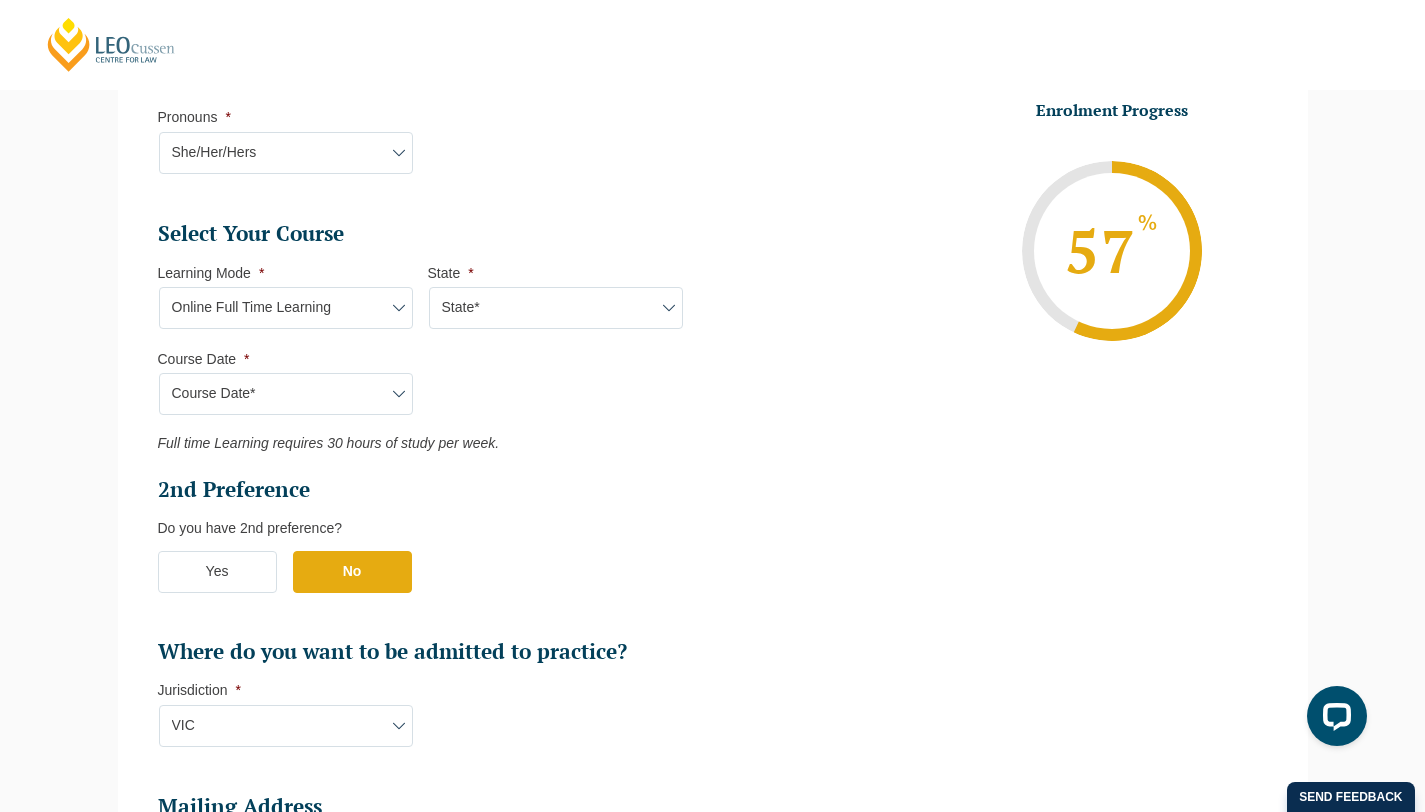 click on "Yes" at bounding box center (217, 572) 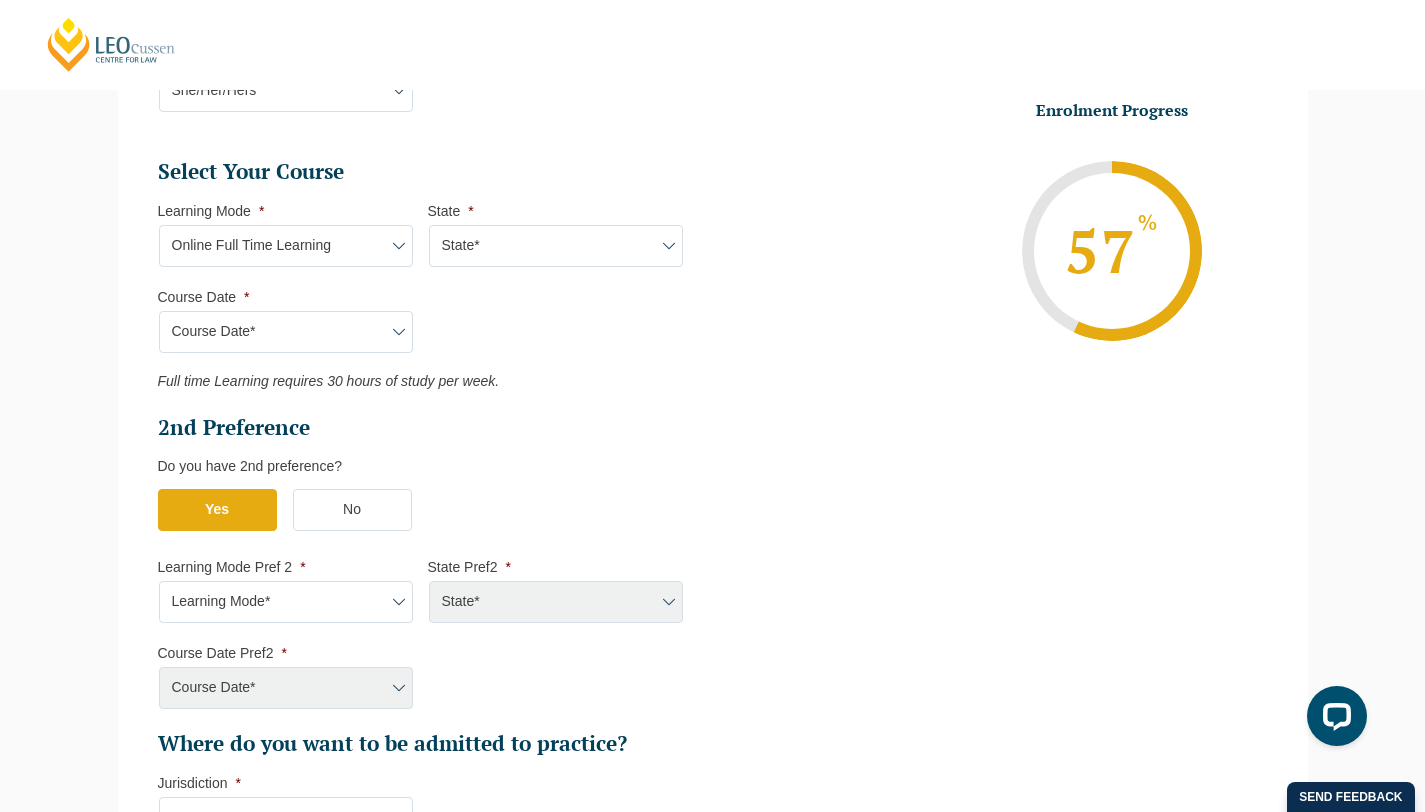 scroll, scrollTop: 956, scrollLeft: 0, axis: vertical 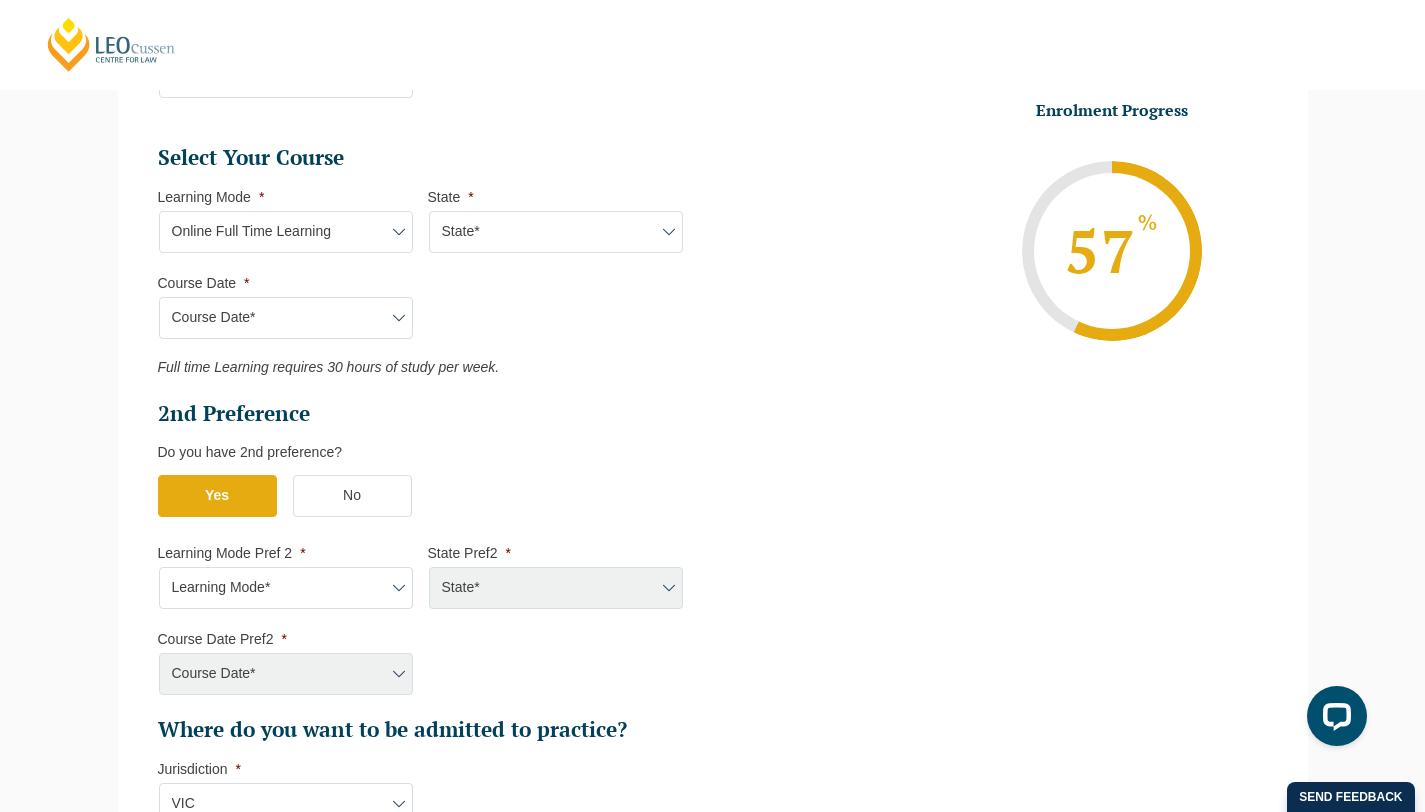 click on "No" at bounding box center [352, 496] 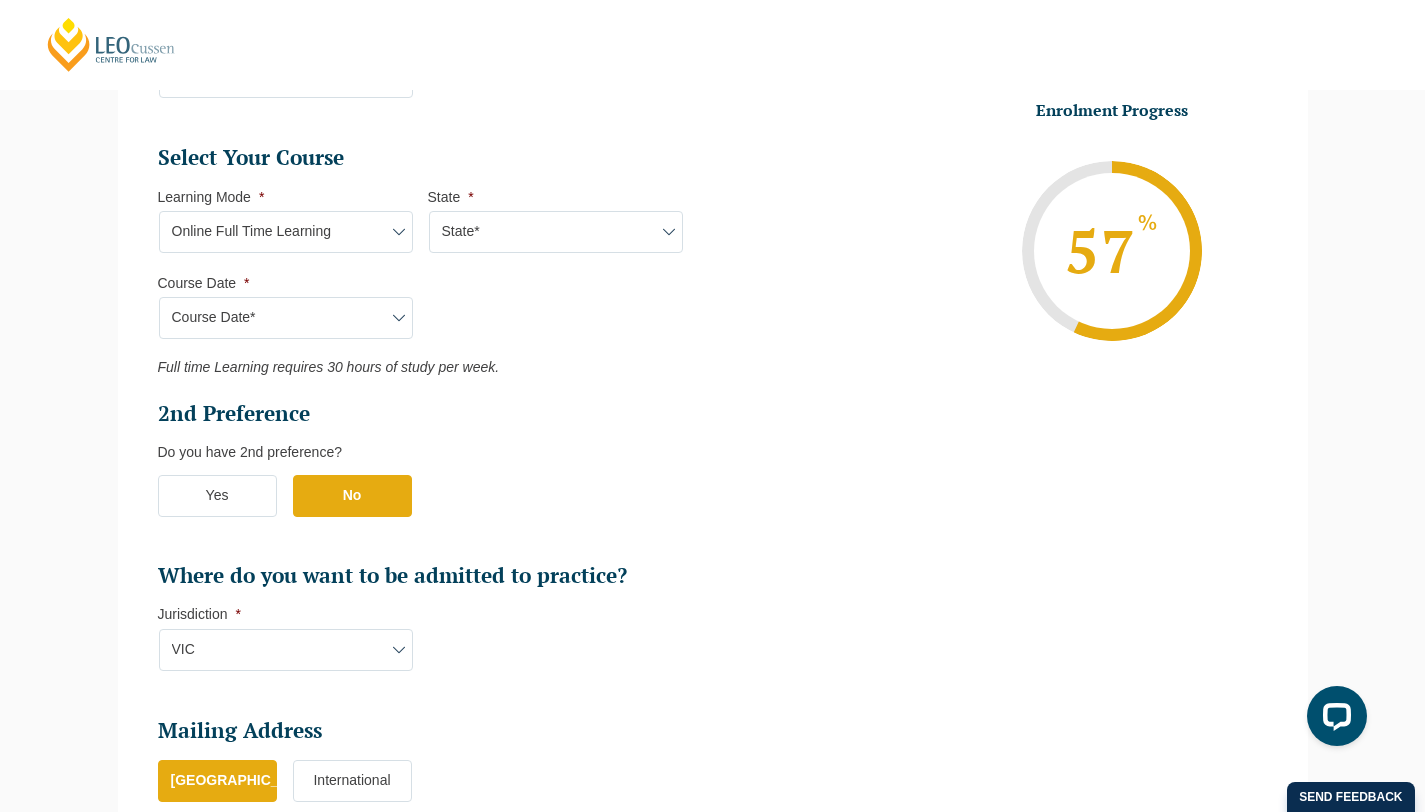 click on "Yes" at bounding box center [217, 496] 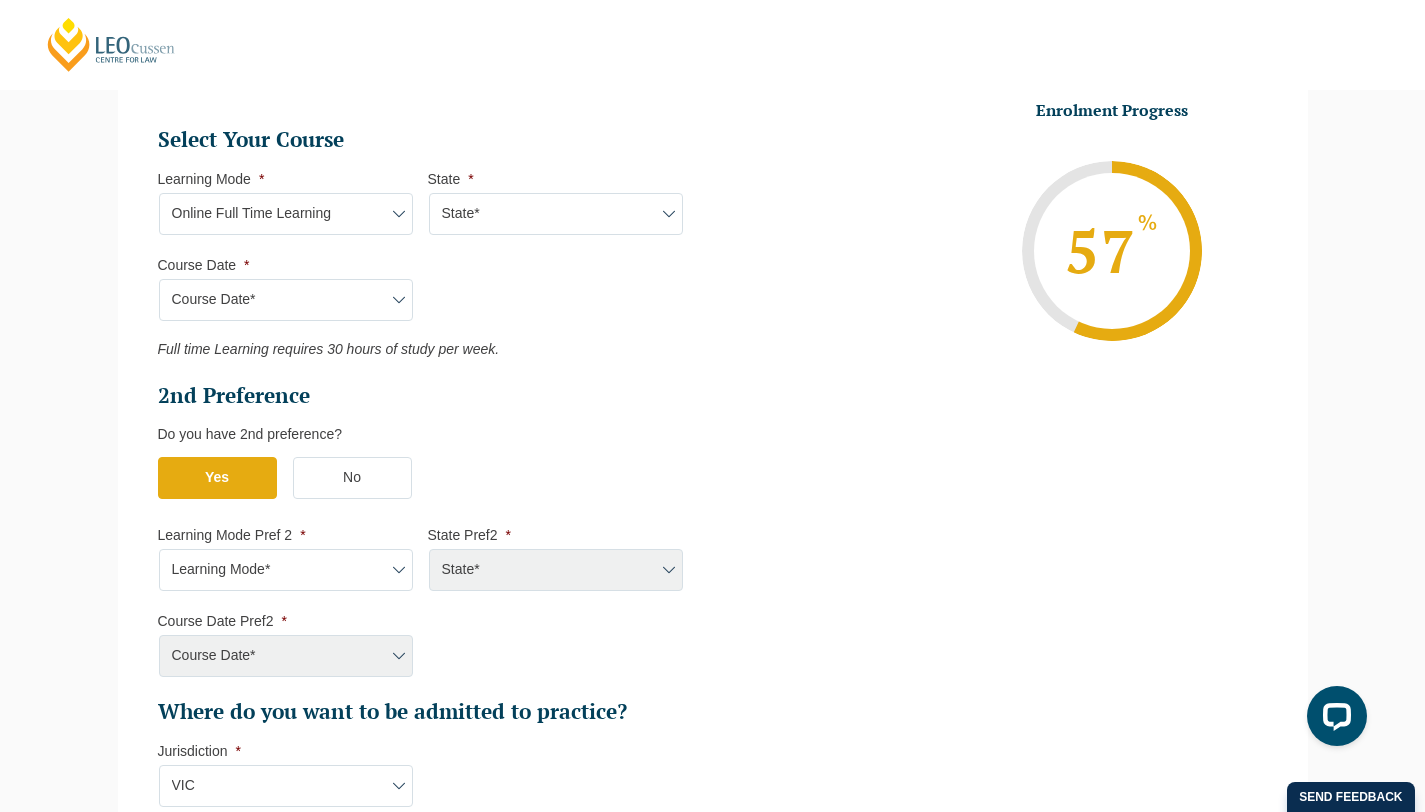 scroll, scrollTop: 998, scrollLeft: 0, axis: vertical 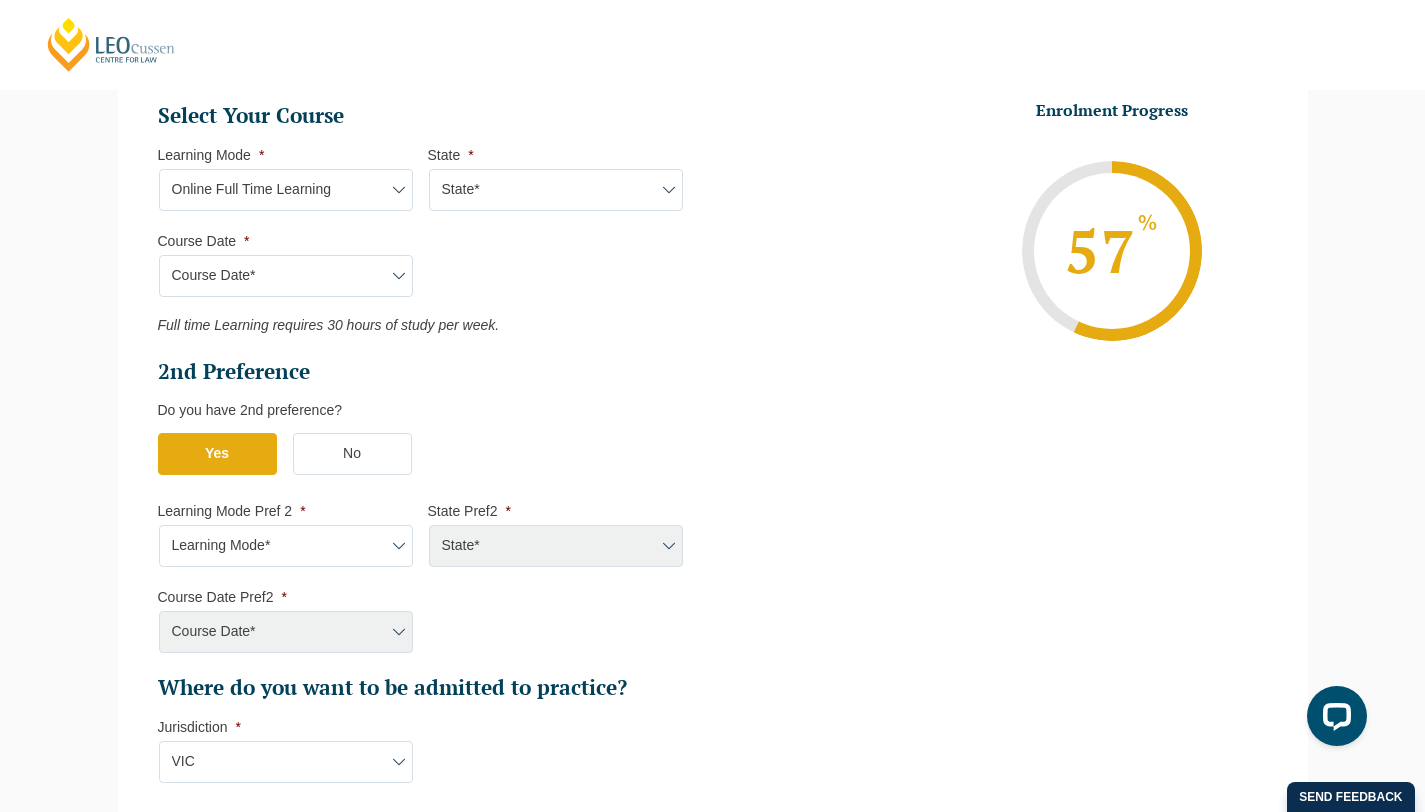 click on "Learning Mode* Online Full Time Learning Online Part Time Learning Blended Full Time Learning Blended Part Time Learning Onsite Full Time Learning" at bounding box center (286, 546) 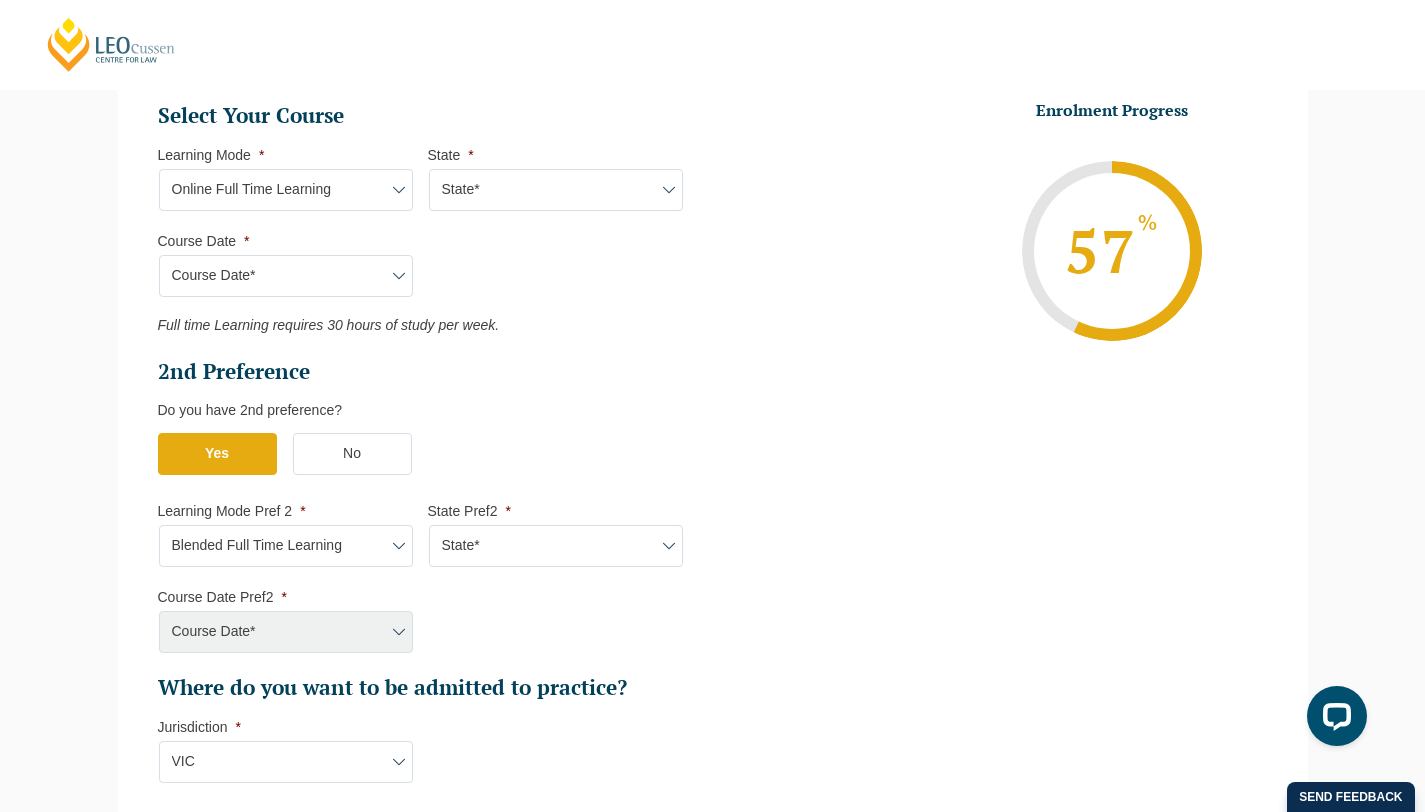 click on "State* ACT/NSW QLD SA VIC WA" at bounding box center (556, 546) 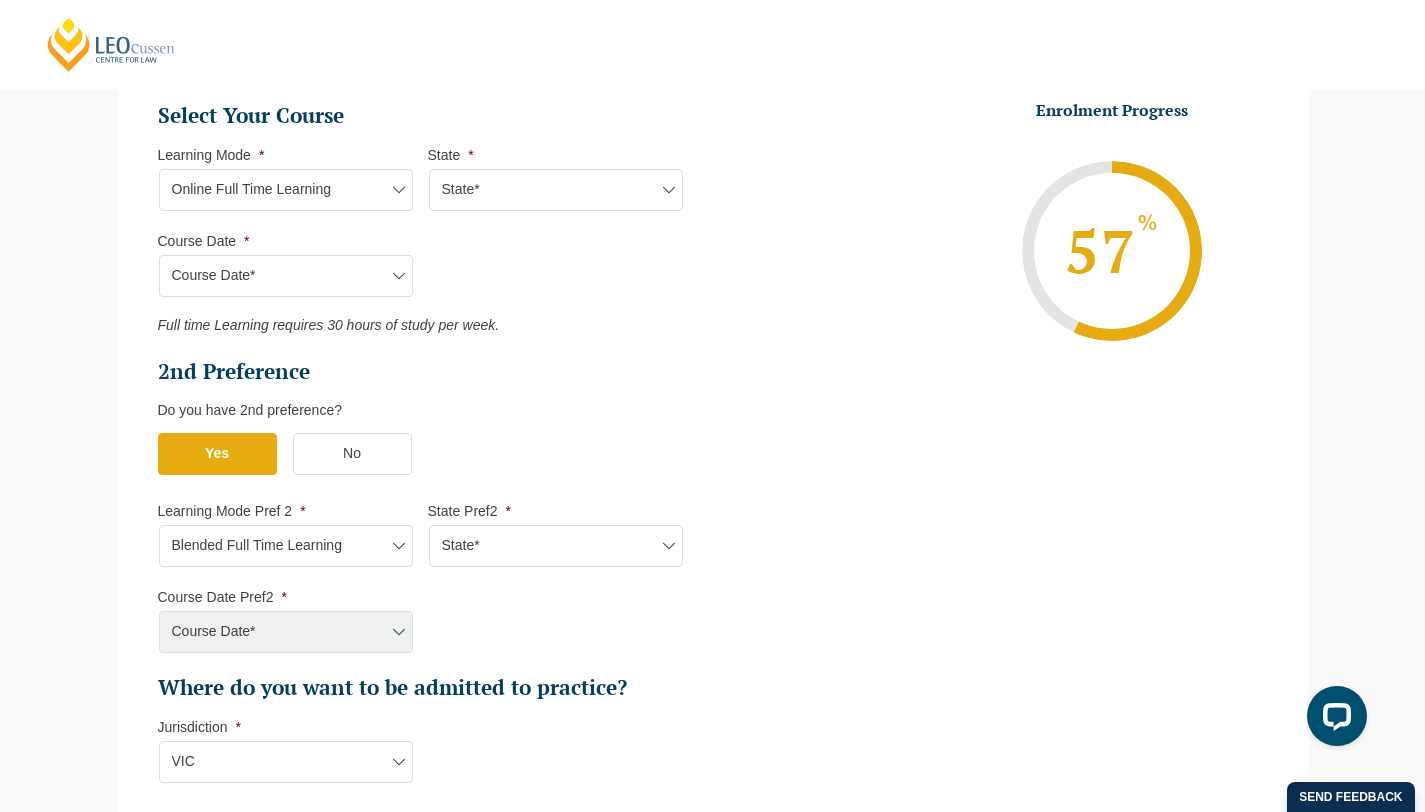 select on "VIC" 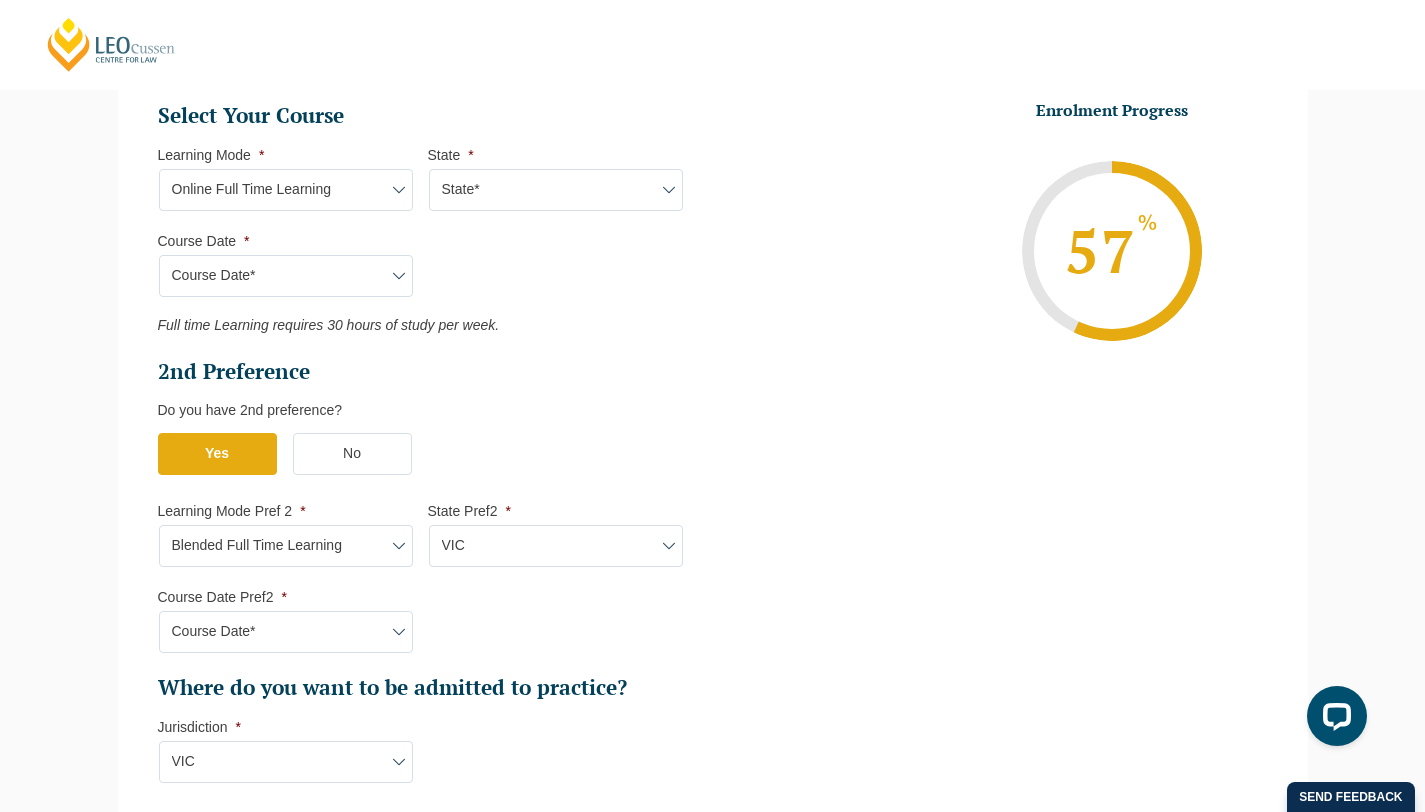 click on "State* National (ACT/NSW, VIC, QLD, SA, WA)" at bounding box center (556, 190) 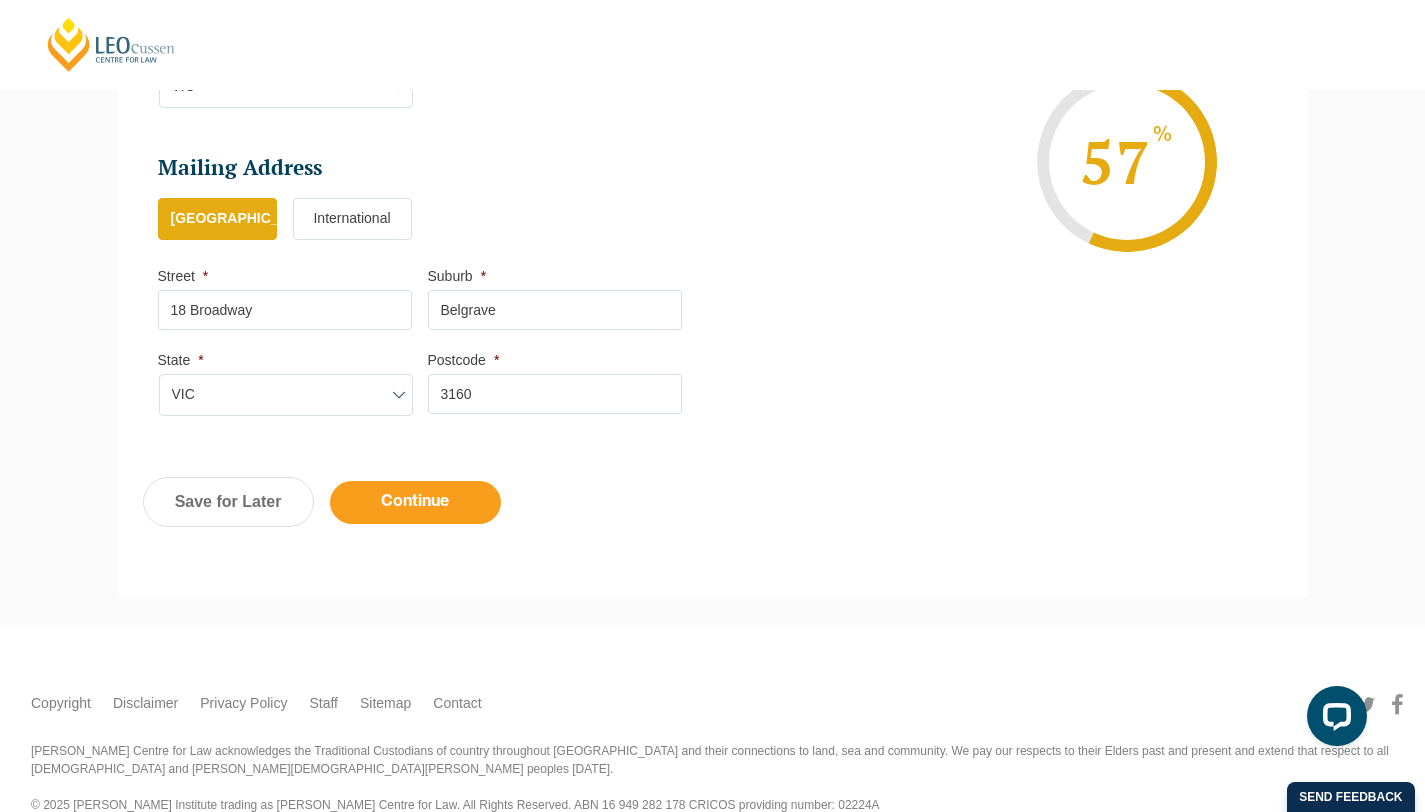 click on "Continue" at bounding box center [415, 502] 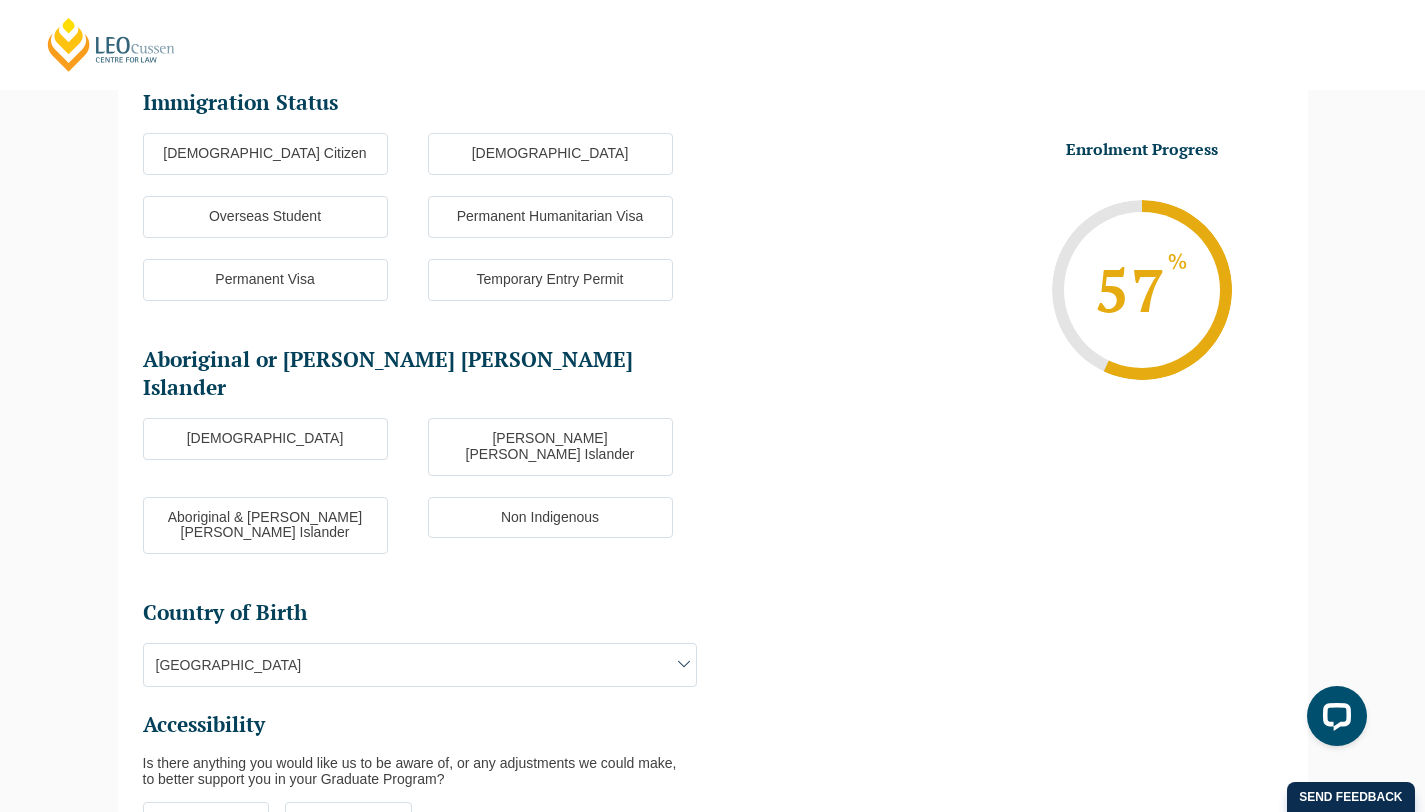 scroll, scrollTop: 173, scrollLeft: 0, axis: vertical 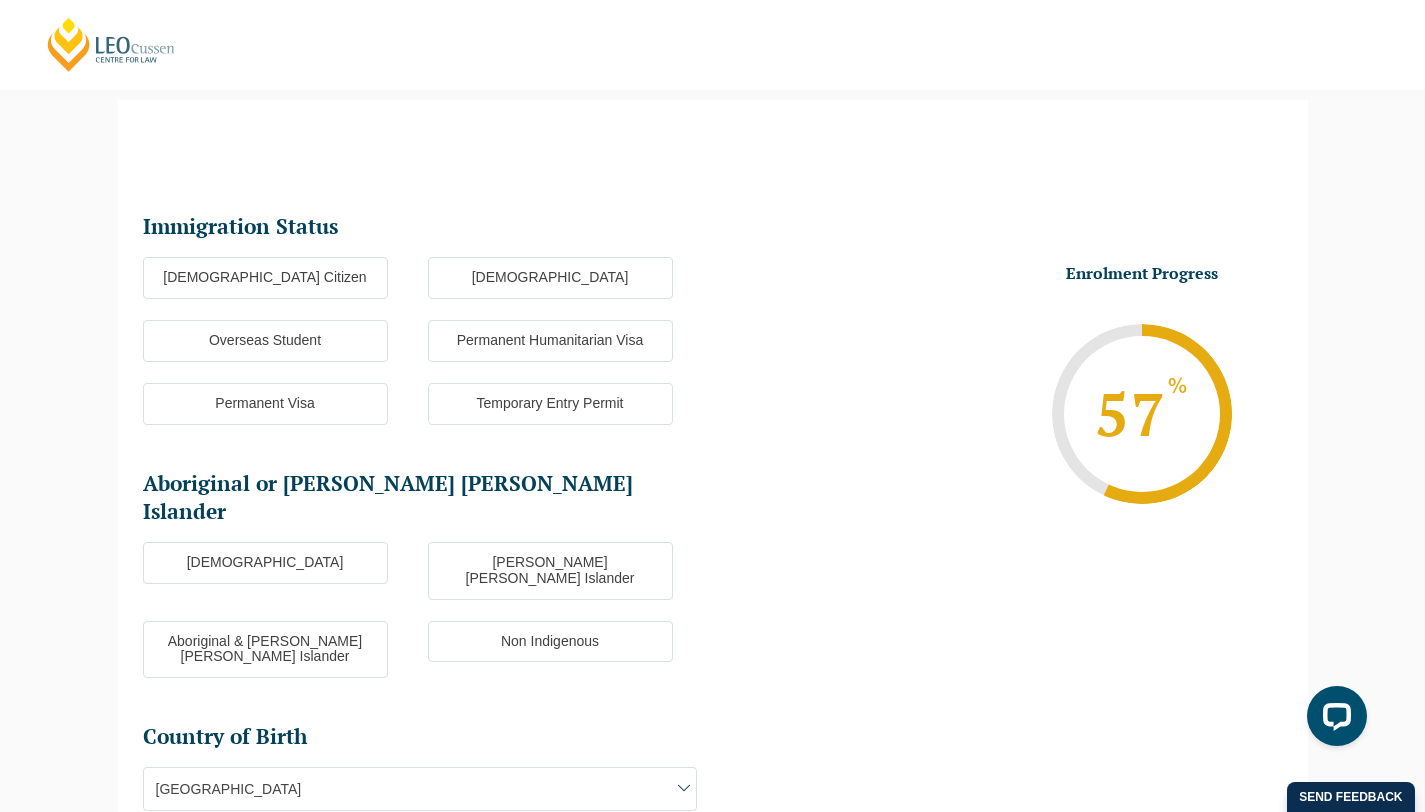 click on "Temporary Entry Permit" at bounding box center (550, 404) 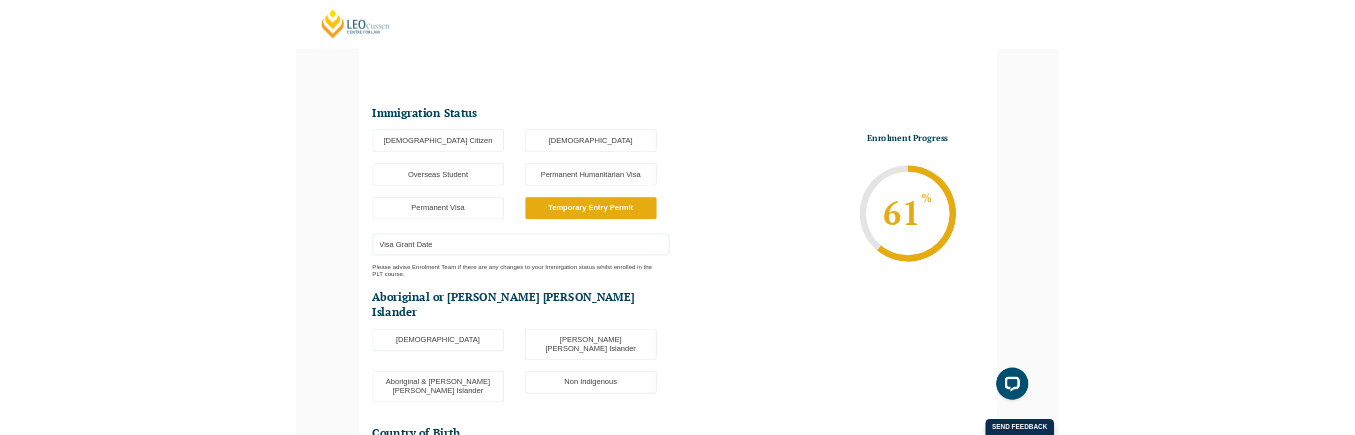 scroll, scrollTop: 210, scrollLeft: 0, axis: vertical 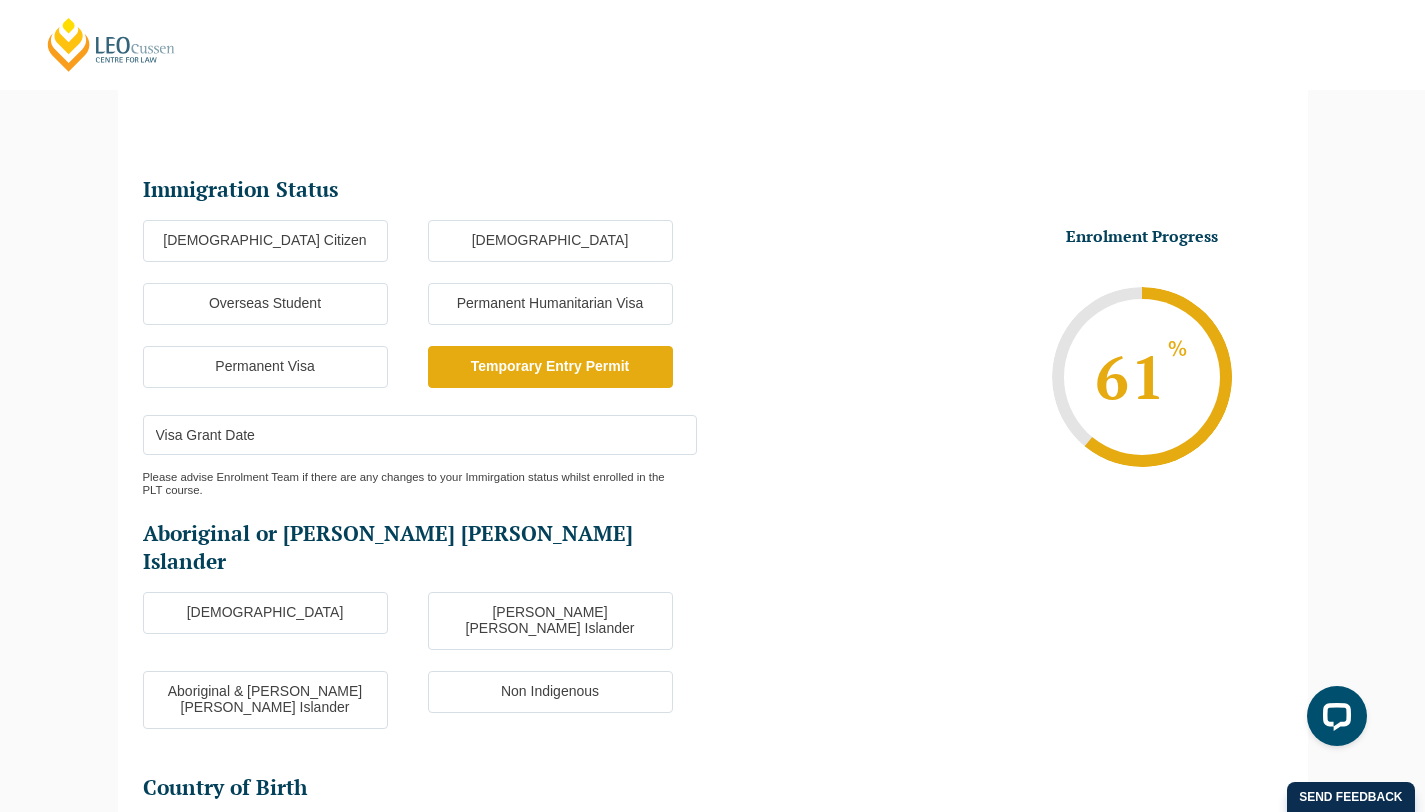 click on "Immigration Status Immigration Status *
Australian Citizen
New Zealand Citizen
Overseas Student
Permanent Humanitarian Visa
Permanent Visa
Temporary Entry Permit
Visa Grant Date
DD dash MM dash YYYY
Please advise Enrolment Team if there are any changes to your Immirgation status whilst enrolled in the PLT course. Aboriginal or Torres Strait Islander Aboriginal or Torres Strait Islander *
Aboriginal
Torres Strait Islander
Aboriginal & Torres Strait Islander
Non Indigenous
Country of Birth Country of Birth * Country of Birth* Australia Adelie Land (France) Afghanistan Aland Islands Albania Algeria Andorra Angola Anguilla Antigua and Barbuda Argentina Argentinian Antarctic Territory * *" at bounding box center (428, 608) 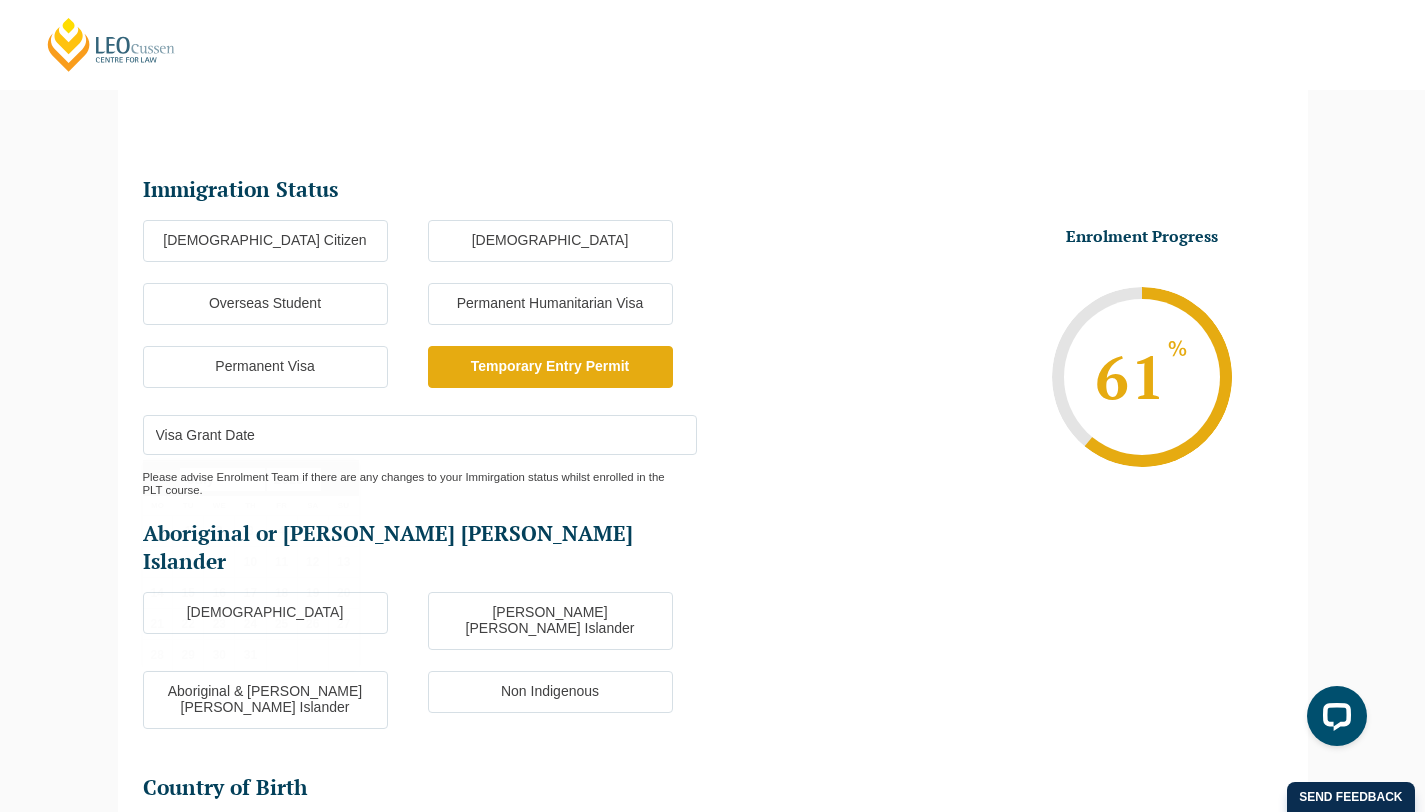 click on "Visa Grant Date" at bounding box center [420, 435] 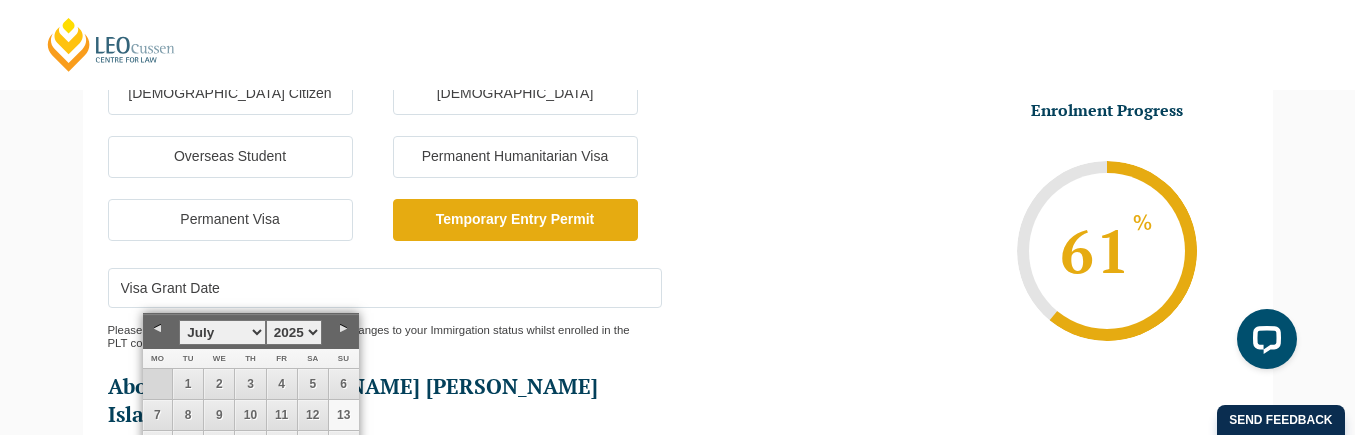 scroll, scrollTop: 569, scrollLeft: 0, axis: vertical 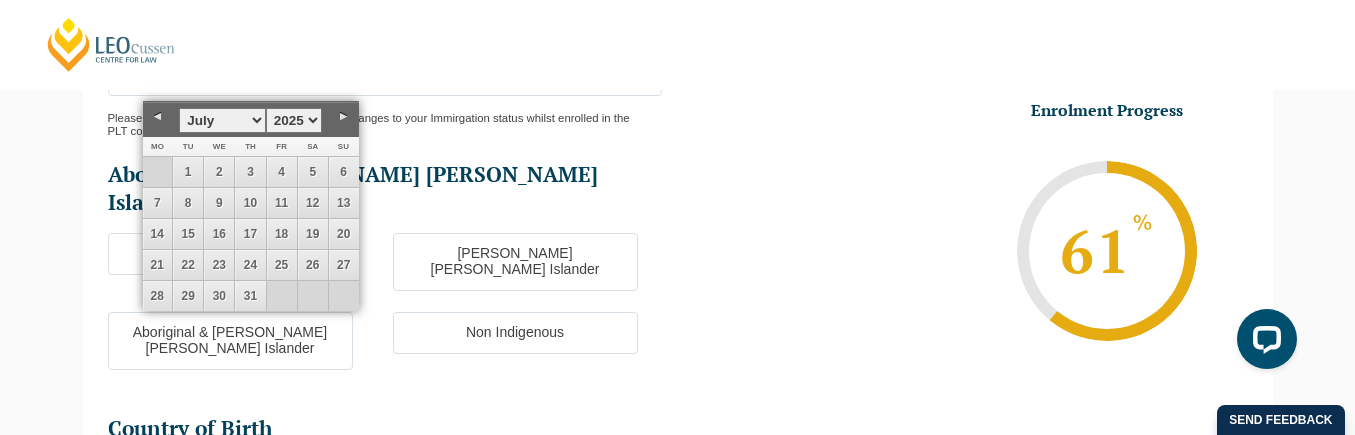 click on "1925 1926 1927 1928 1929 1930 1931 1932 1933 1934 1935 1936 1937 1938 1939 1940 1941 1942 1943 1944 1945 1946 1947 1948 1949 1950 1951 1952 1953 1954 1955 1956 1957 1958 1959 1960 1961 1962 1963 1964 1965 1966 1967 1968 1969 1970 1971 1972 1973 1974 1975 1976 1977 1978 1979 1980 1981 1982 1983 1984 1985 1986 1987 1988 1989 1990 1991 1992 1993 1994 1995 1996 1997 1998 1999 2000 2001 2002 2003 2004 2005 2006 2007 2008 2009 2010 2011 2012 2013 2014 2015 2016 2017 2018 2019 2020 2021 2022 2023 2024 2025 2026 2027 2028 2029 2030 2031 2032 2033 2034 2035 2036 2037 2038 2039 2040 2041 2042 2043 2044 2045" at bounding box center (294, 120) 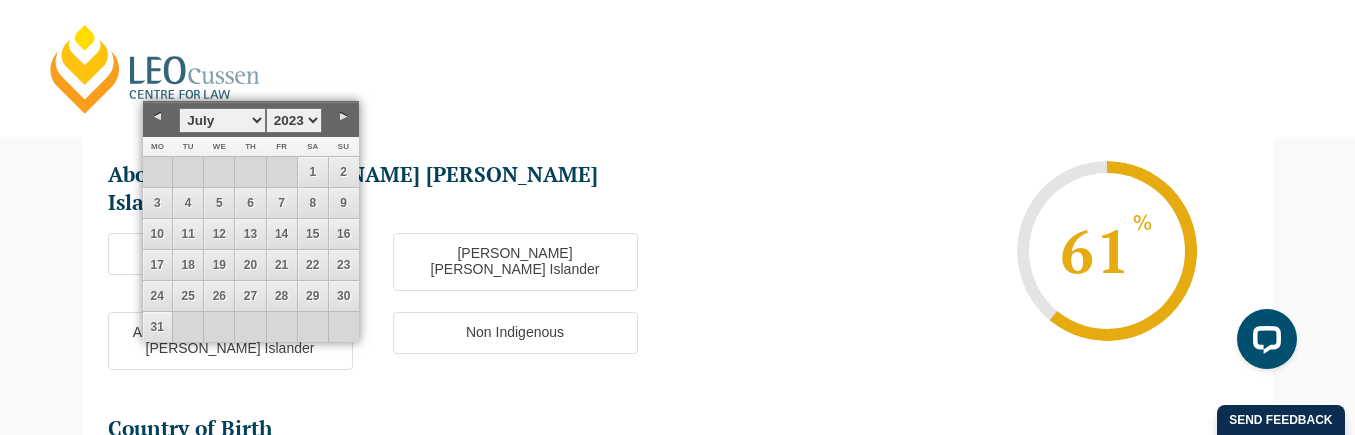 click on "January February March April May June July August September October November December" at bounding box center (222, 120) 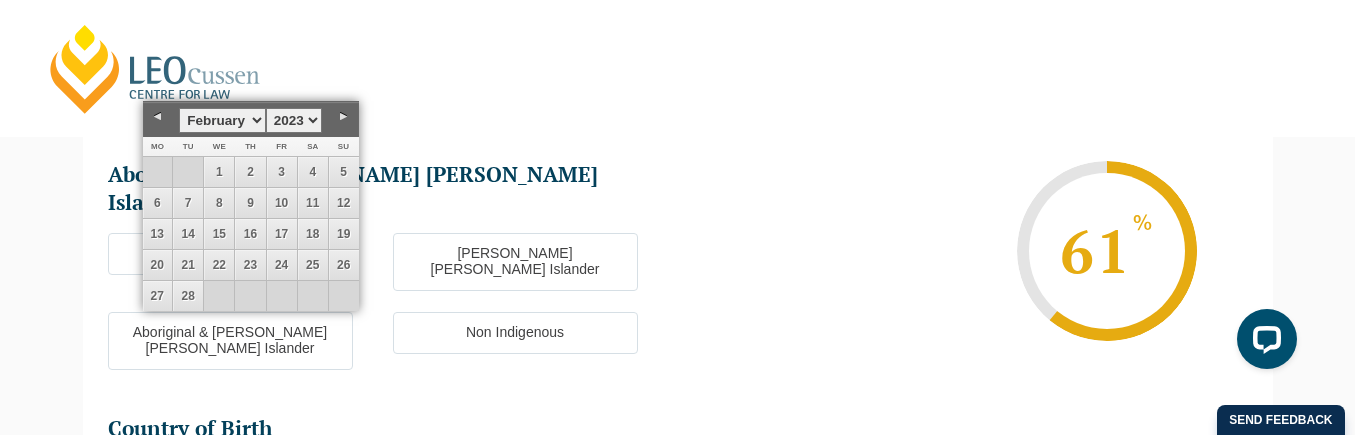 click on "January February March April May June July August September October November December" at bounding box center [222, 120] 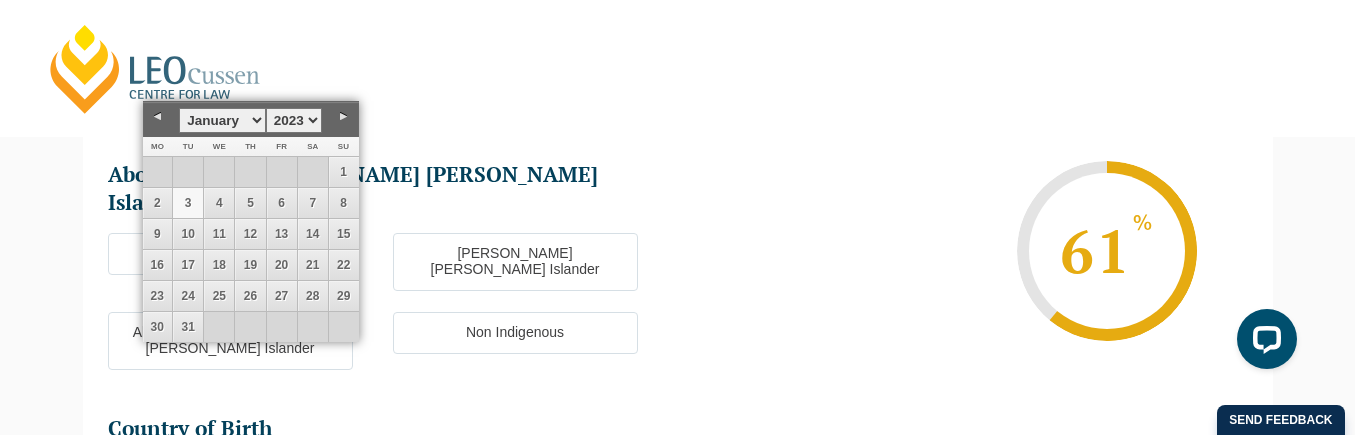 click on "3" at bounding box center [188, 203] 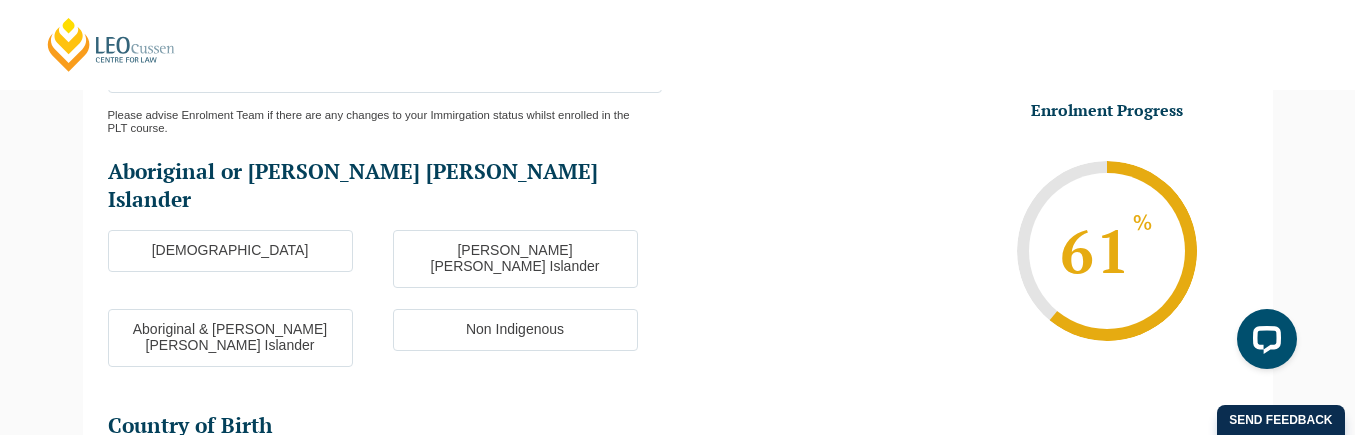 scroll, scrollTop: 671, scrollLeft: 0, axis: vertical 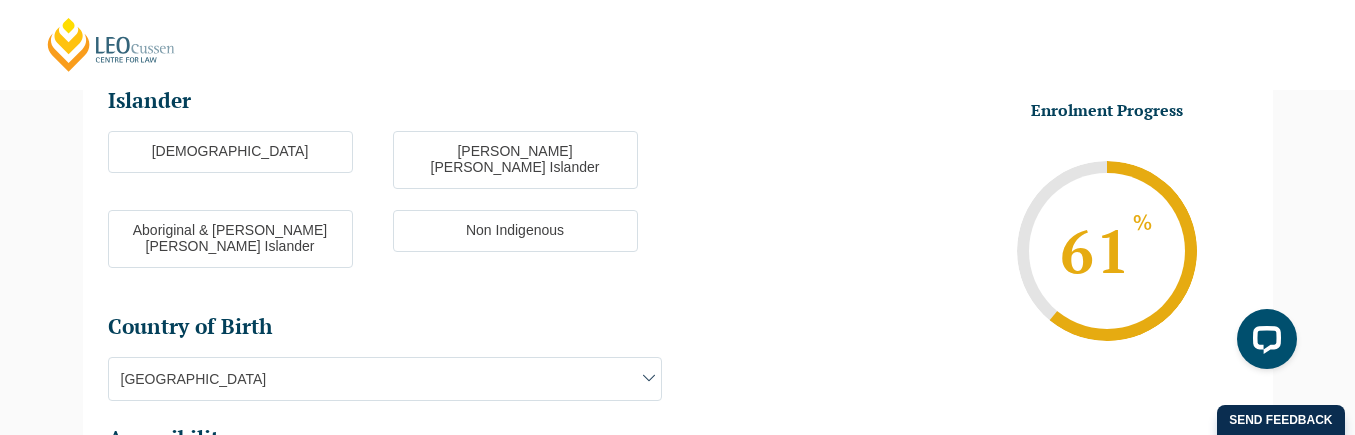 click on "Non Indigenous" at bounding box center (515, 231) 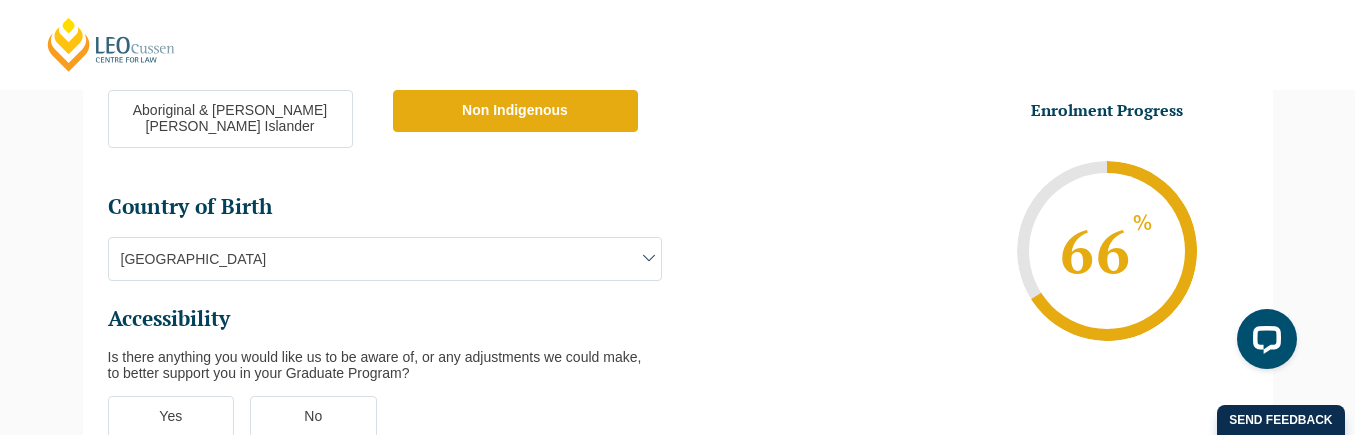 scroll, scrollTop: 779, scrollLeft: 0, axis: vertical 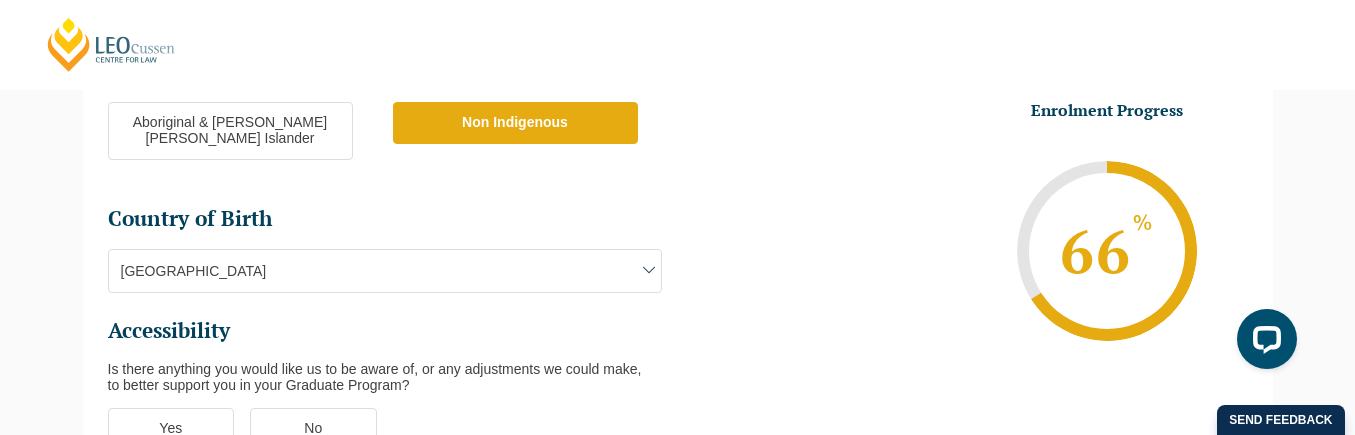 click on "Australia" at bounding box center [385, 271] 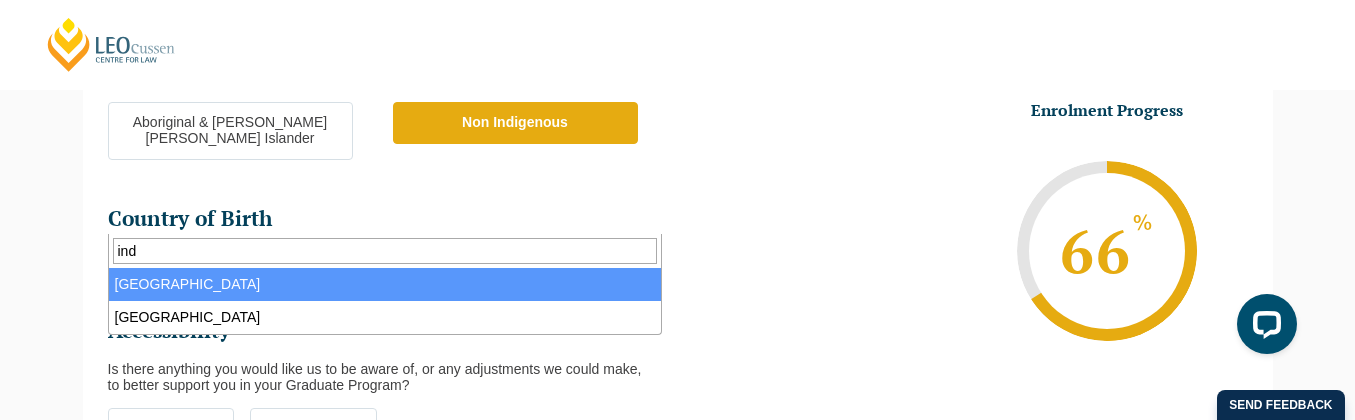 type on "ind" 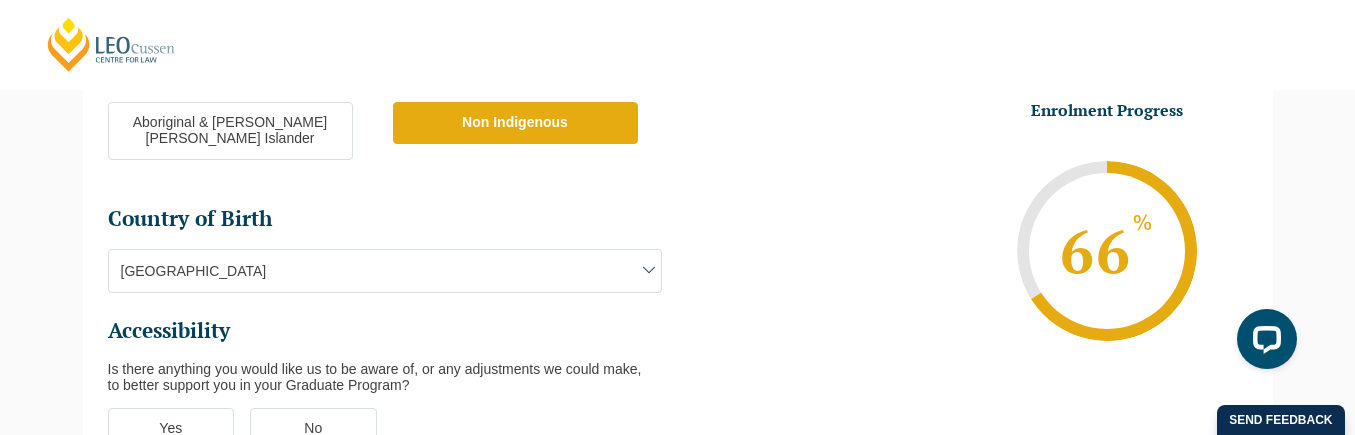 scroll, scrollTop: 968, scrollLeft: 0, axis: vertical 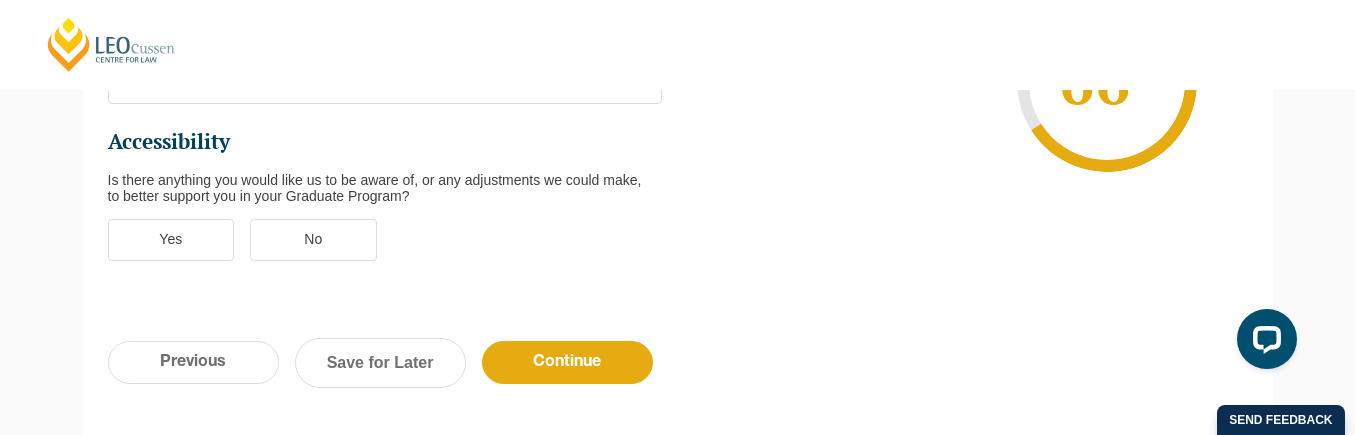 click on "No" at bounding box center [313, 240] 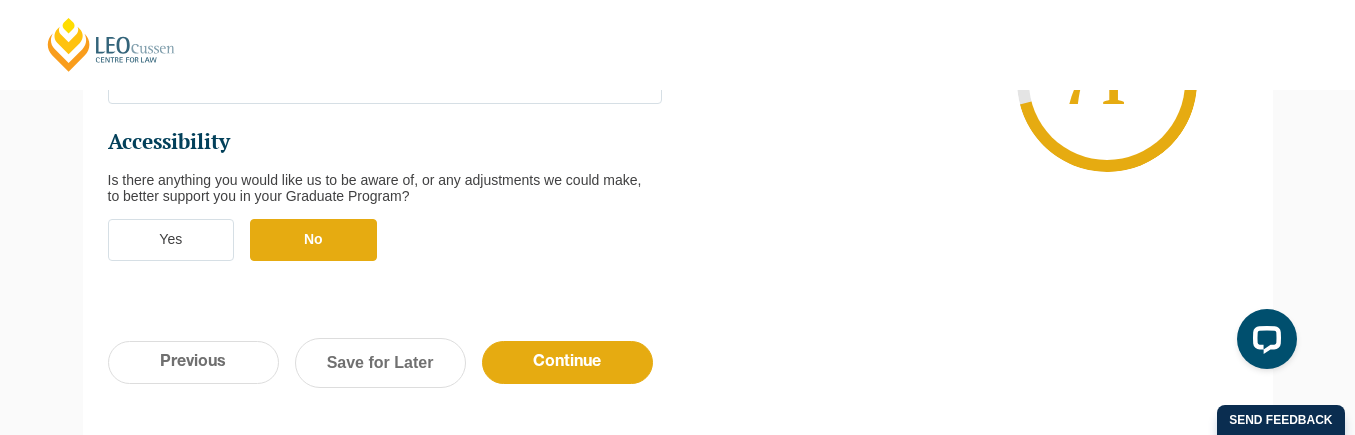 click on "Yes" at bounding box center [171, 240] 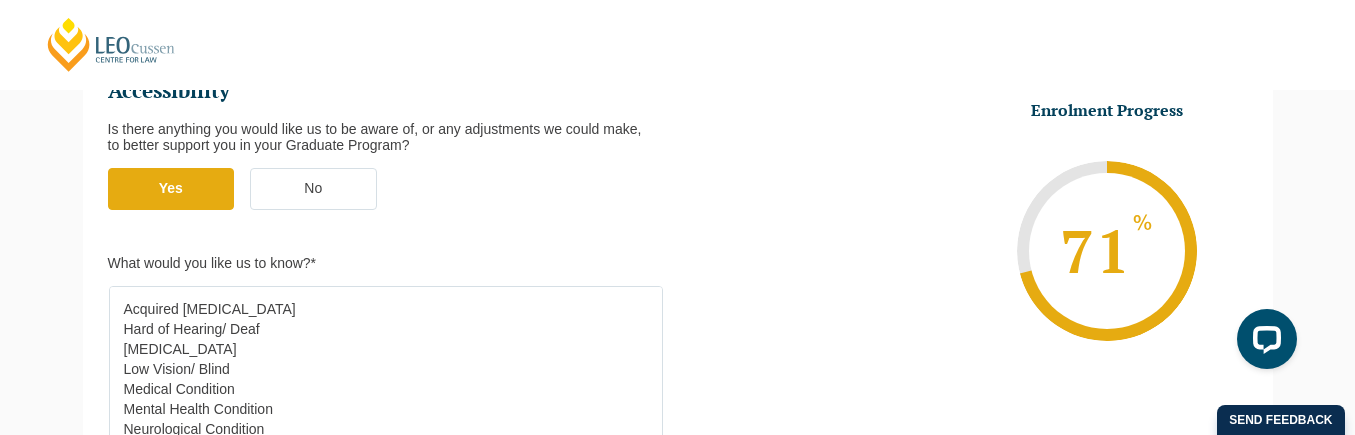 scroll, scrollTop: 1118, scrollLeft: 0, axis: vertical 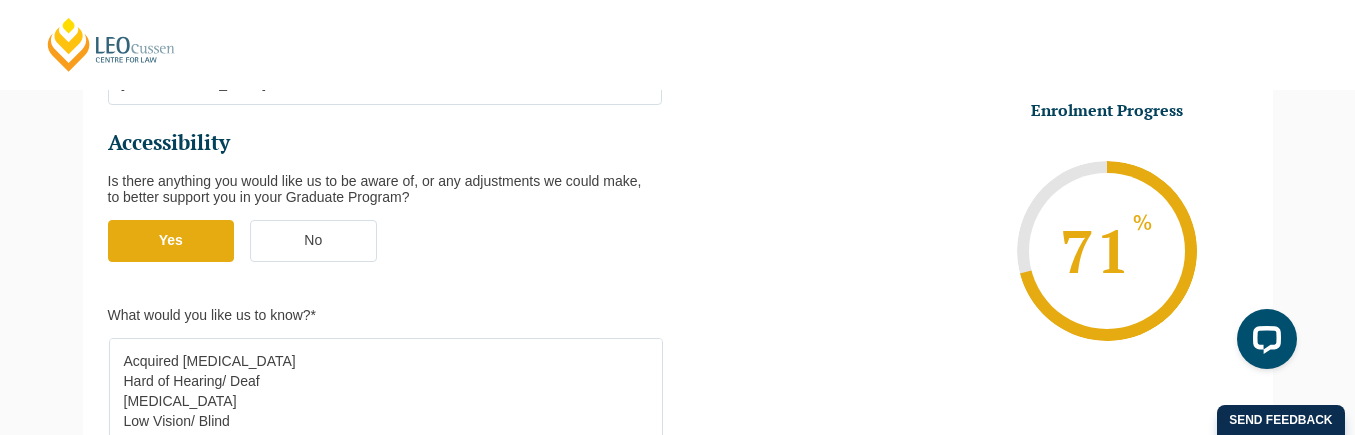 click on "No" at bounding box center [313, 241] 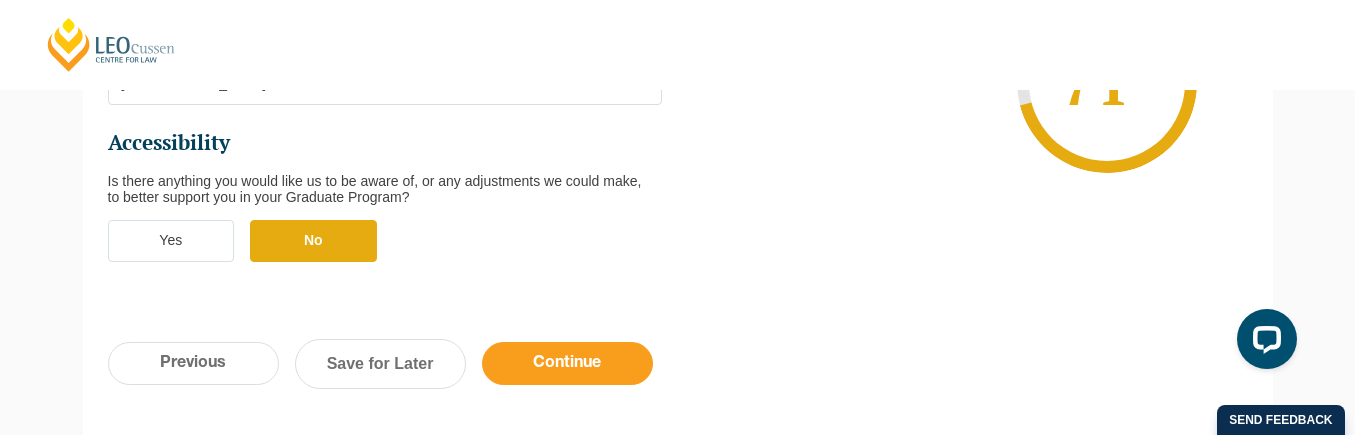 click on "Continue" at bounding box center (567, 363) 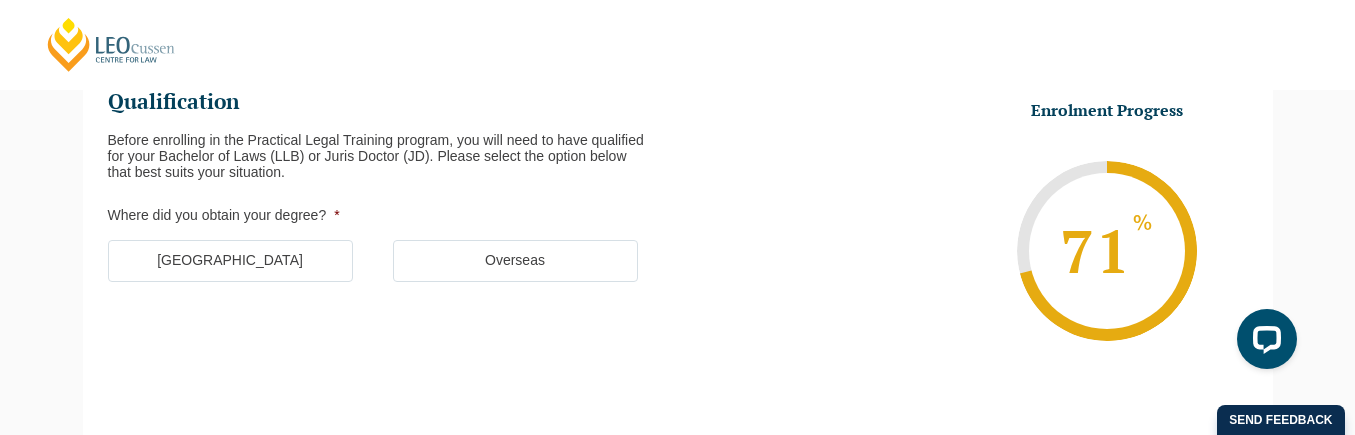 scroll, scrollTop: 382, scrollLeft: 0, axis: vertical 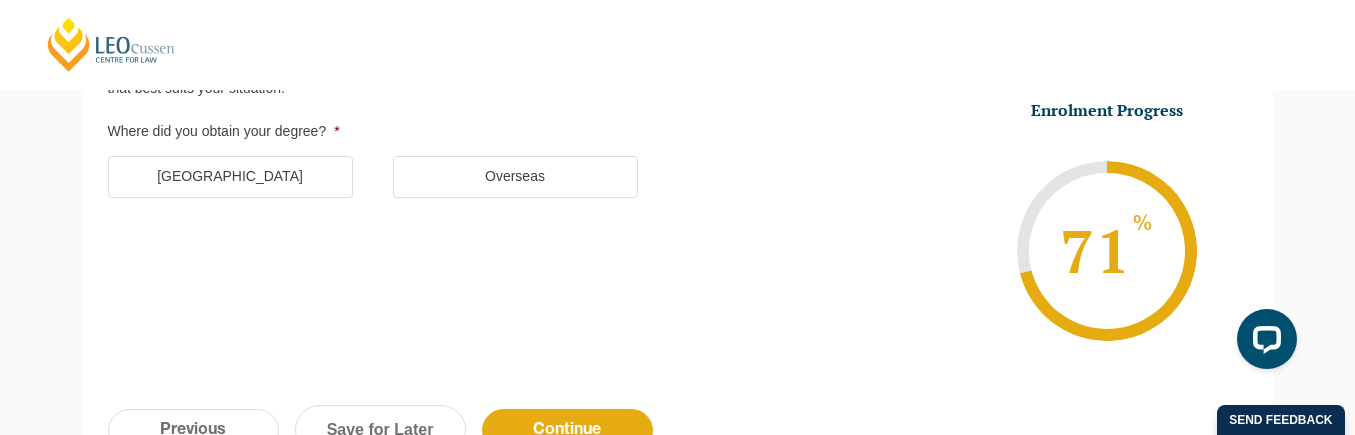 click on "Australia" at bounding box center [230, 177] 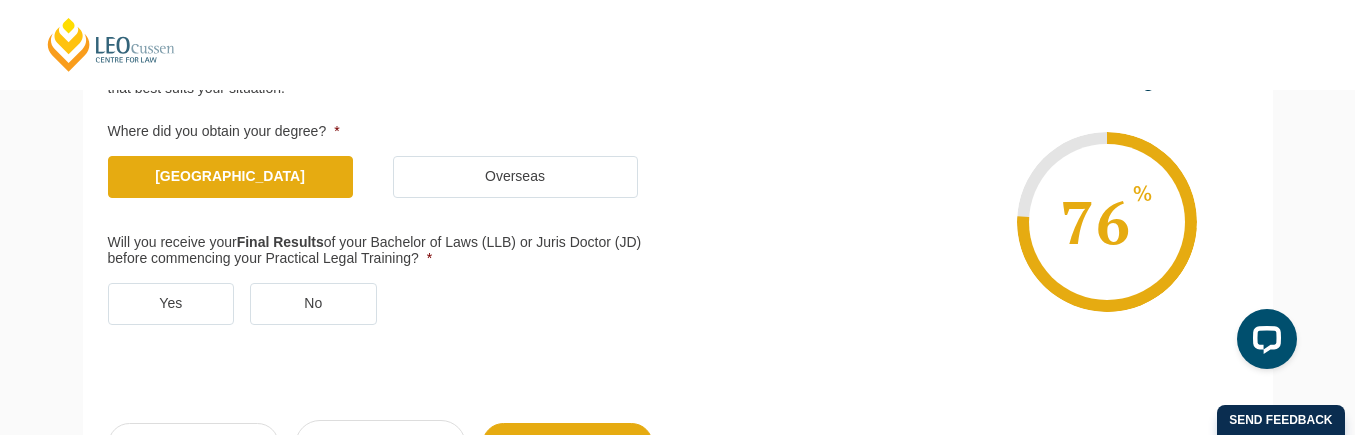 click on "No" at bounding box center [313, 304] 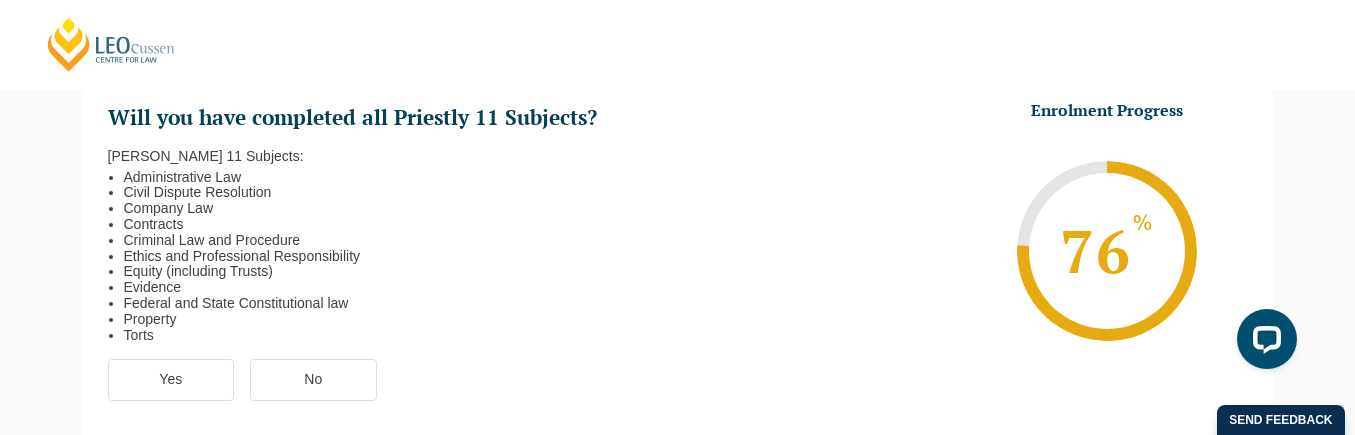 scroll, scrollTop: 684, scrollLeft: 0, axis: vertical 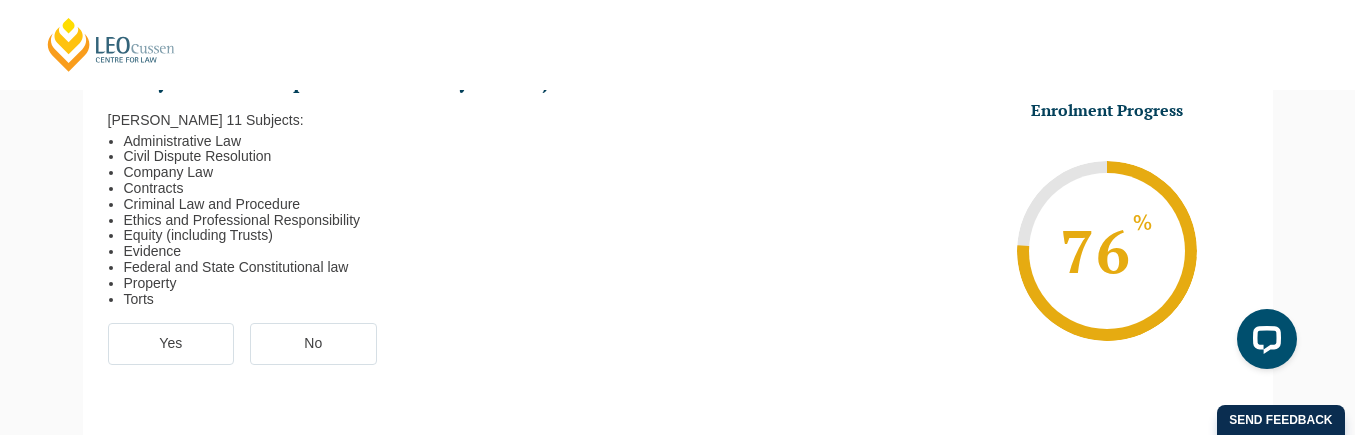 click on "Yes" at bounding box center [171, 344] 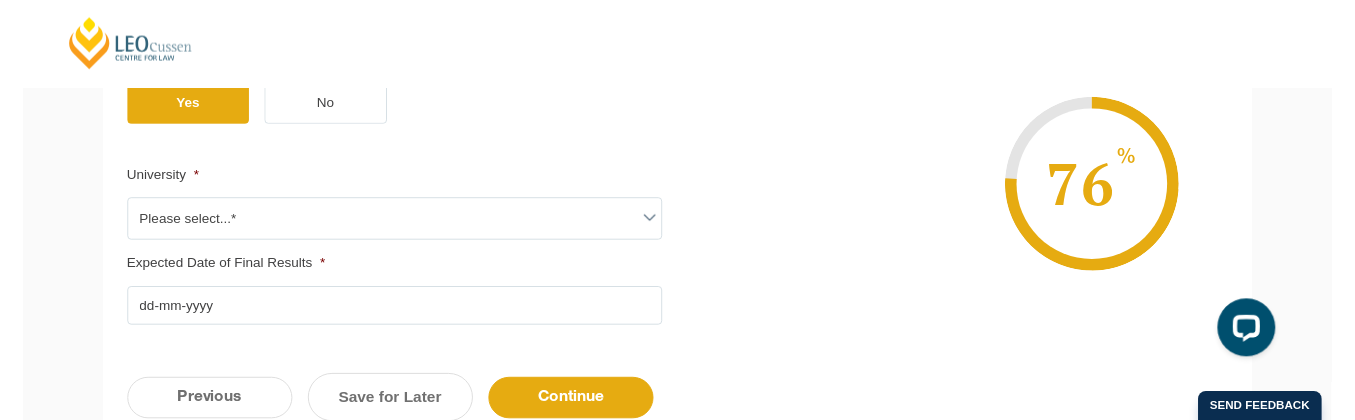 scroll, scrollTop: 942, scrollLeft: 0, axis: vertical 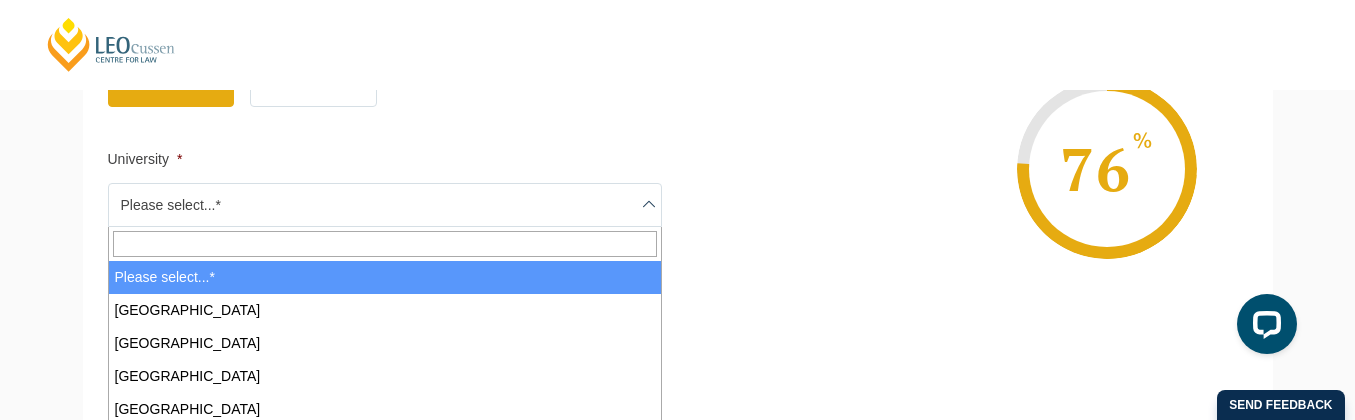 click on "Please select...*" at bounding box center (385, 205) 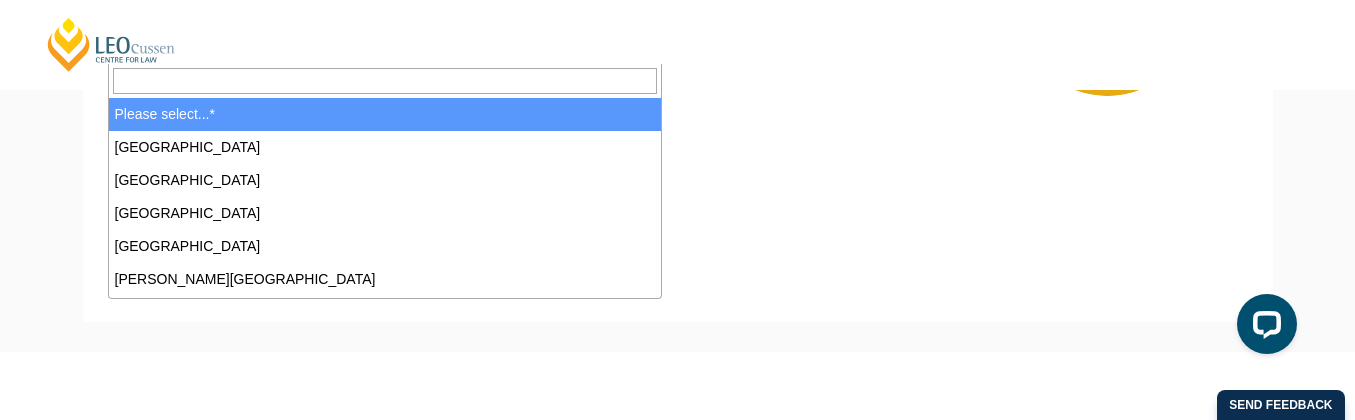 scroll, scrollTop: 1174, scrollLeft: 0, axis: vertical 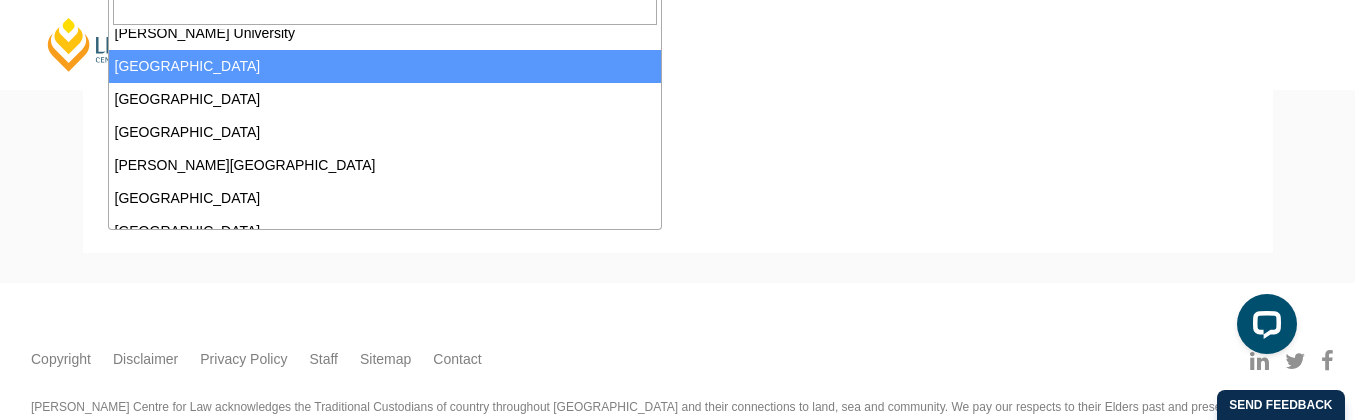 select on "La Trobe University" 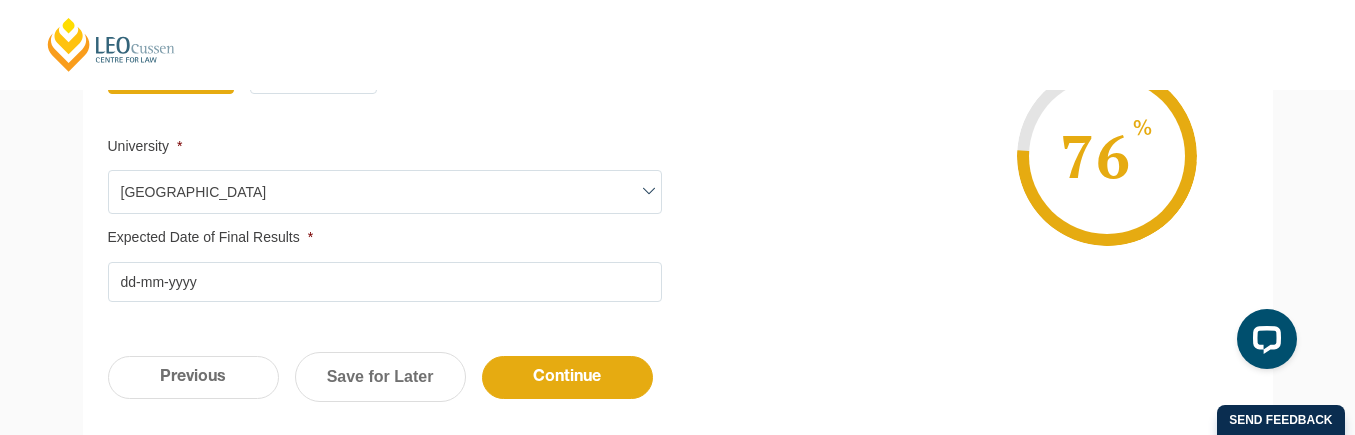 scroll, scrollTop: 976, scrollLeft: 0, axis: vertical 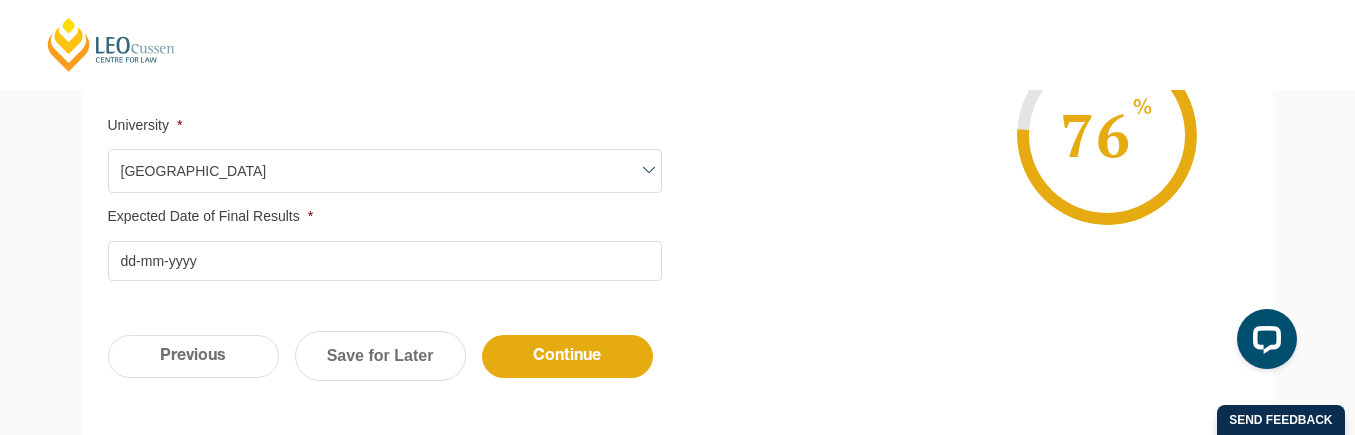 click on "Expected Date of Final Results *" at bounding box center [385, 261] 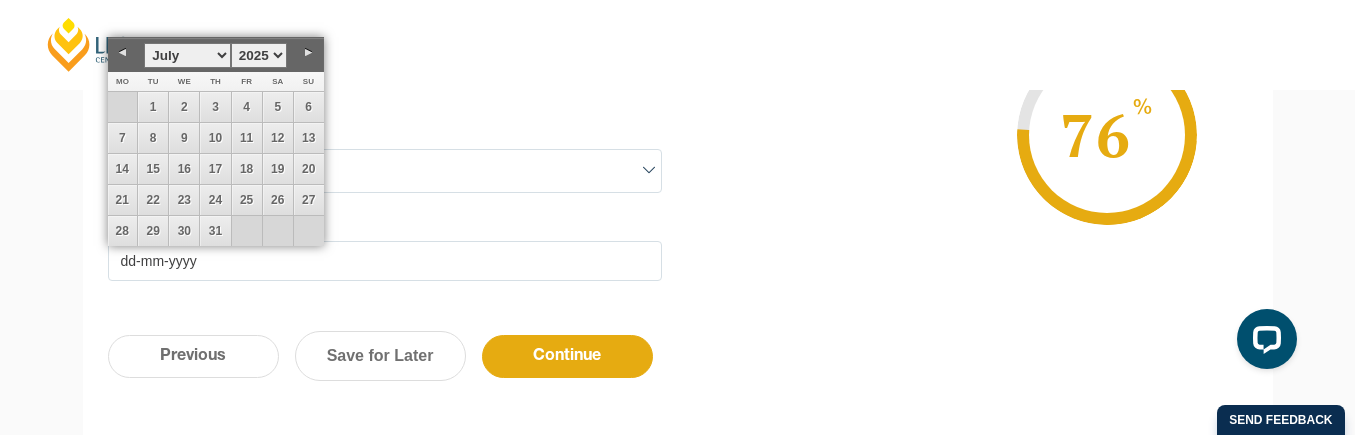click on "January February March April May June July August September October November December" at bounding box center [187, 55] 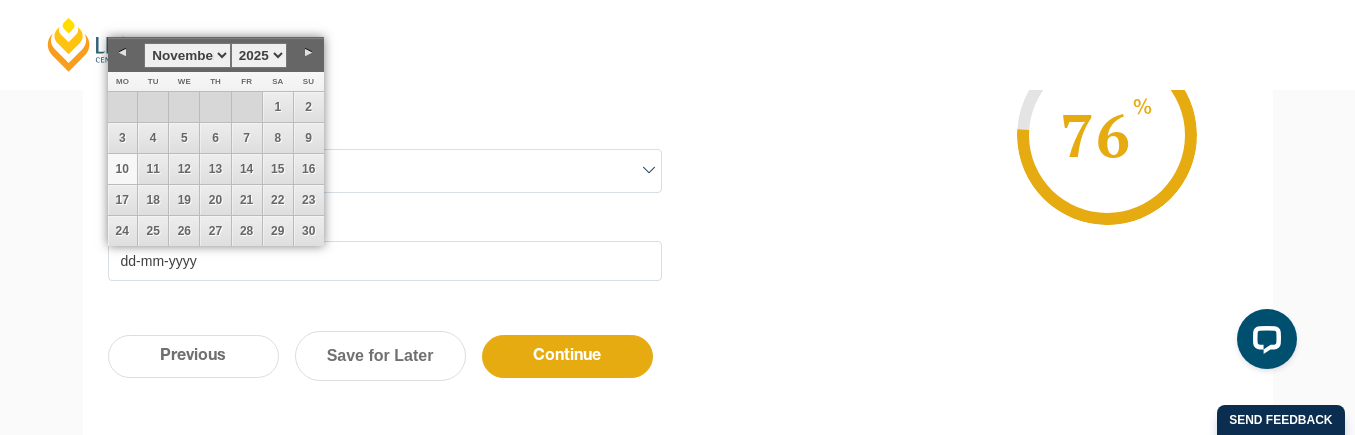 click on "10" at bounding box center [123, 169] 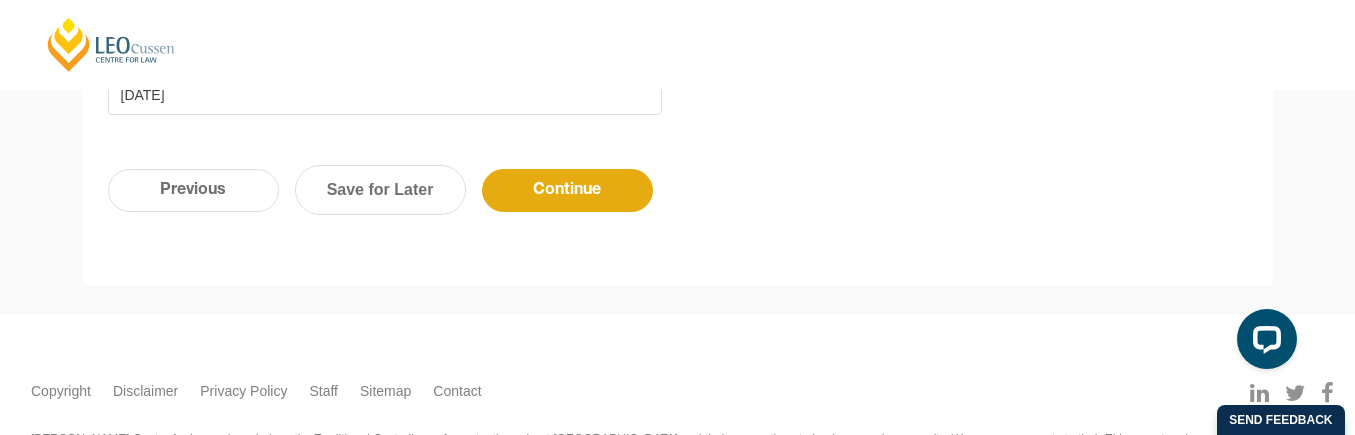 scroll, scrollTop: 1143, scrollLeft: 0, axis: vertical 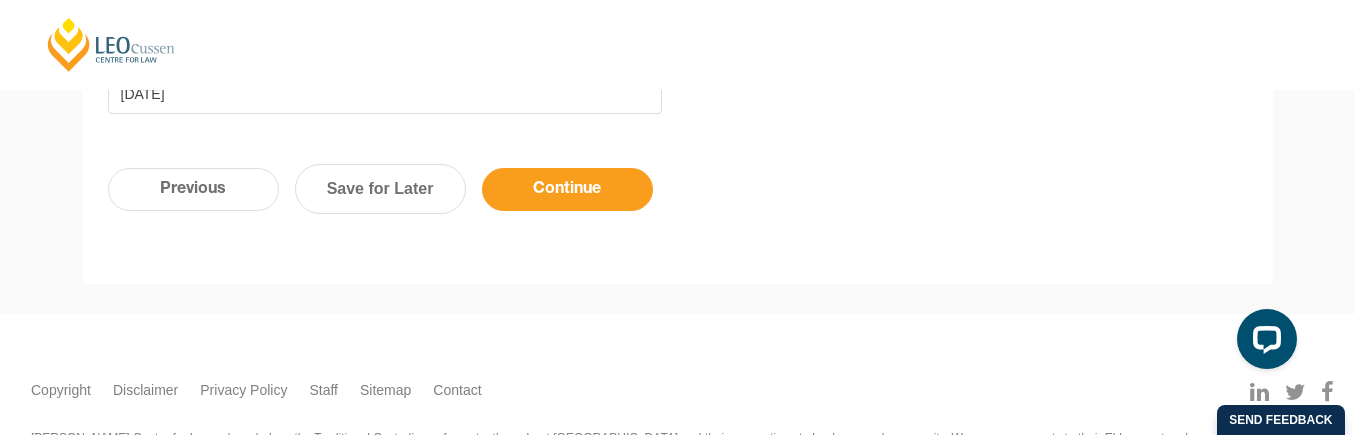 click on "Continue" at bounding box center [567, 189] 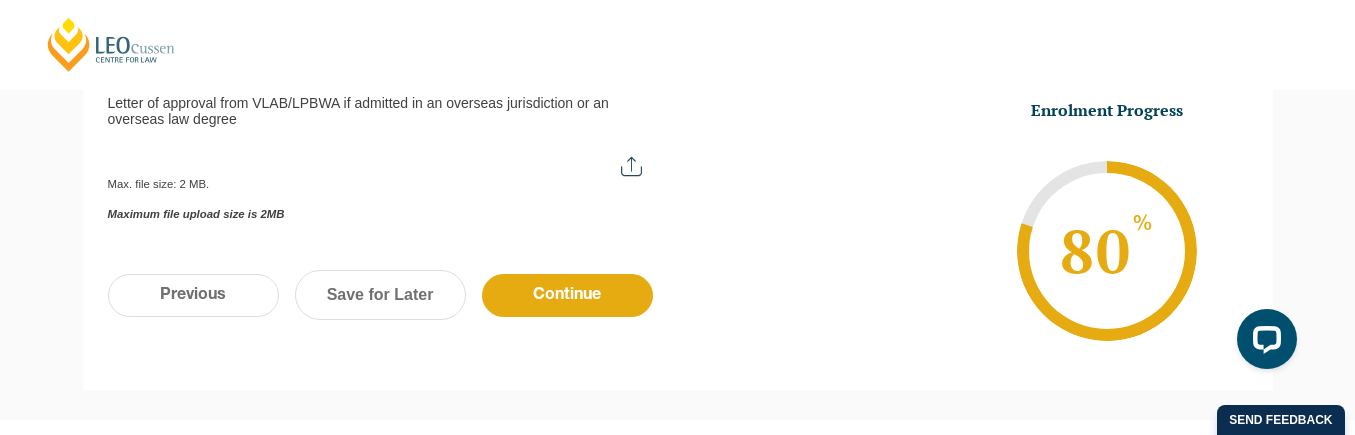 scroll, scrollTop: 825, scrollLeft: 0, axis: vertical 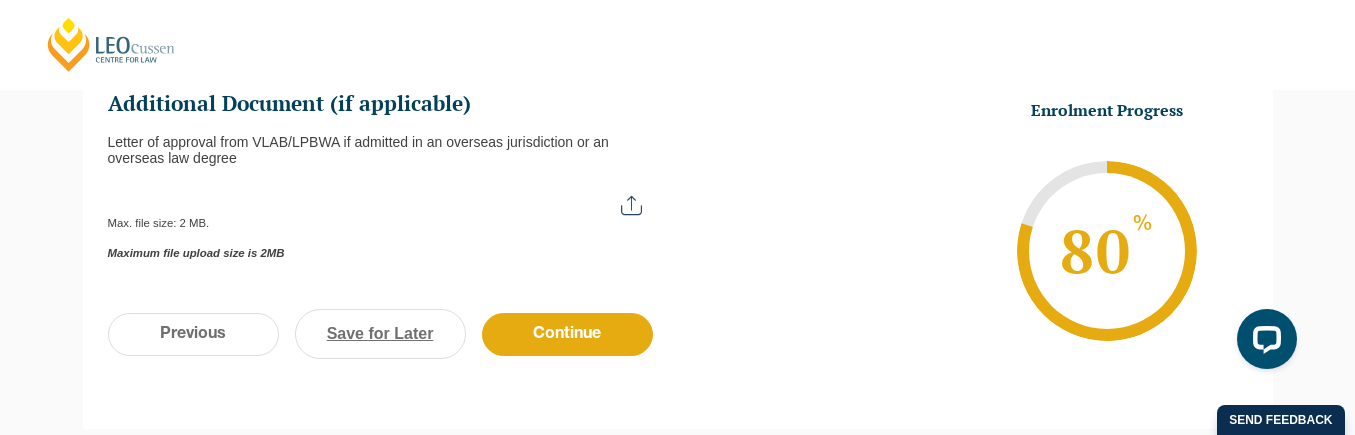 click on "Save for Later" at bounding box center (380, 334) 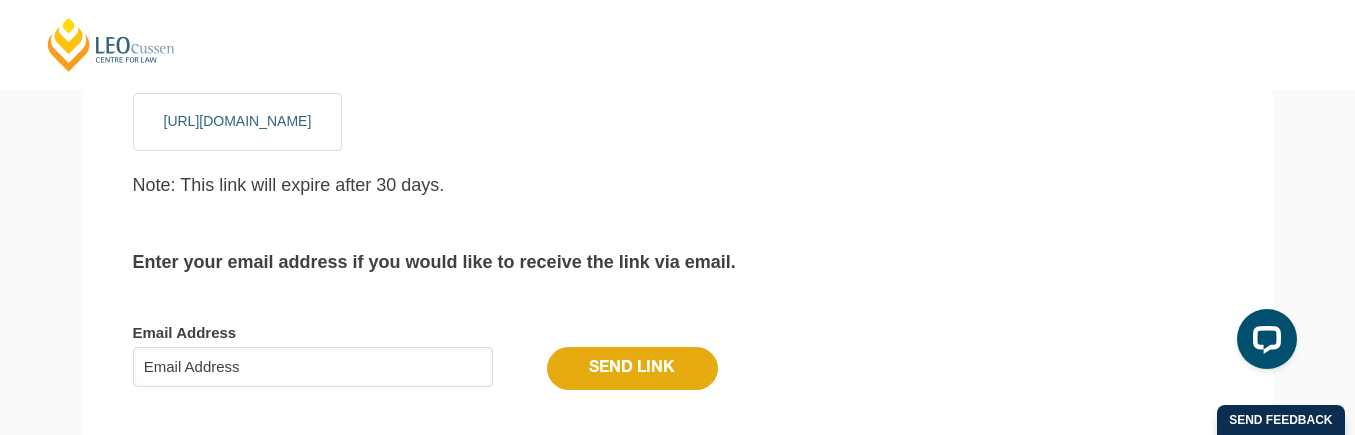 scroll, scrollTop: 393, scrollLeft: 0, axis: vertical 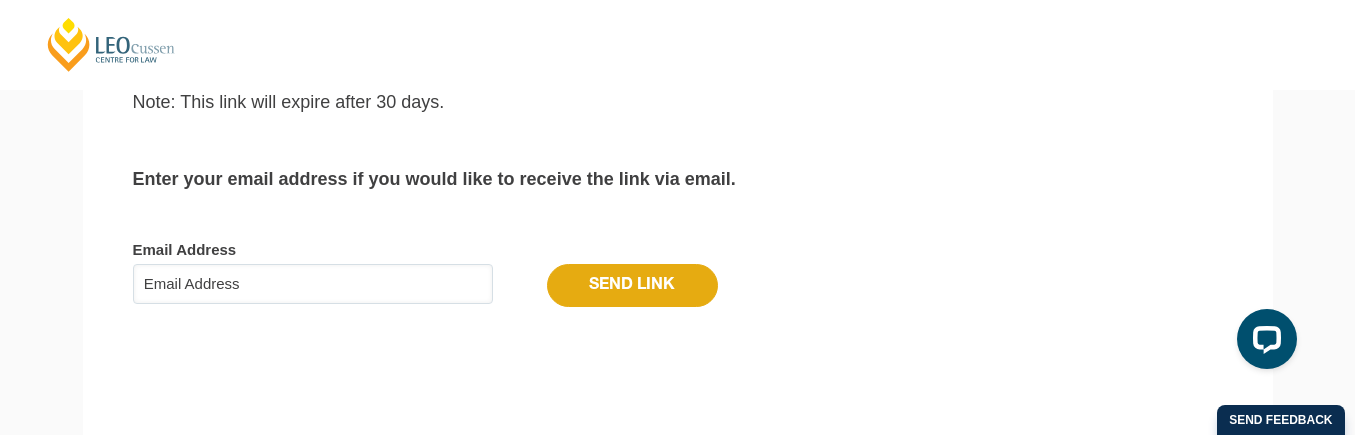 click on "Email Address" at bounding box center [313, 284] 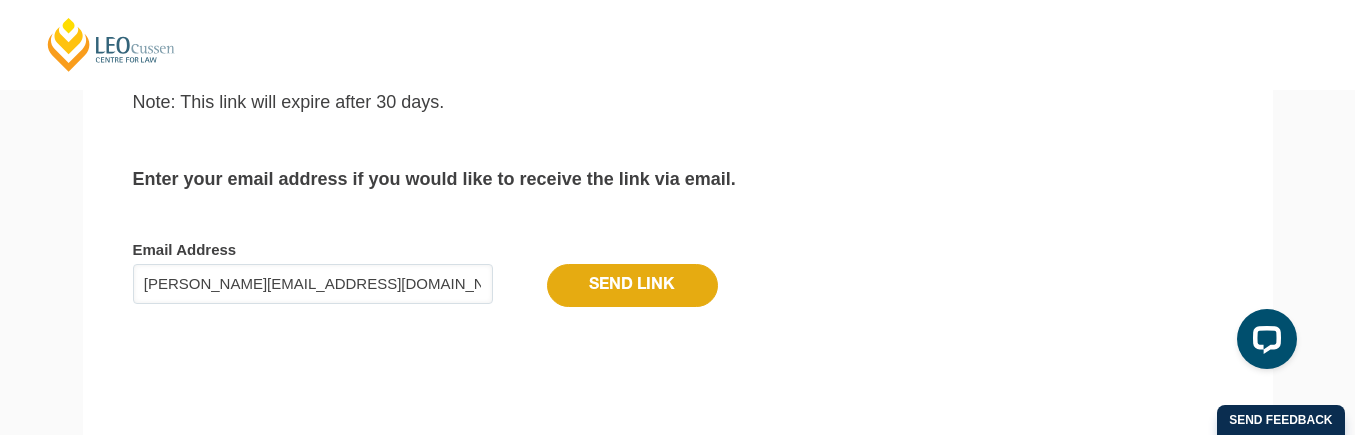 click on "Email Address
sanjana.kala2911@gmail.com
Send Link" at bounding box center [678, 273] 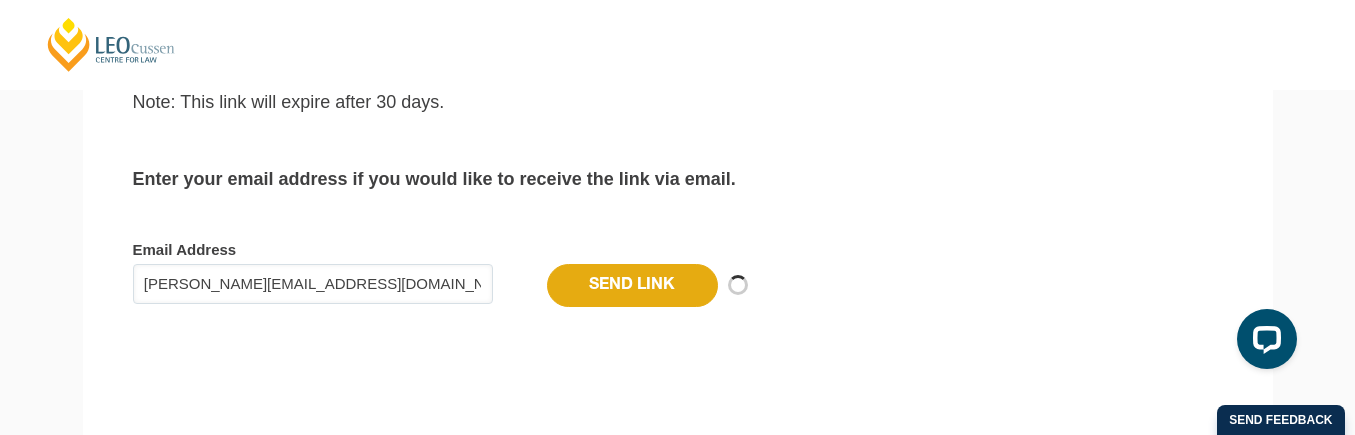 click on "Send Link" at bounding box center [632, 285] 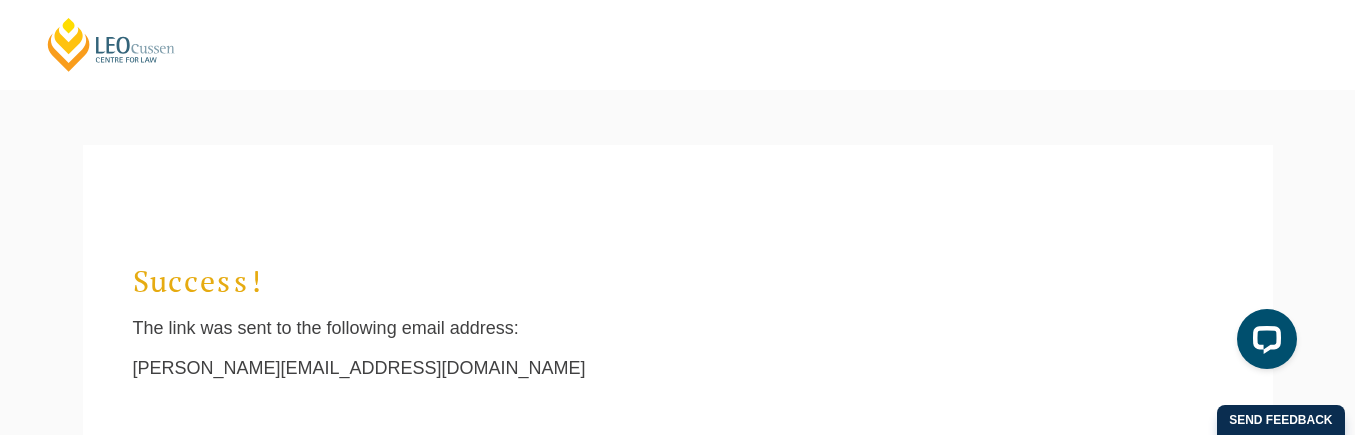 scroll, scrollTop: 0, scrollLeft: 0, axis: both 